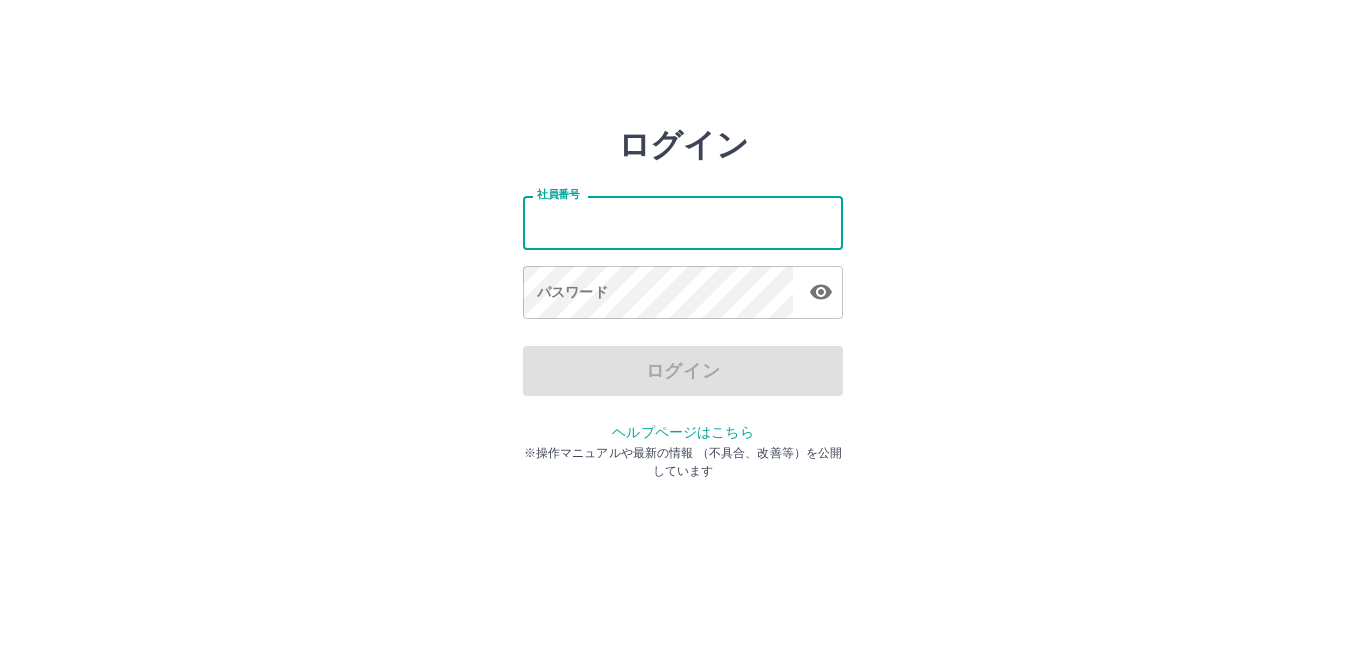 scroll, scrollTop: 0, scrollLeft: 0, axis: both 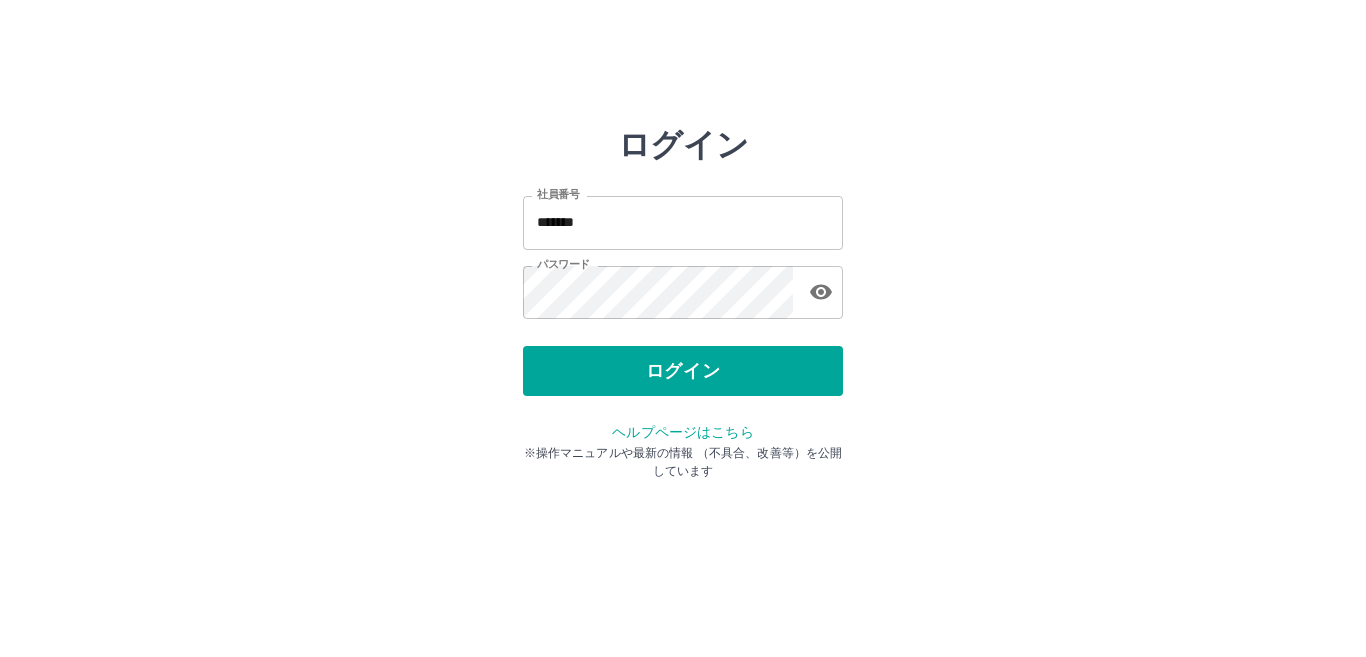 click on "社員番号 ******* 社員番号 パスワード パスワード" at bounding box center (683, 254) 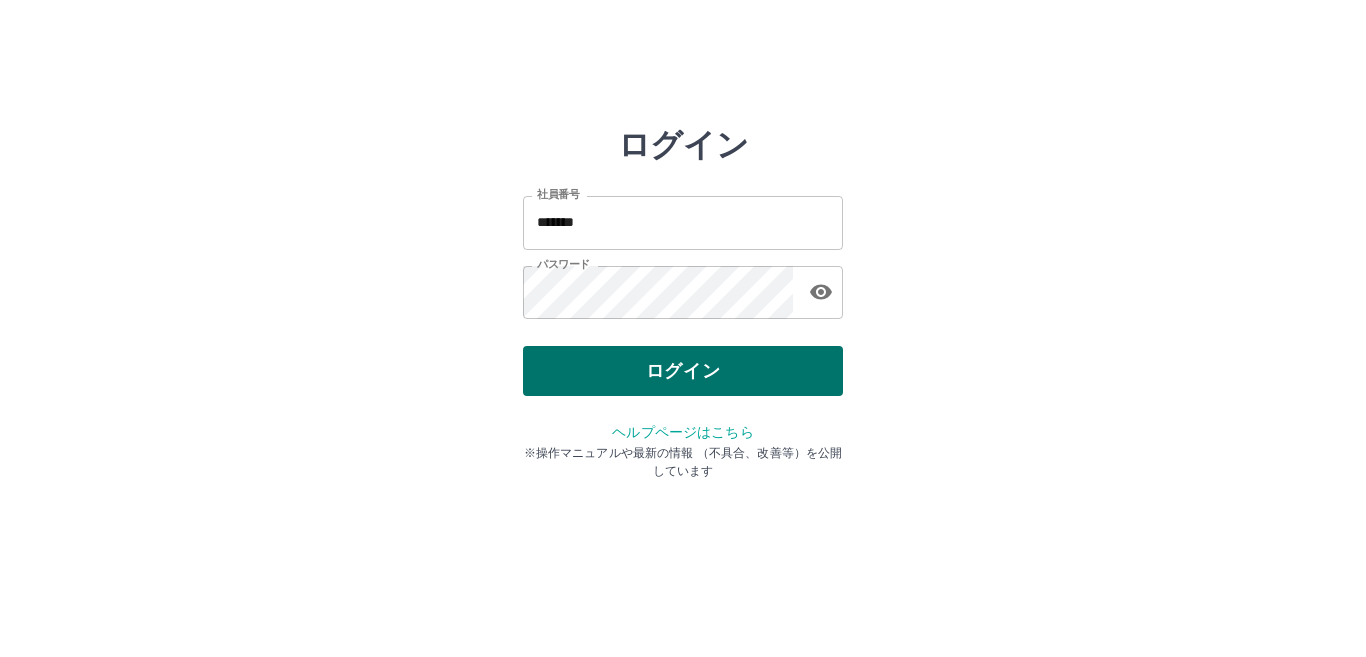 click on "ログイン" at bounding box center (683, 371) 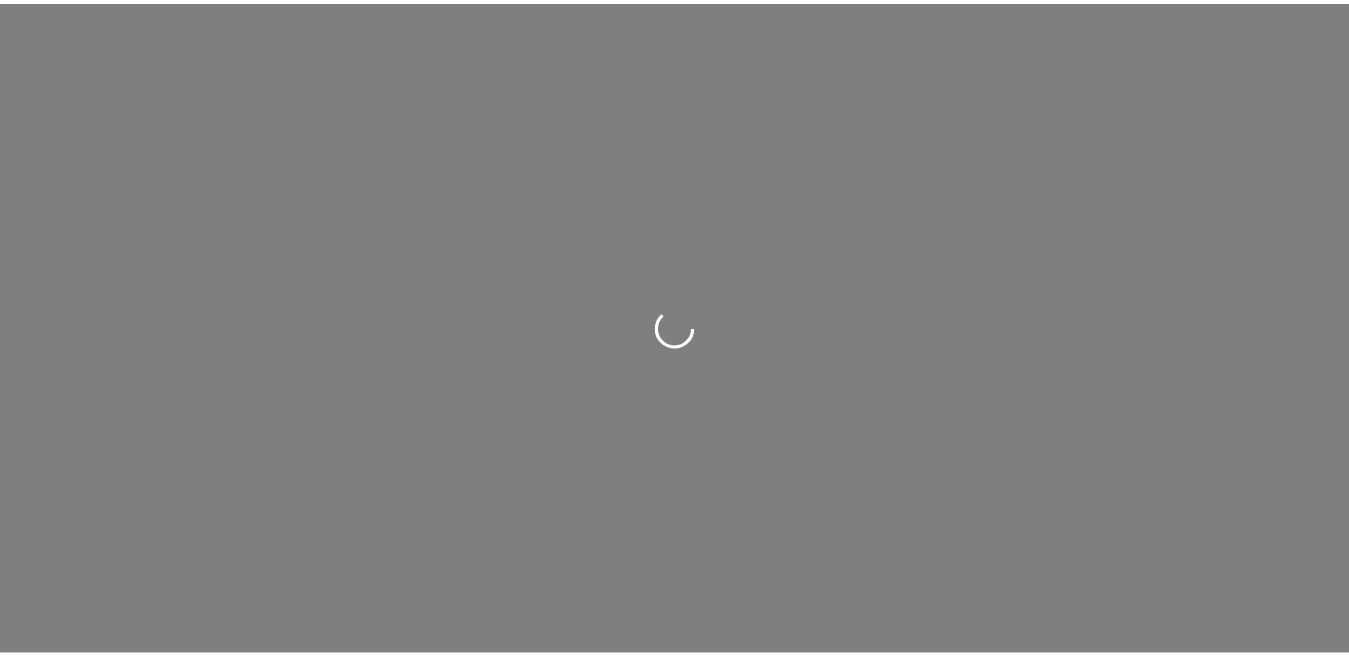 scroll, scrollTop: 0, scrollLeft: 0, axis: both 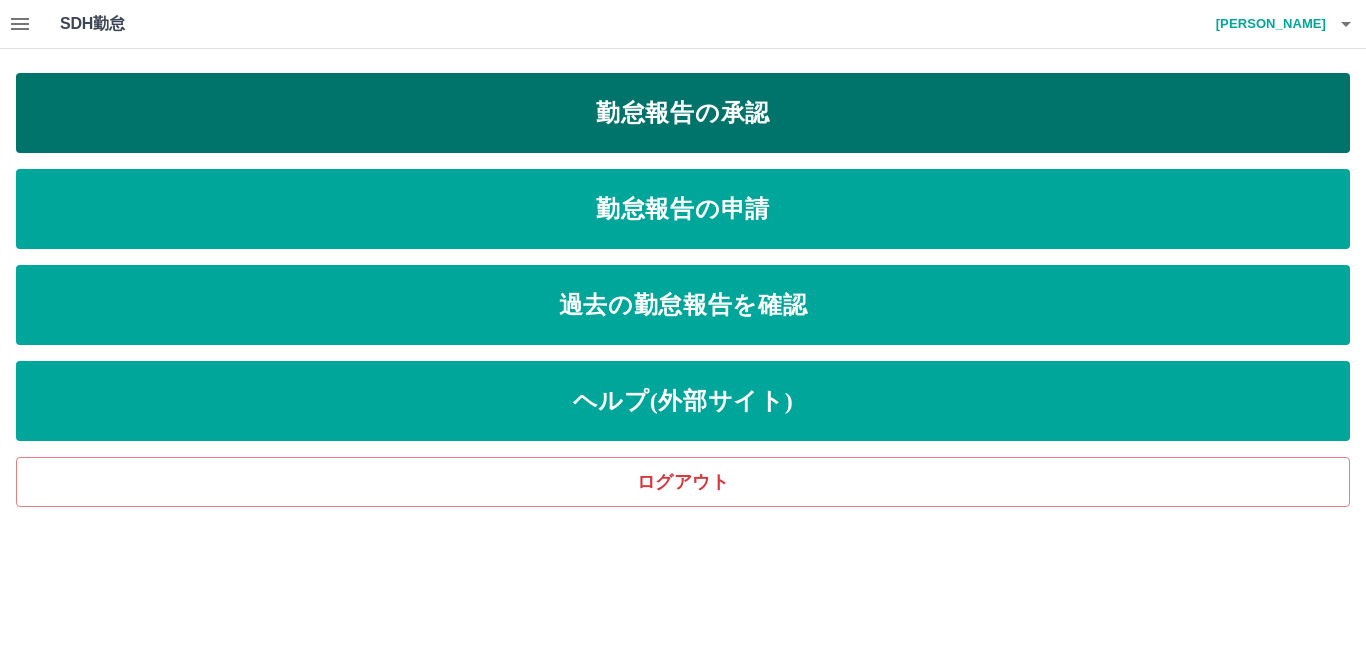 click on "勤怠報告の承認" at bounding box center (683, 113) 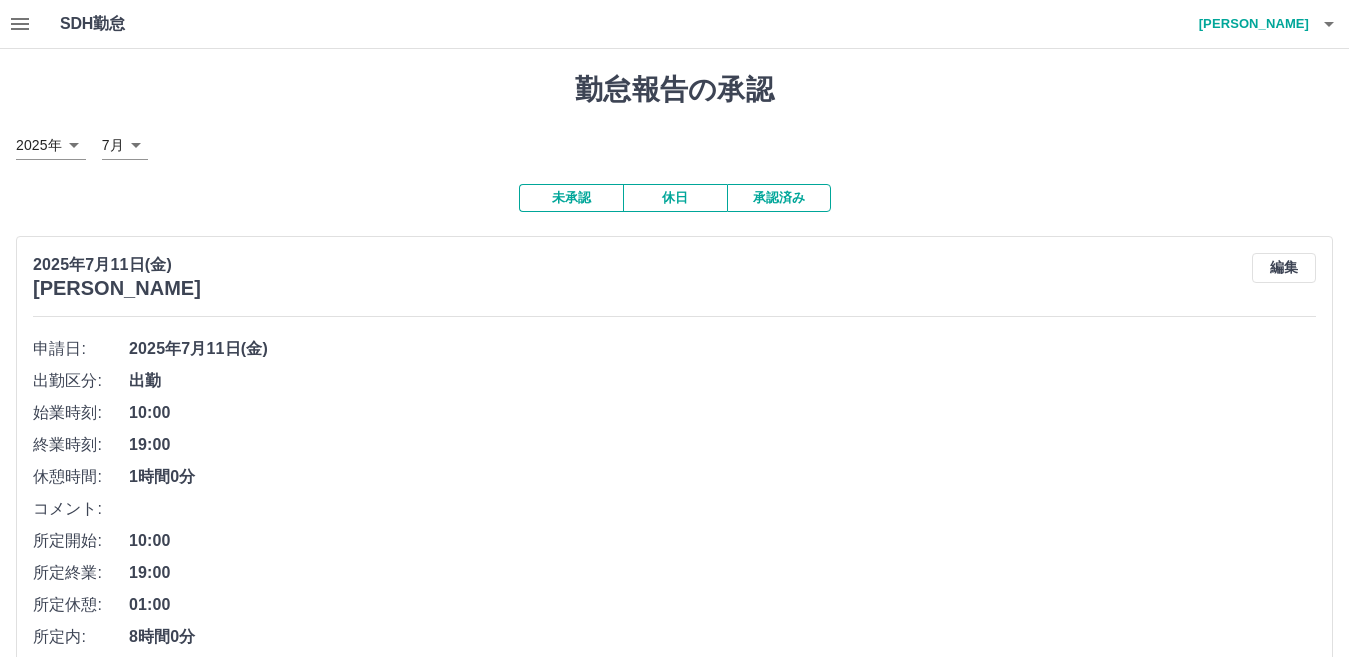 scroll, scrollTop: 400, scrollLeft: 0, axis: vertical 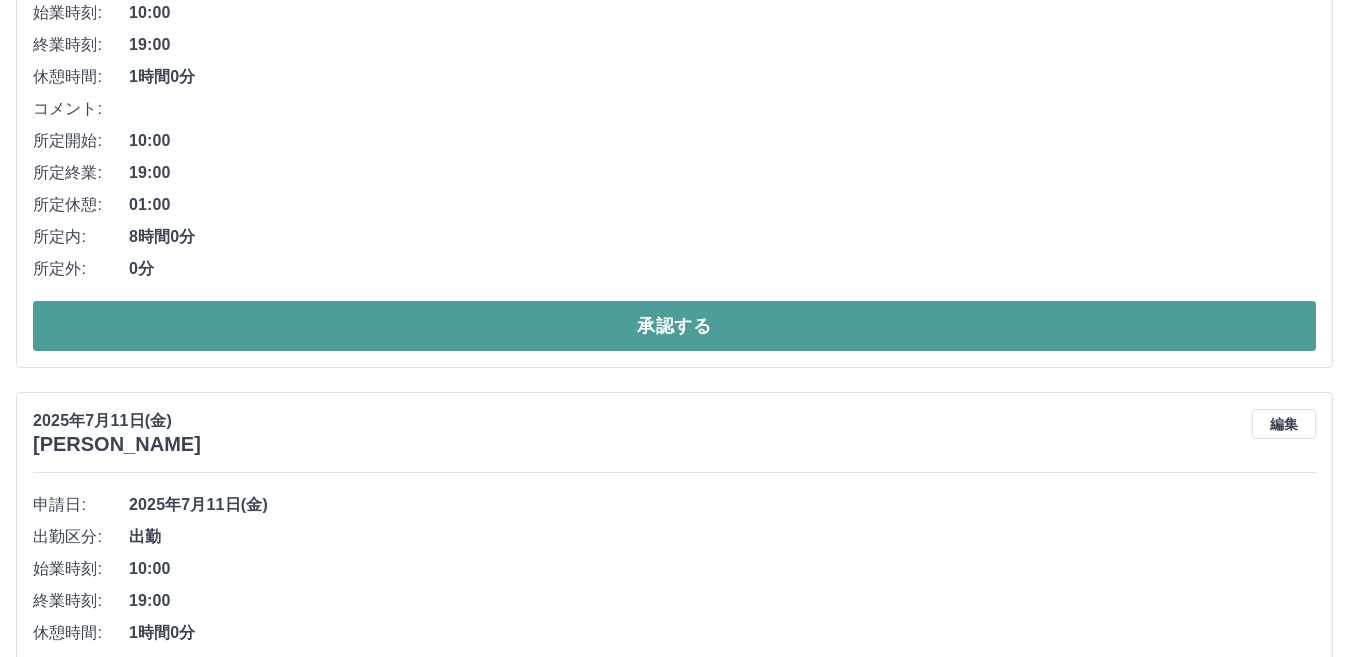 click on "承認する" at bounding box center [674, 326] 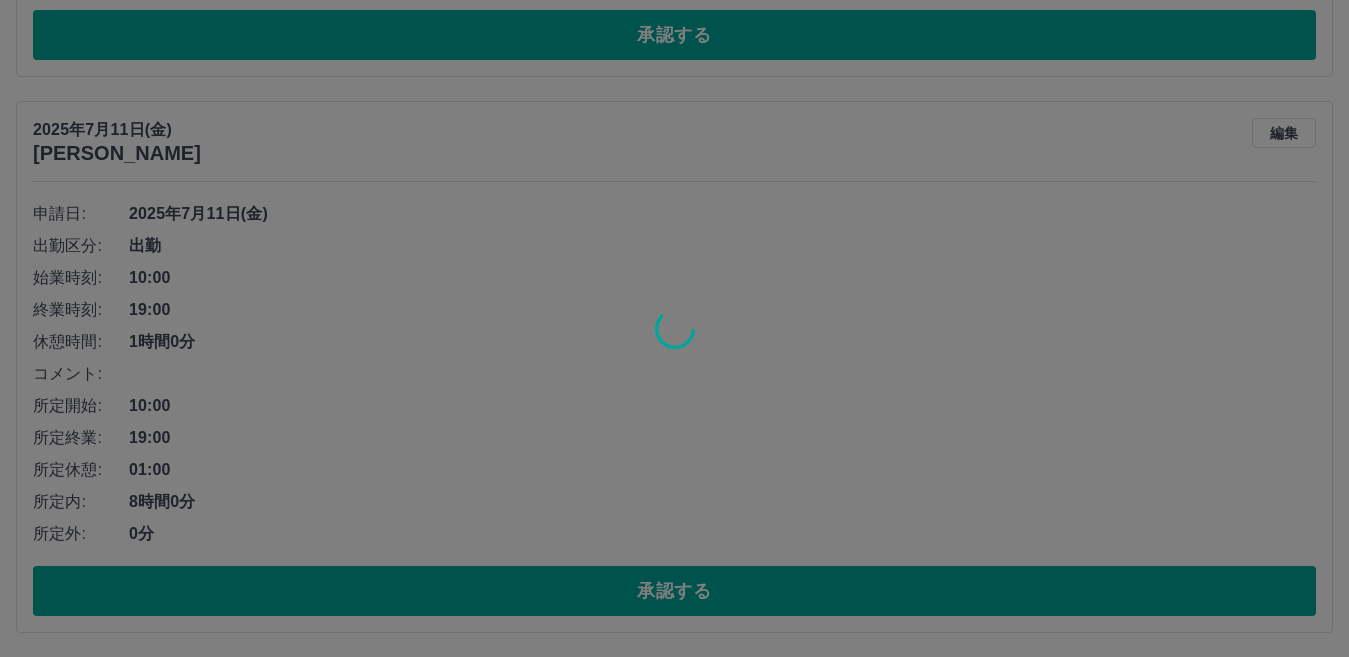 scroll, scrollTop: 137, scrollLeft: 0, axis: vertical 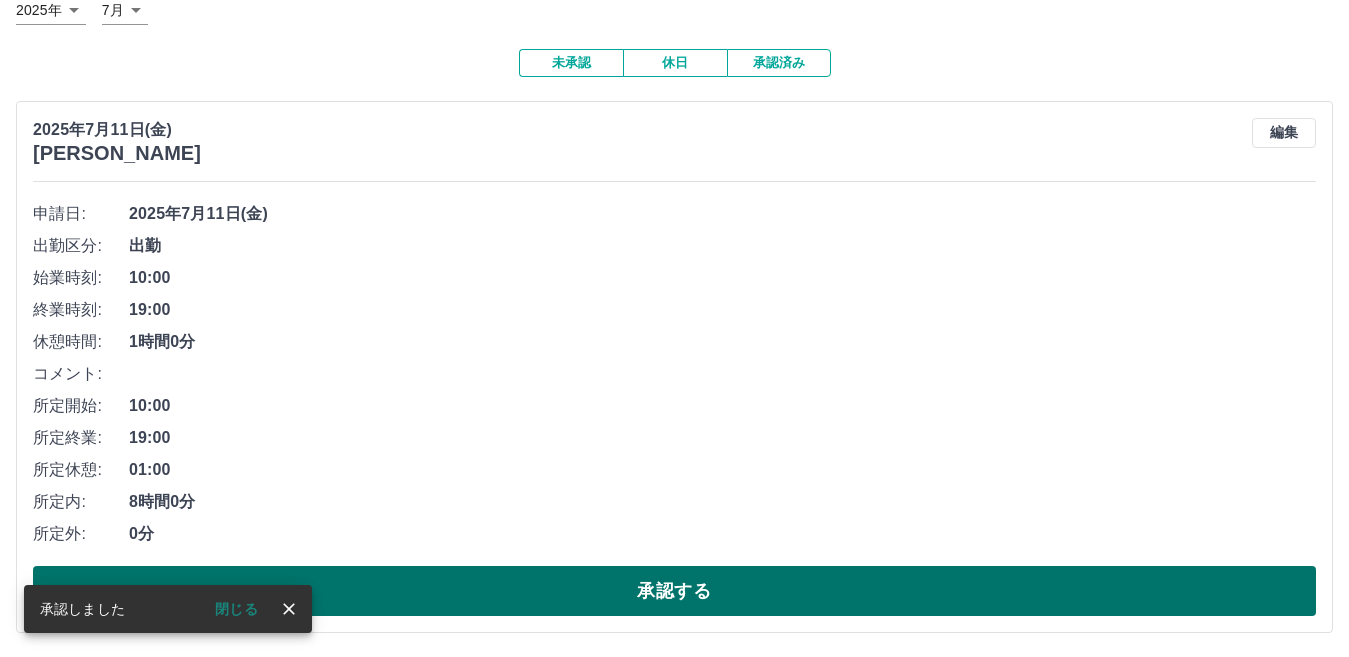 click on "承認する" at bounding box center [674, 591] 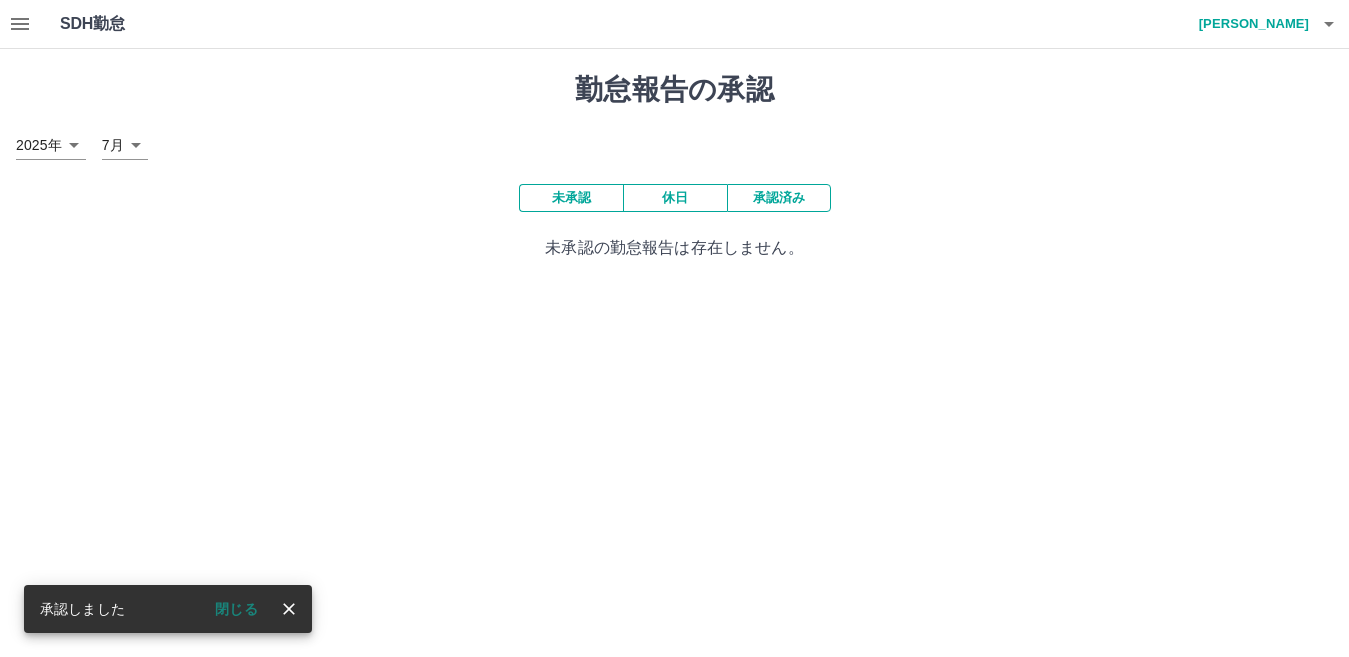 scroll, scrollTop: 0, scrollLeft: 0, axis: both 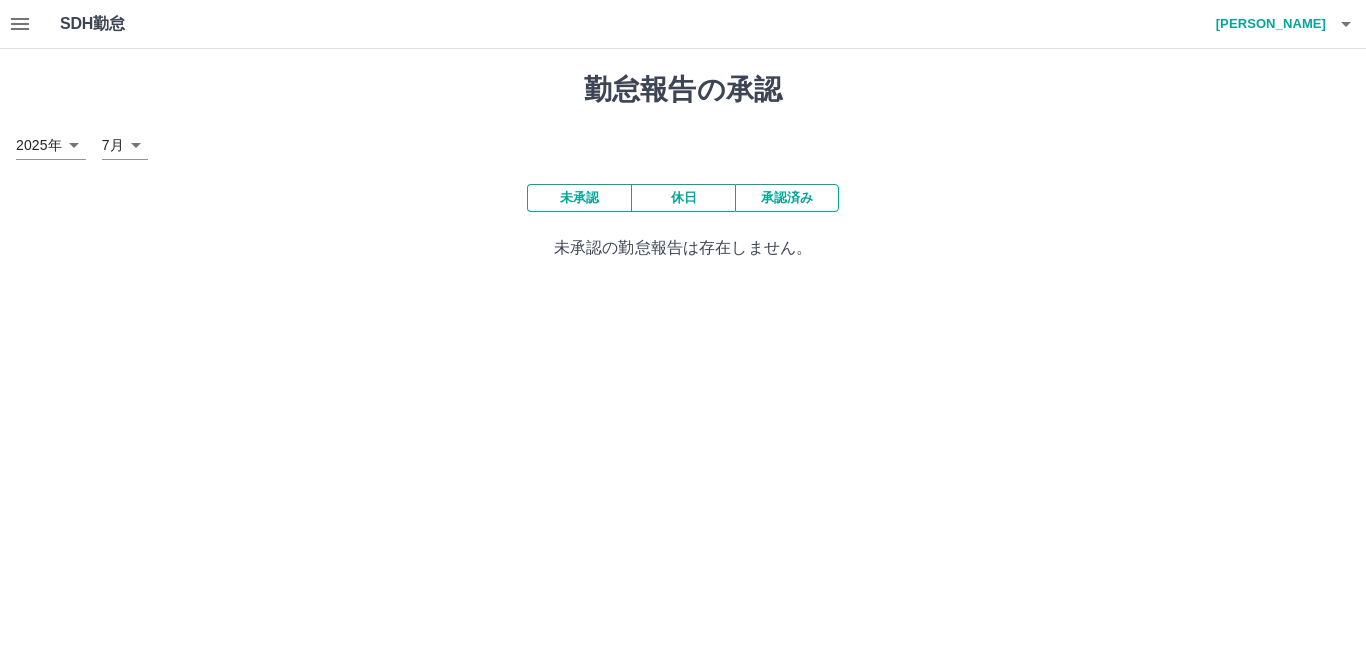 click at bounding box center (20, 24) 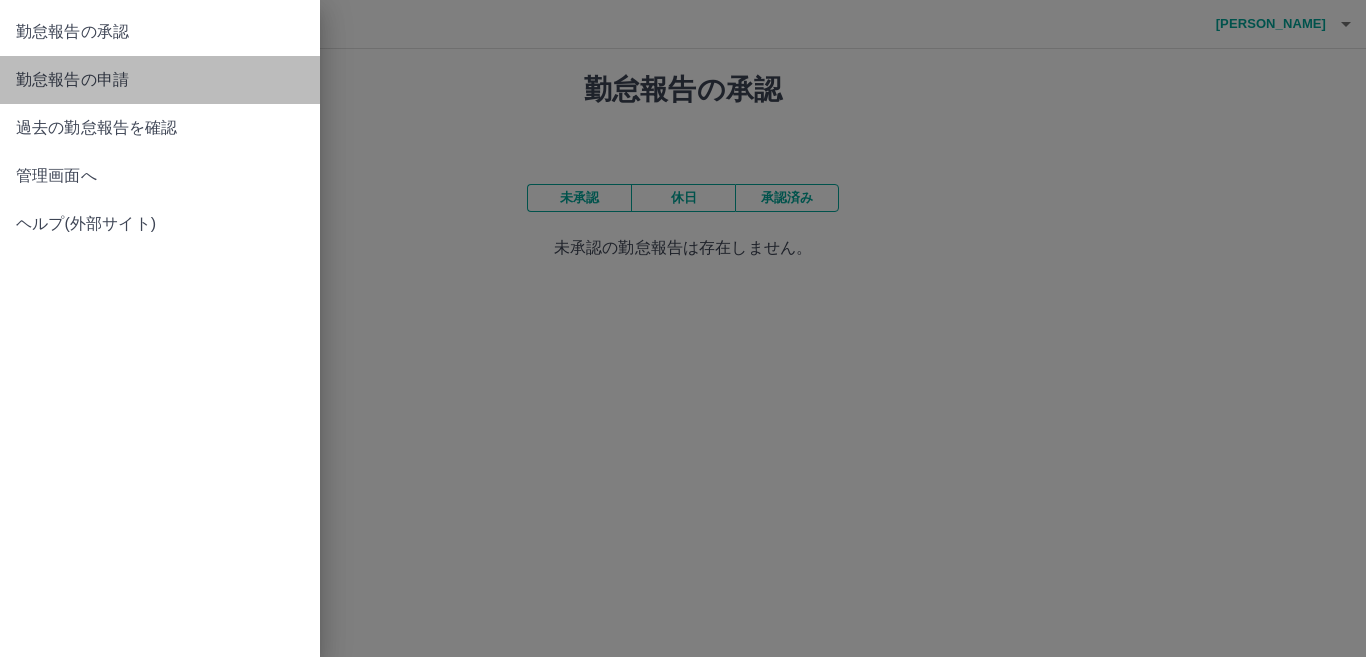click on "勤怠報告の申請" at bounding box center (160, 80) 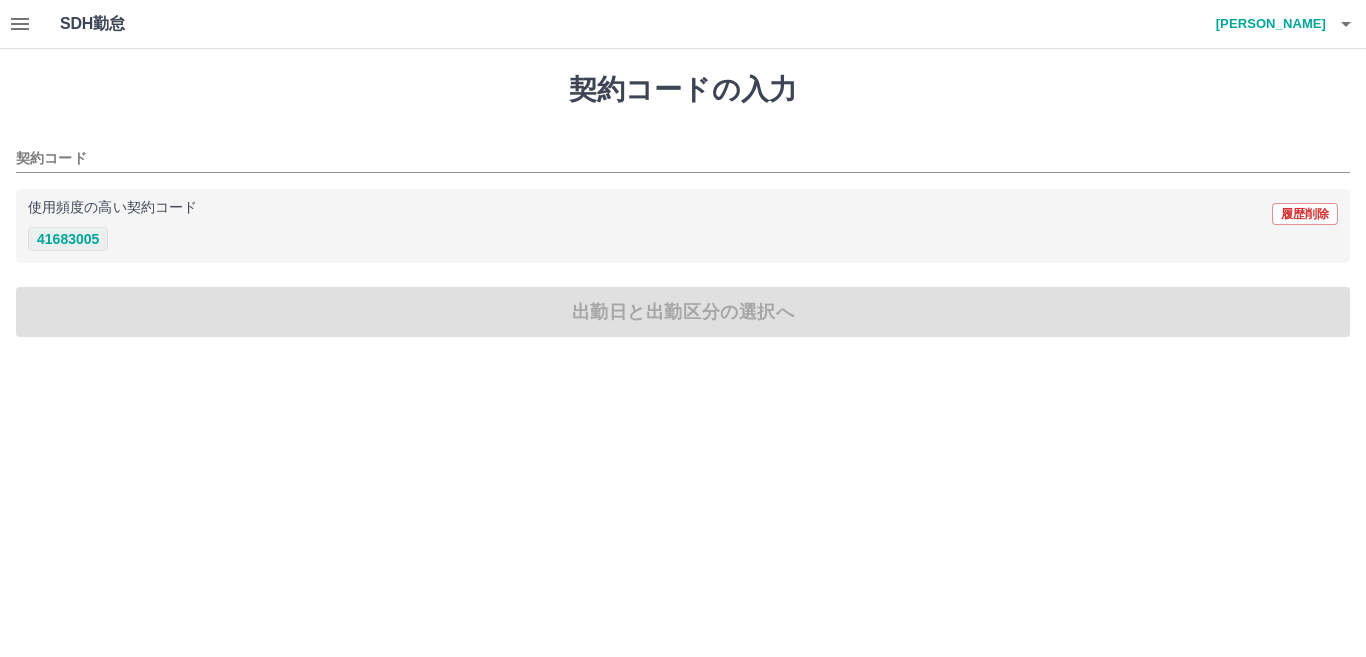 click on "41683005" at bounding box center [68, 239] 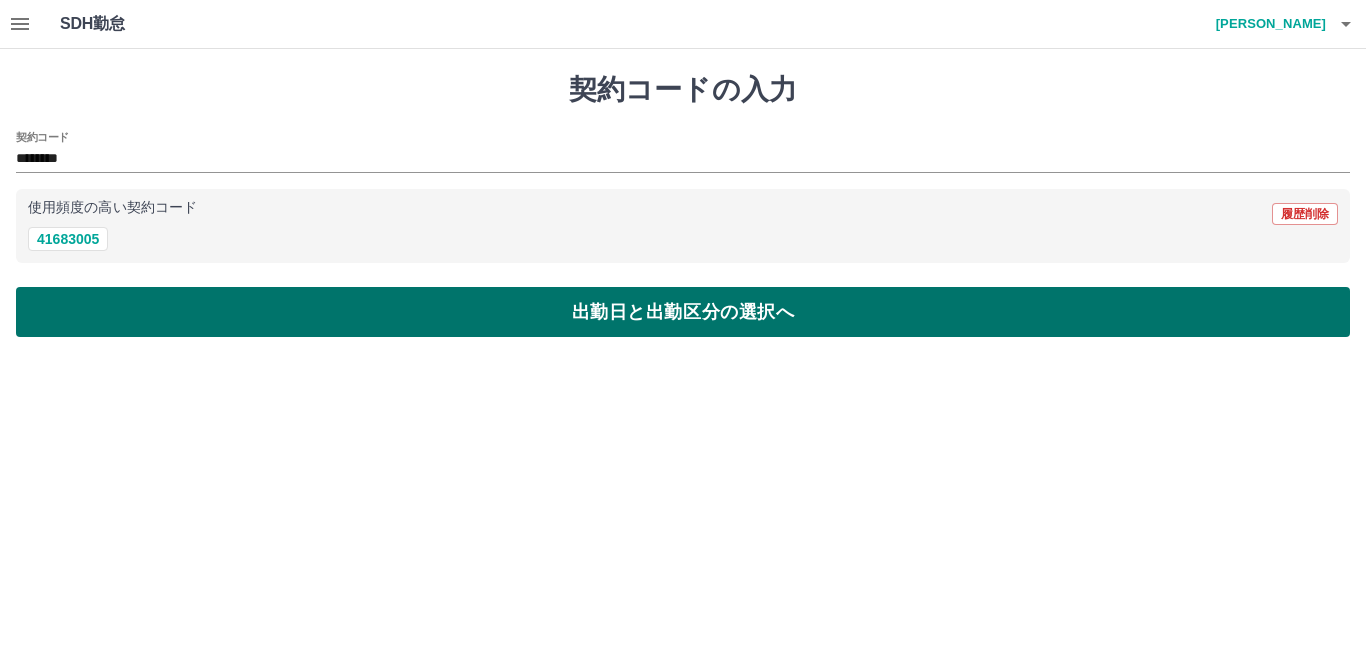 click on "出勤日と出勤区分の選択へ" at bounding box center (683, 312) 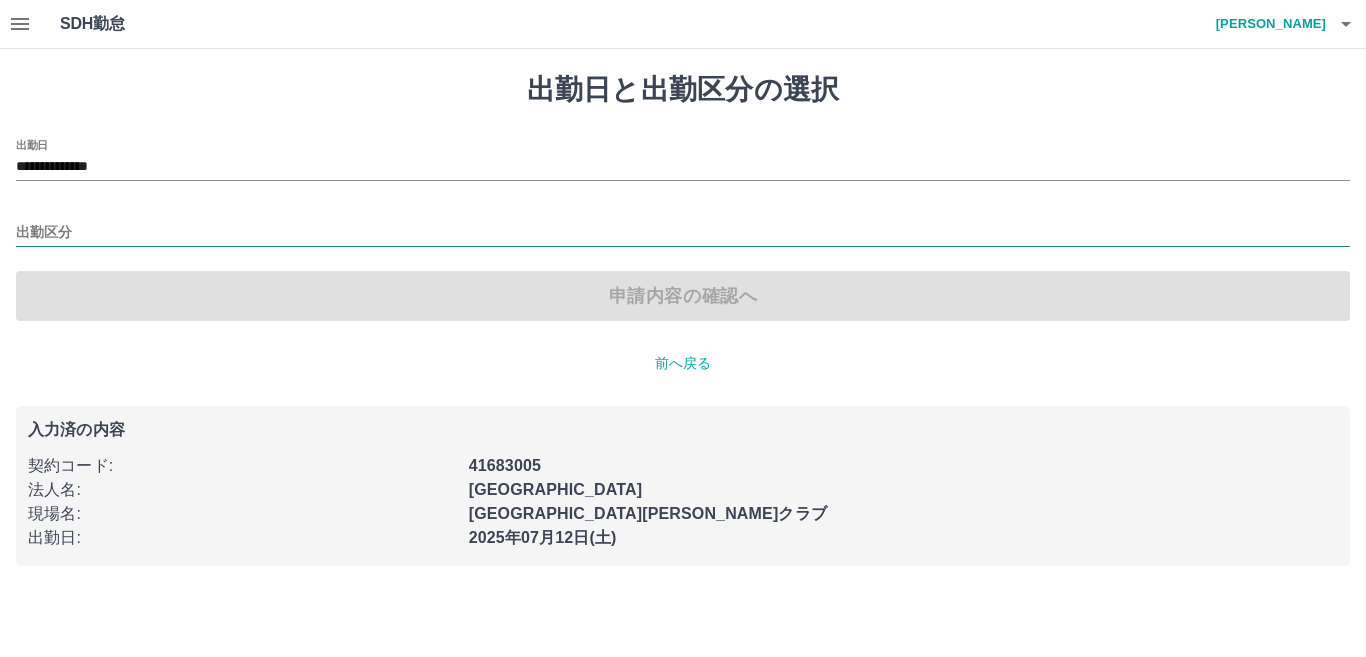click on "出勤区分" at bounding box center (683, 233) 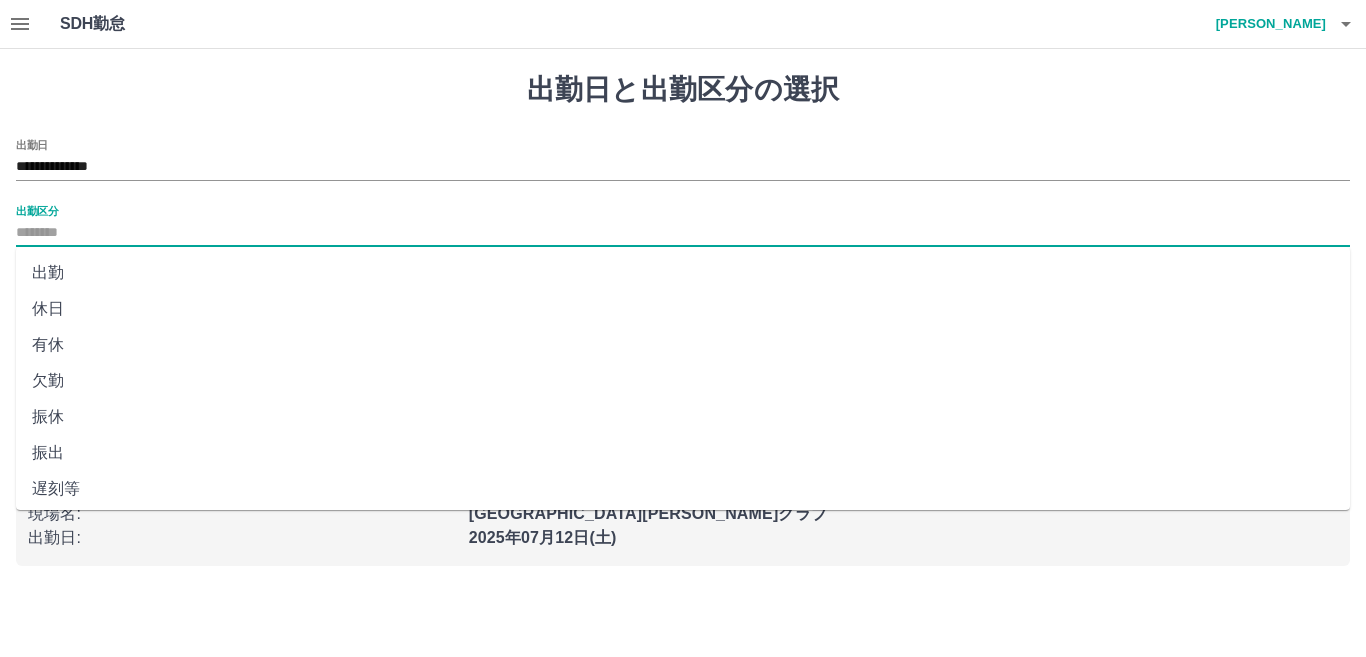 click on "振出" at bounding box center [683, 453] 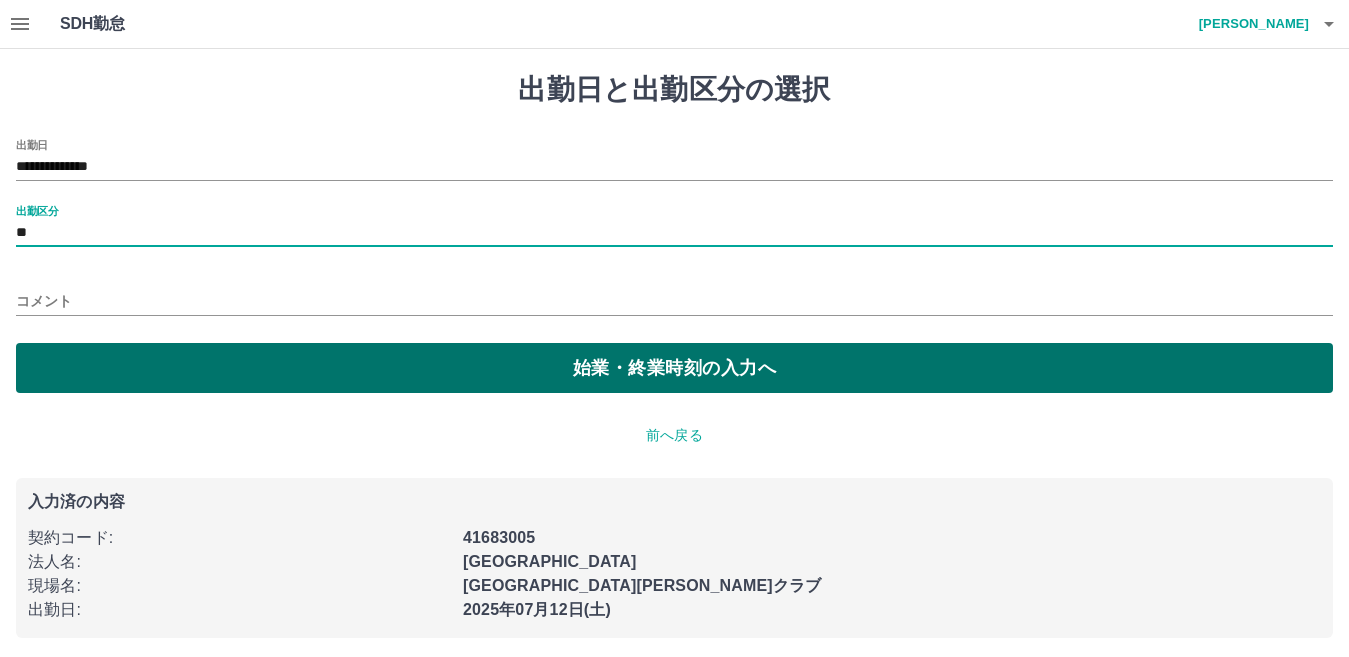 click on "始業・終業時刻の入力へ" at bounding box center (674, 368) 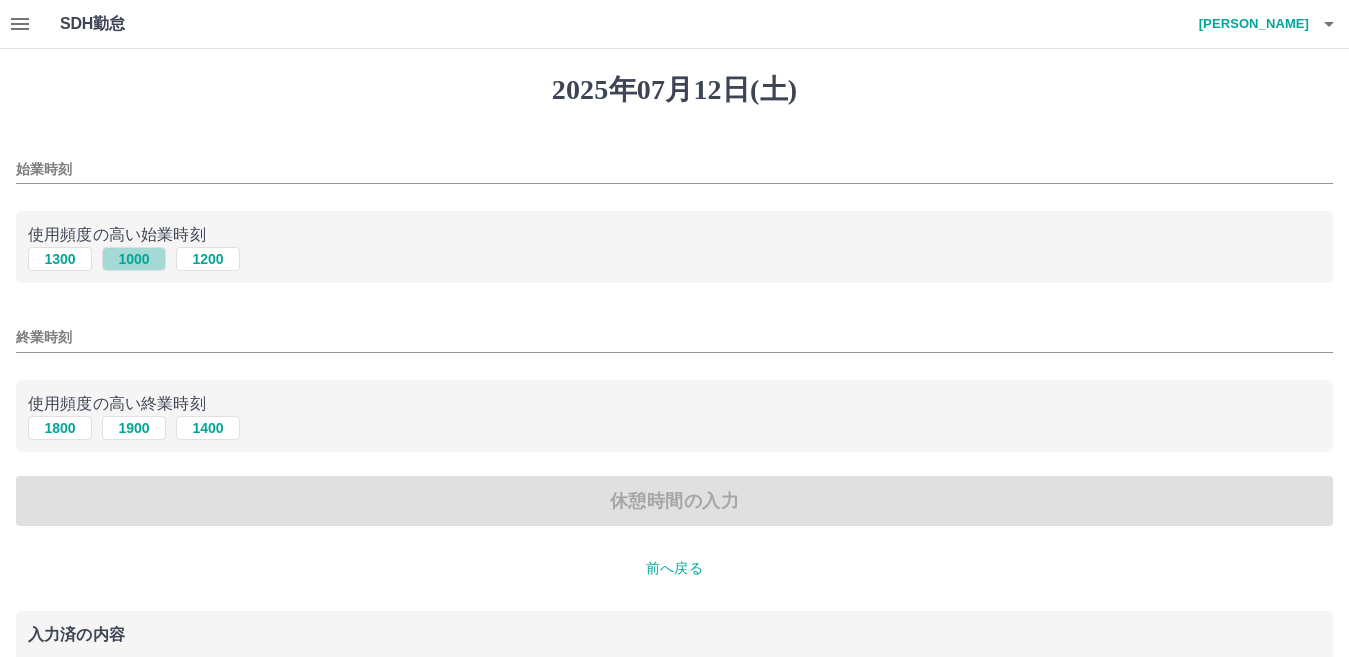 click on "1000" at bounding box center (134, 259) 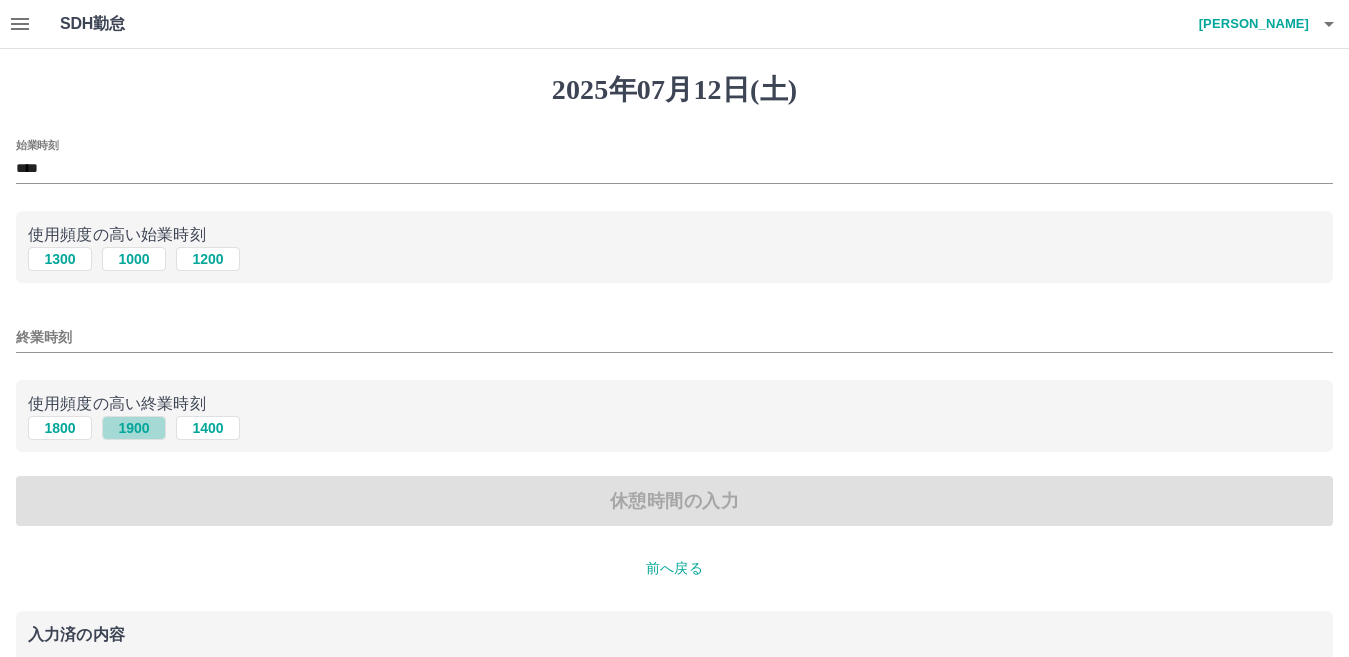 click on "1900" at bounding box center [134, 428] 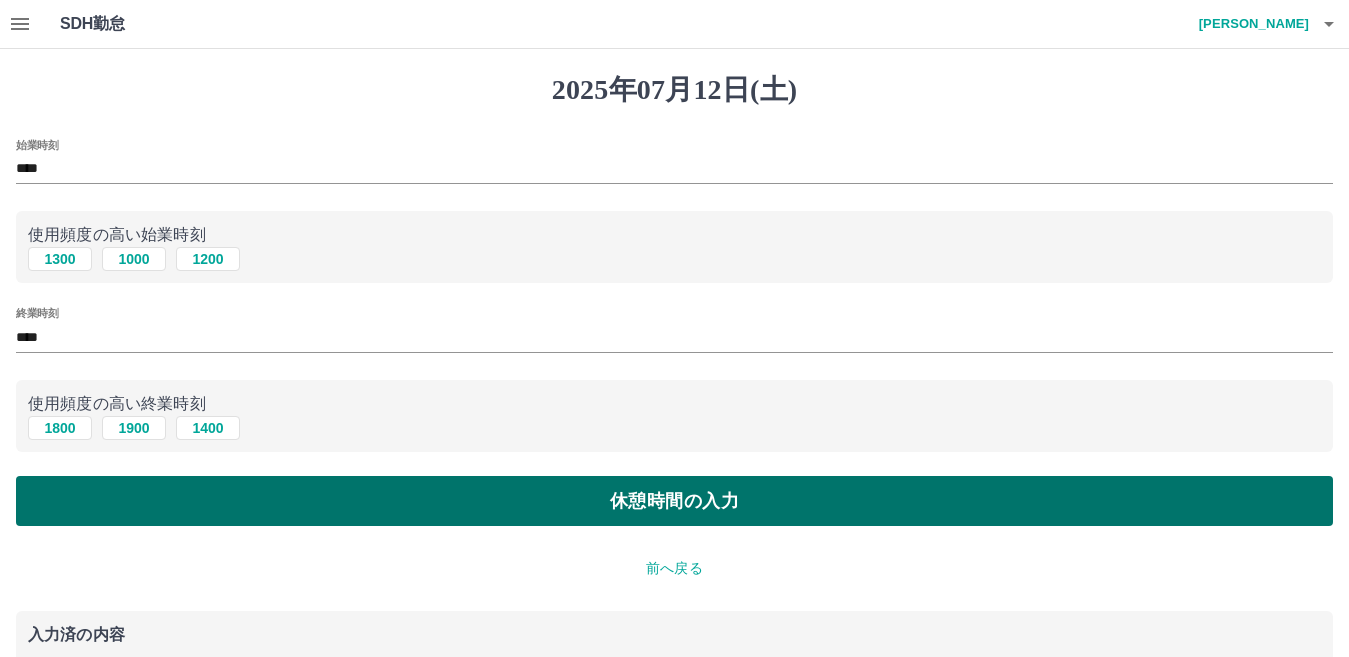 click on "休憩時間の入力" at bounding box center (674, 501) 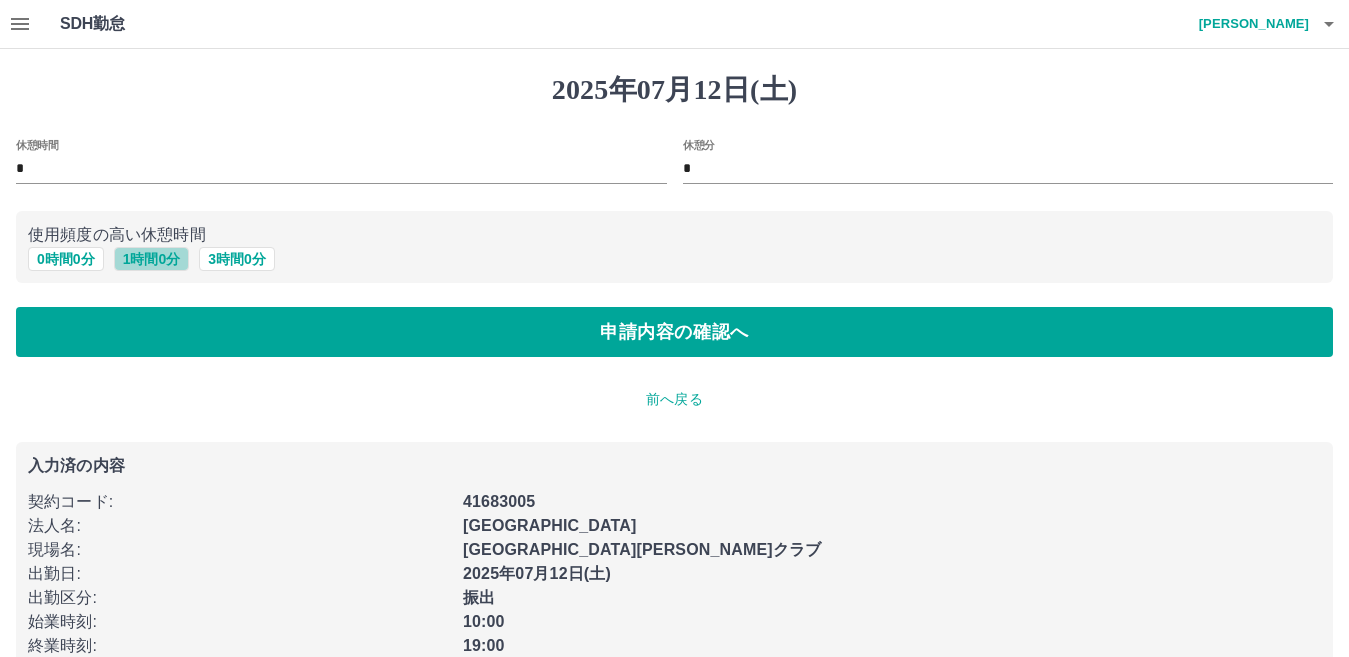 click on "1 時間 0 分" at bounding box center [152, 259] 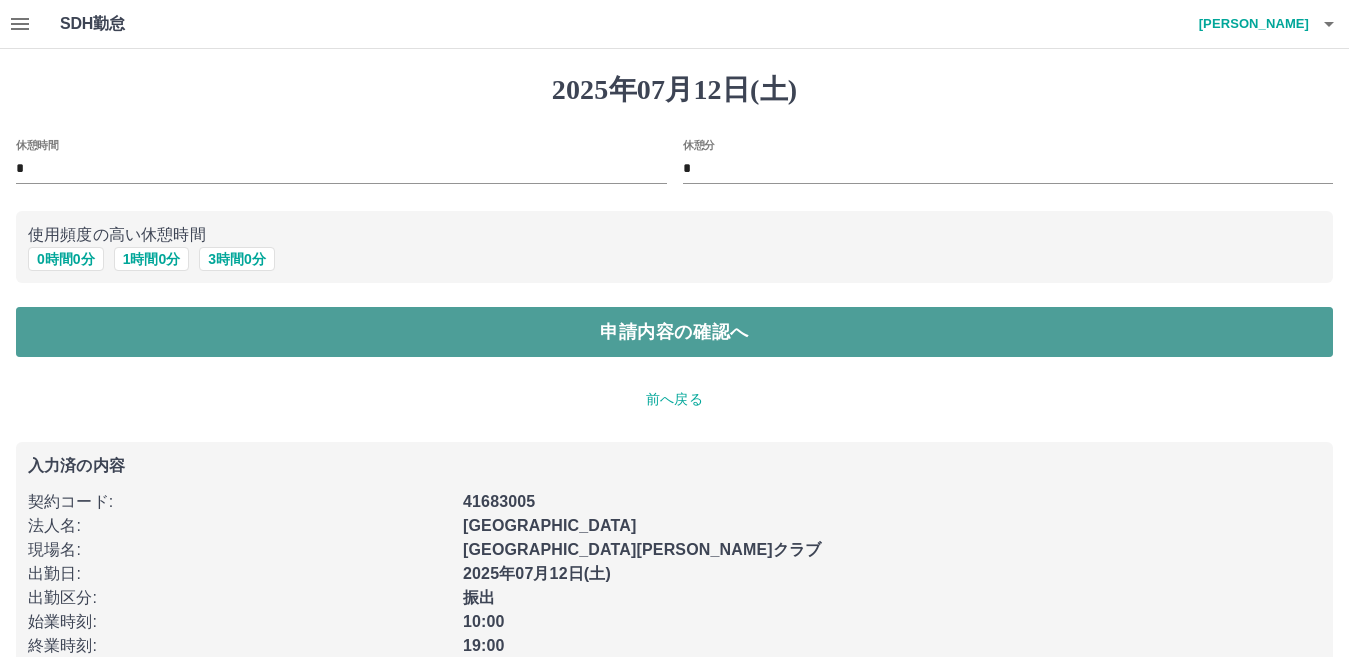 click on "申請内容の確認へ" at bounding box center (674, 332) 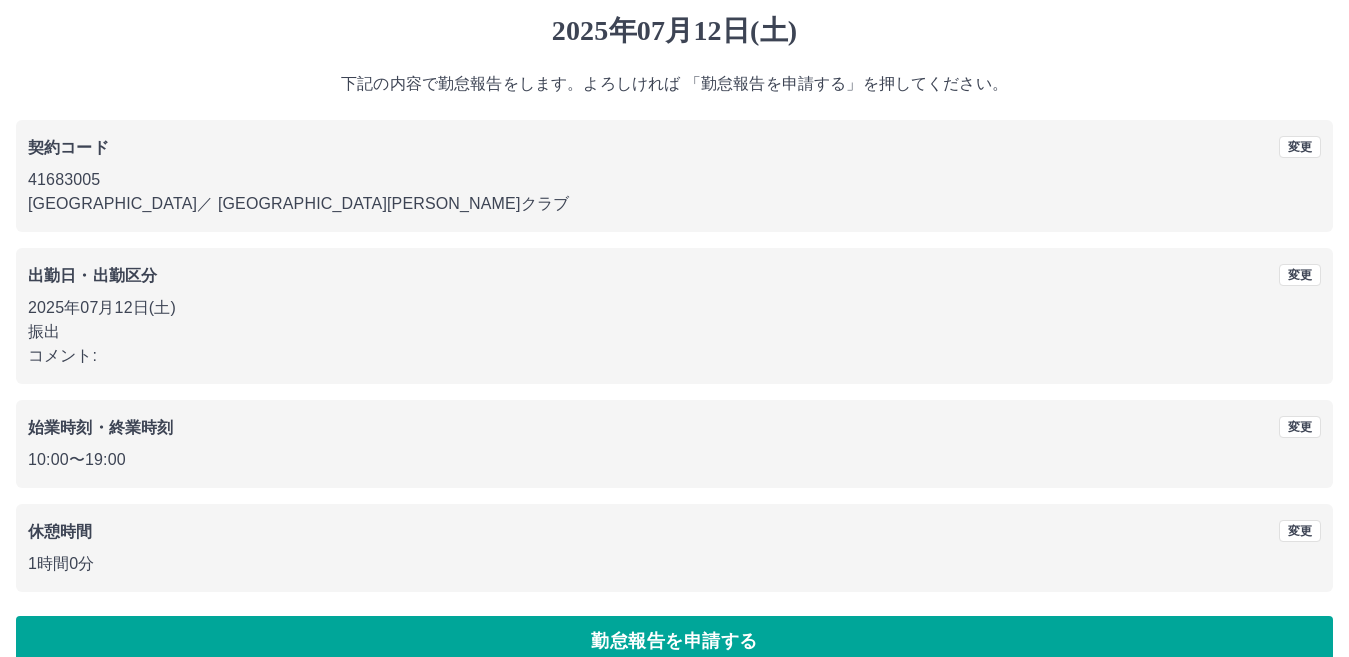 scroll, scrollTop: 92, scrollLeft: 0, axis: vertical 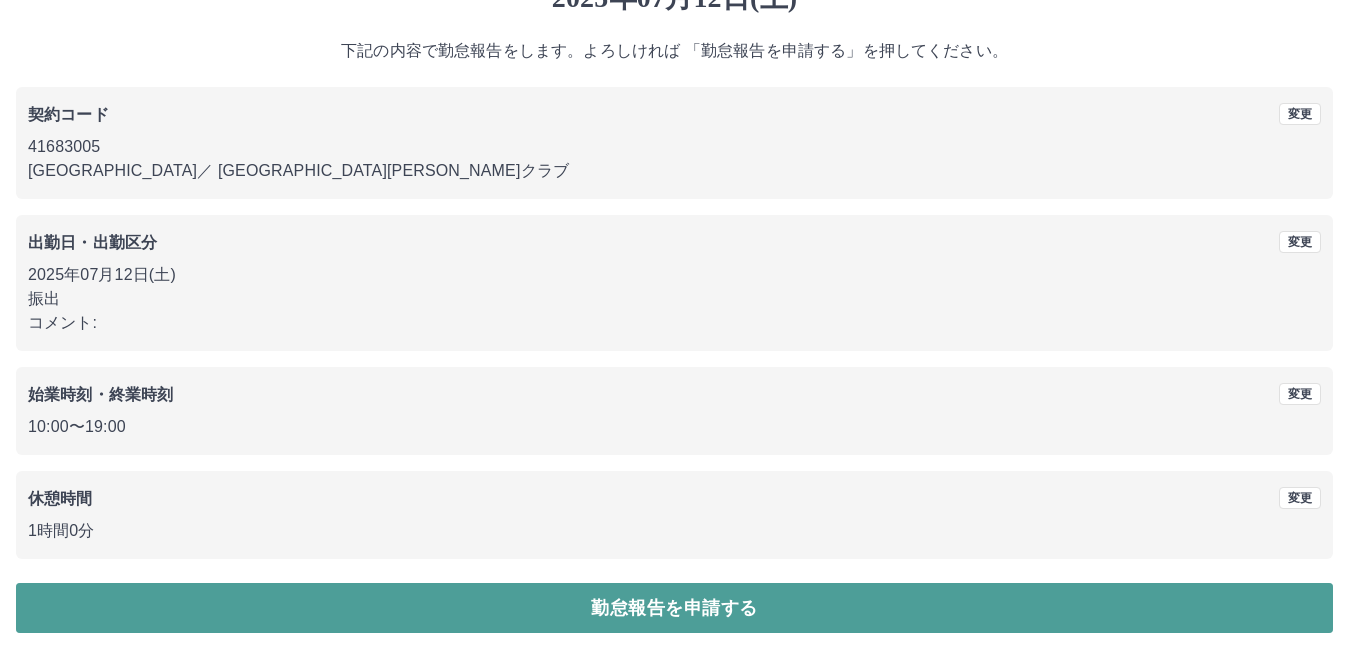 click on "勤怠報告を申請する" at bounding box center (674, 608) 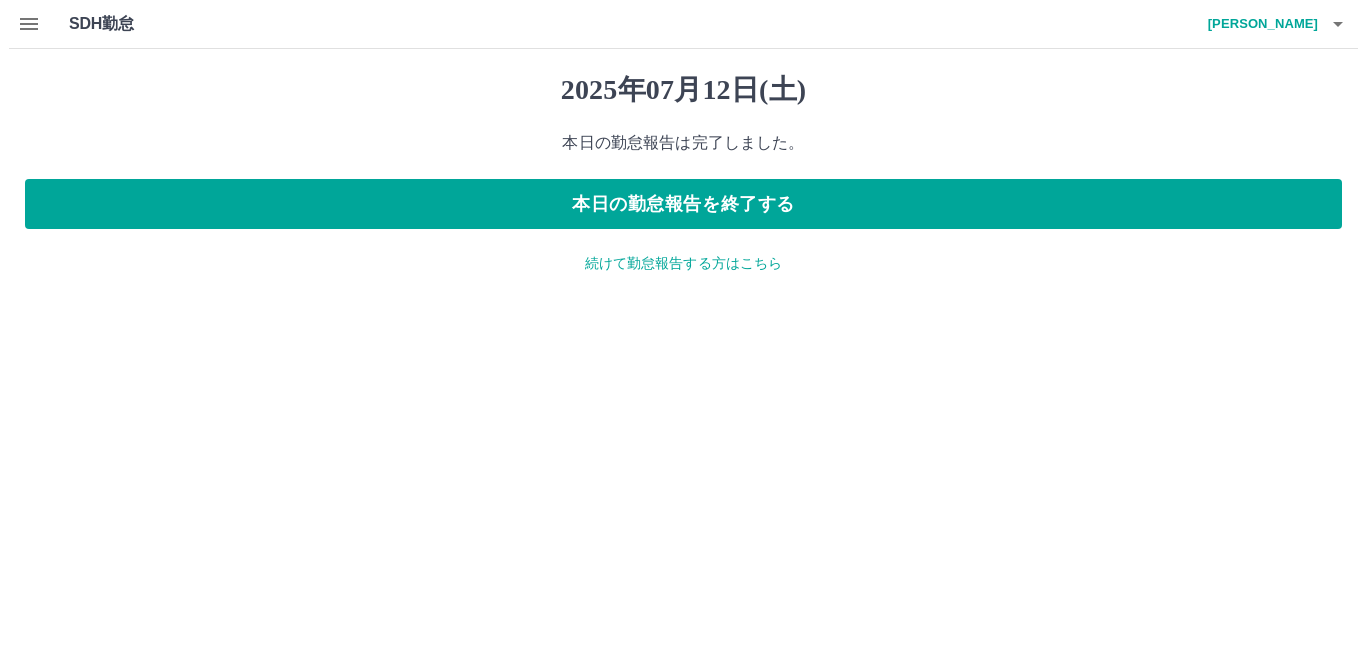 scroll, scrollTop: 0, scrollLeft: 0, axis: both 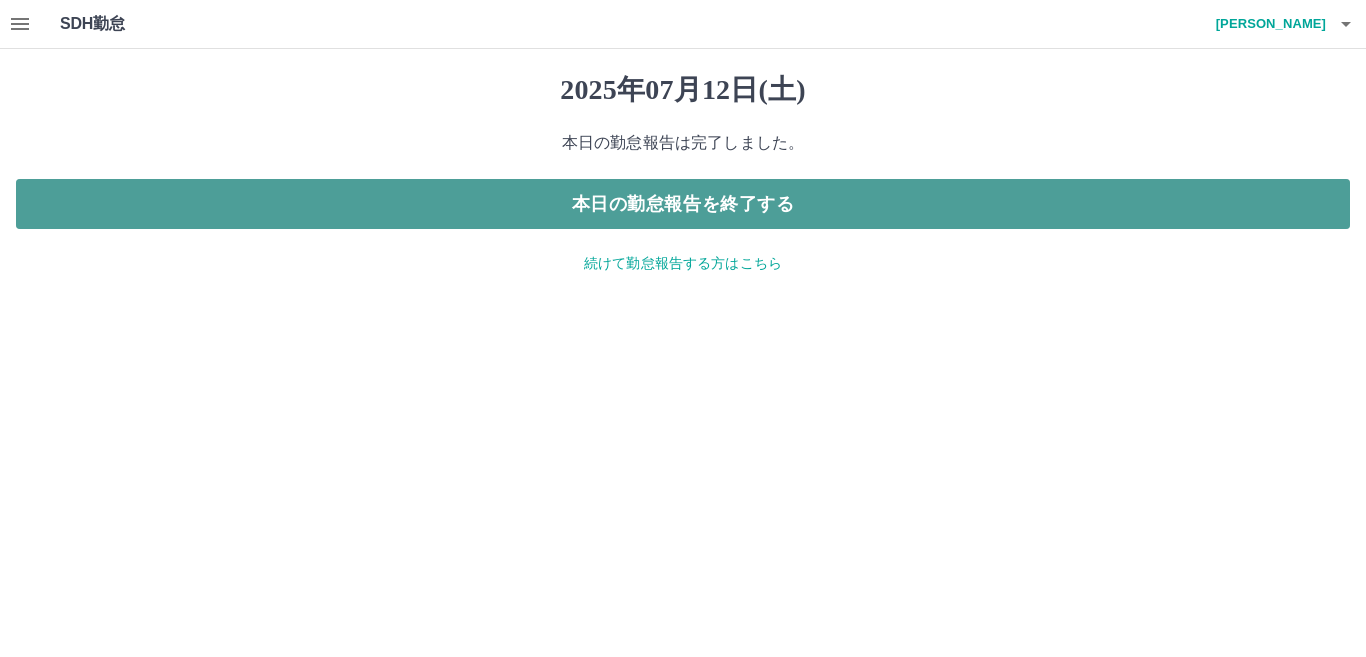 click on "本日の勤怠報告を終了する" at bounding box center [683, 204] 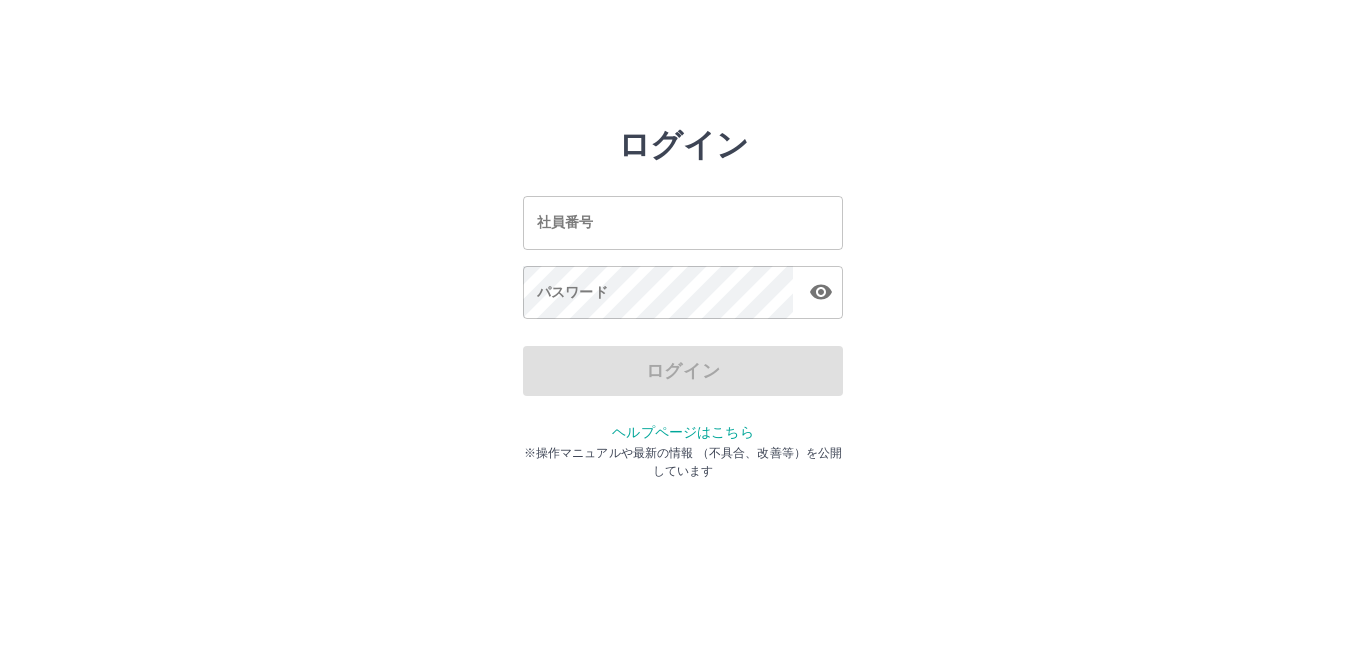 scroll, scrollTop: 0, scrollLeft: 0, axis: both 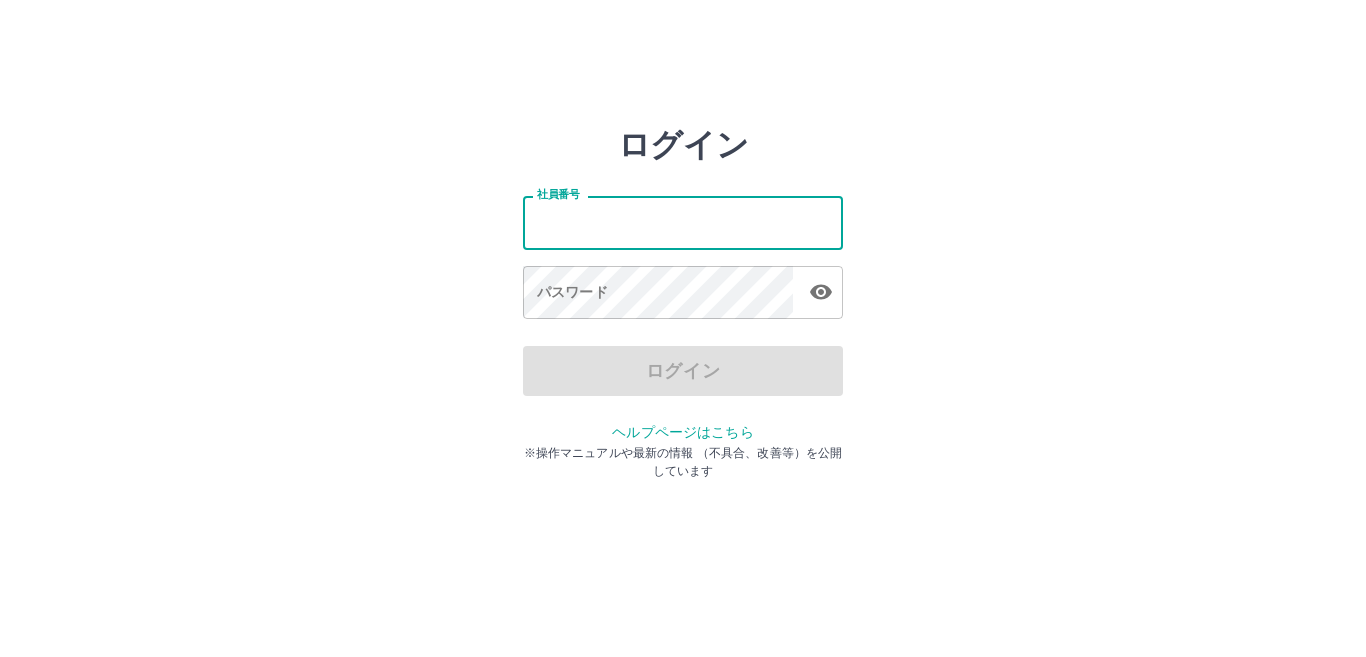 type on "*******" 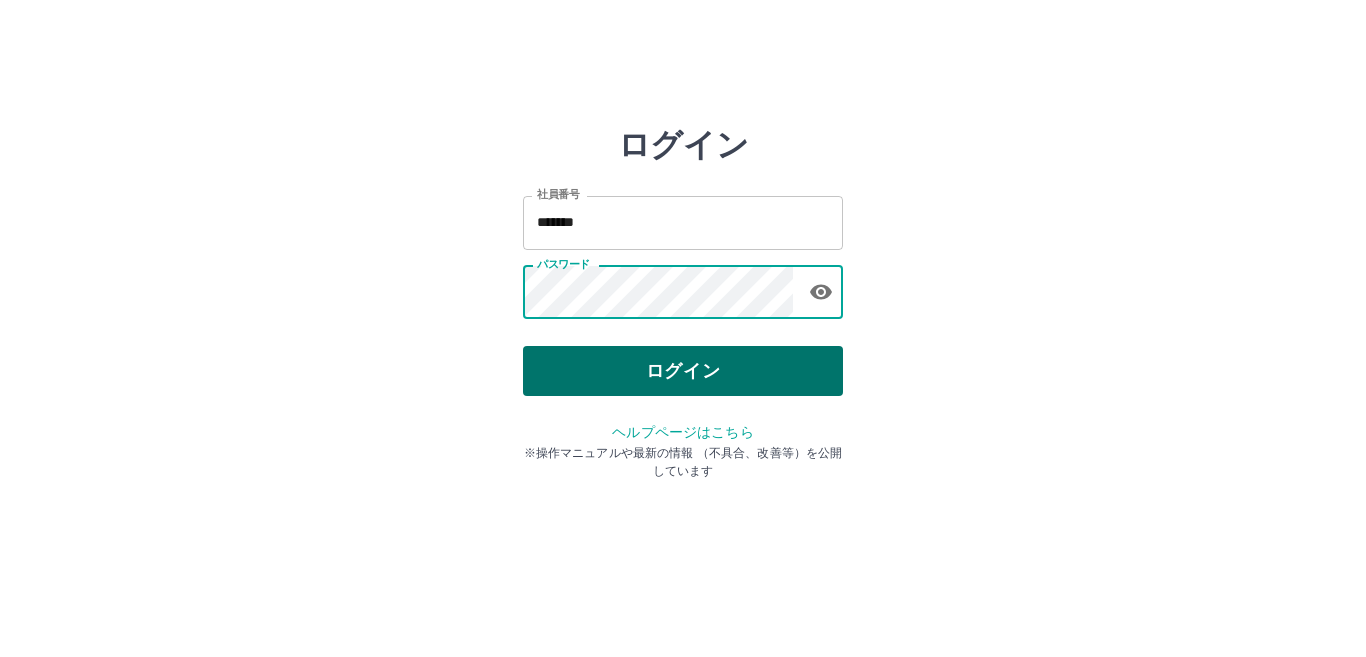 click on "ログイン" at bounding box center (683, 371) 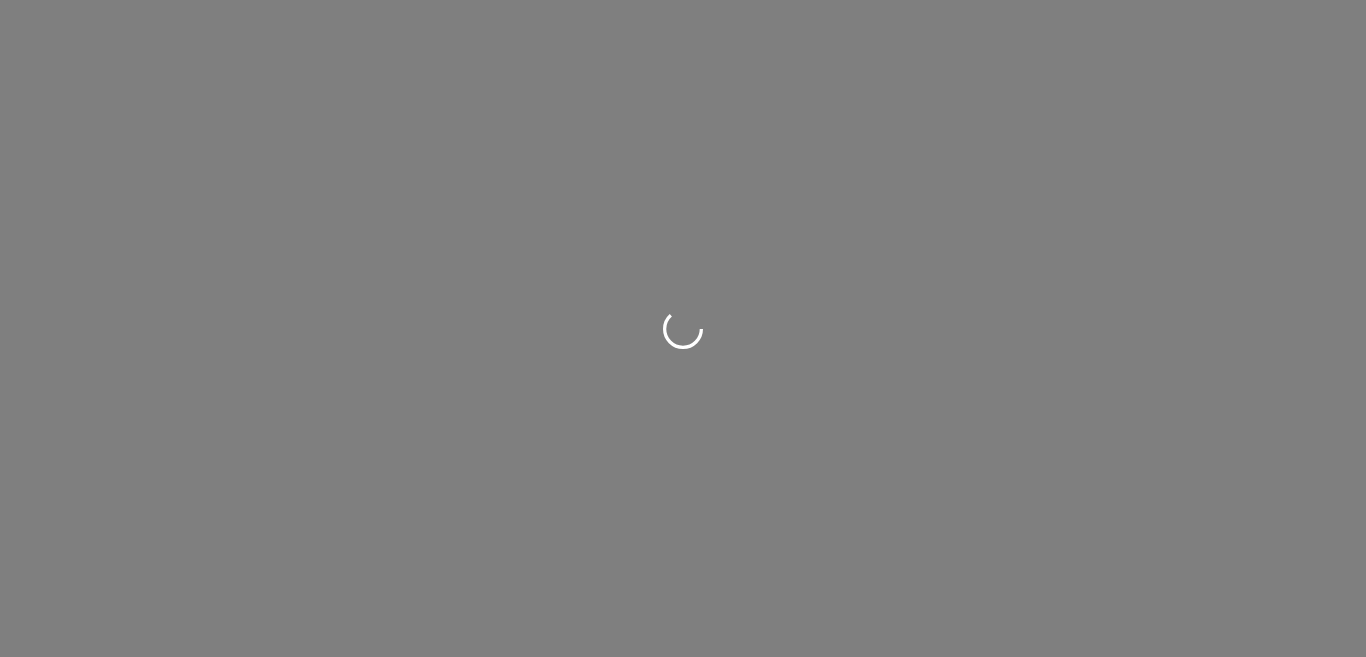 scroll, scrollTop: 0, scrollLeft: 0, axis: both 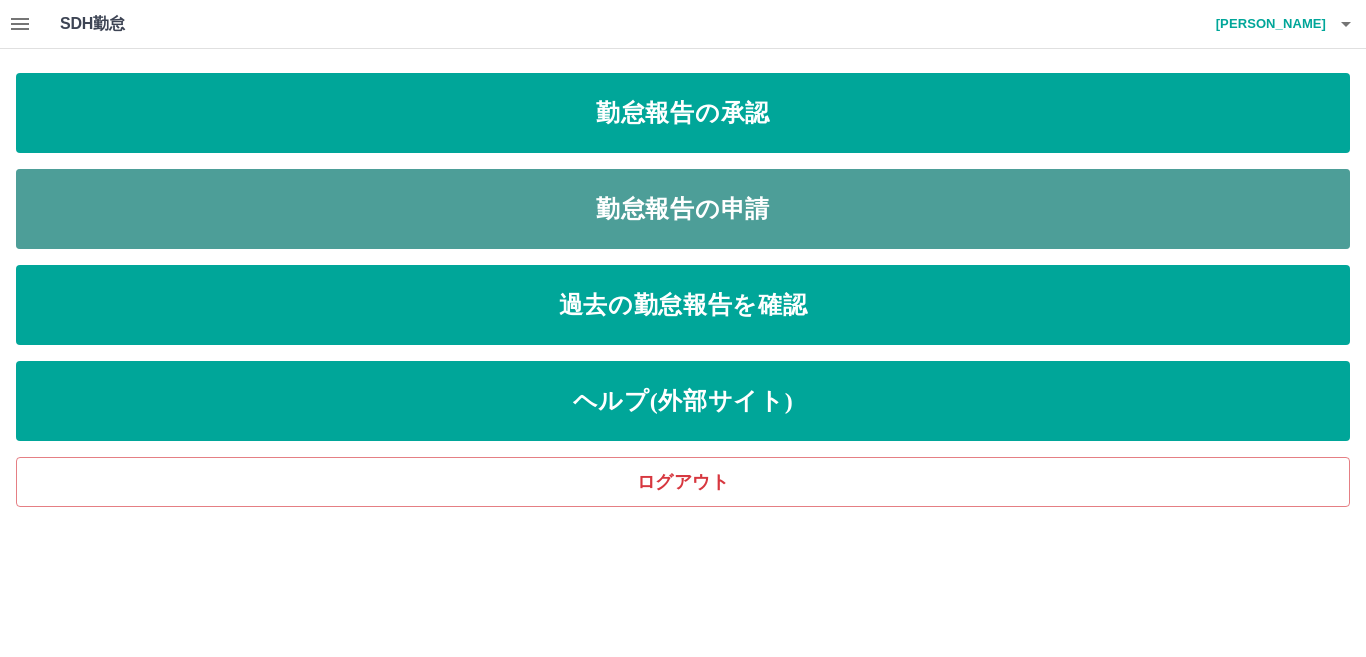 click on "勤怠報告の申請" at bounding box center [683, 209] 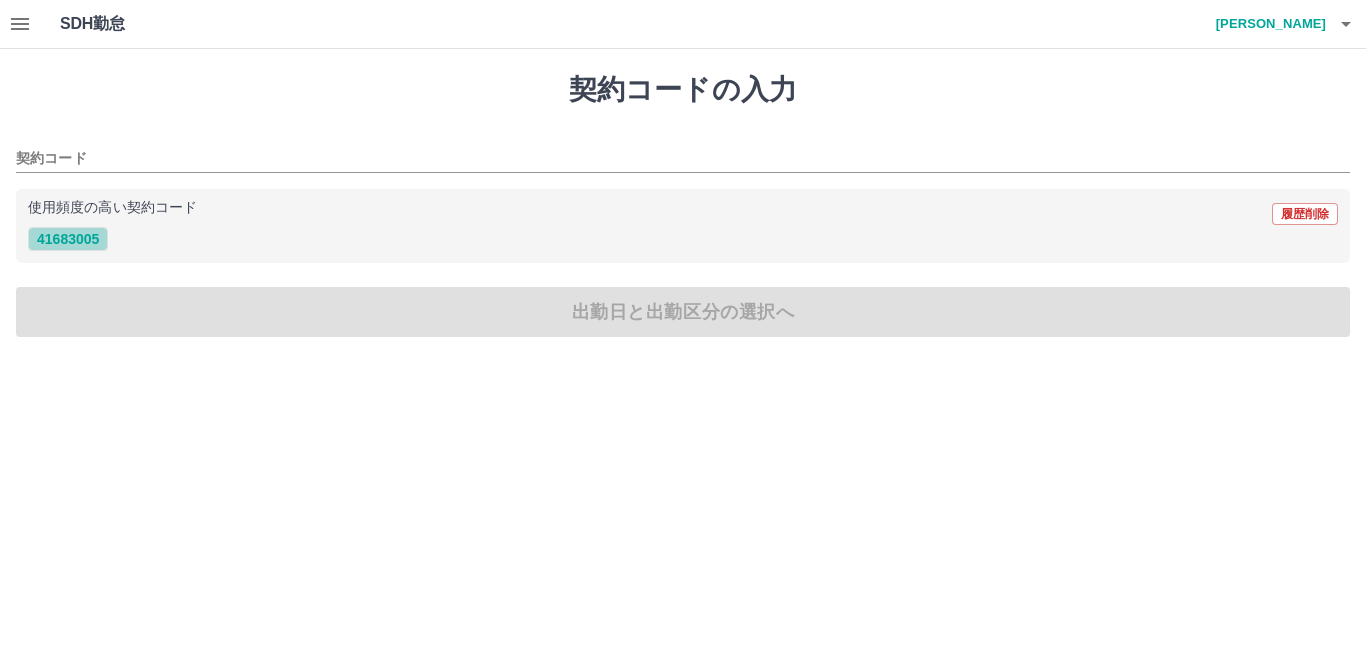 click on "41683005" at bounding box center [68, 239] 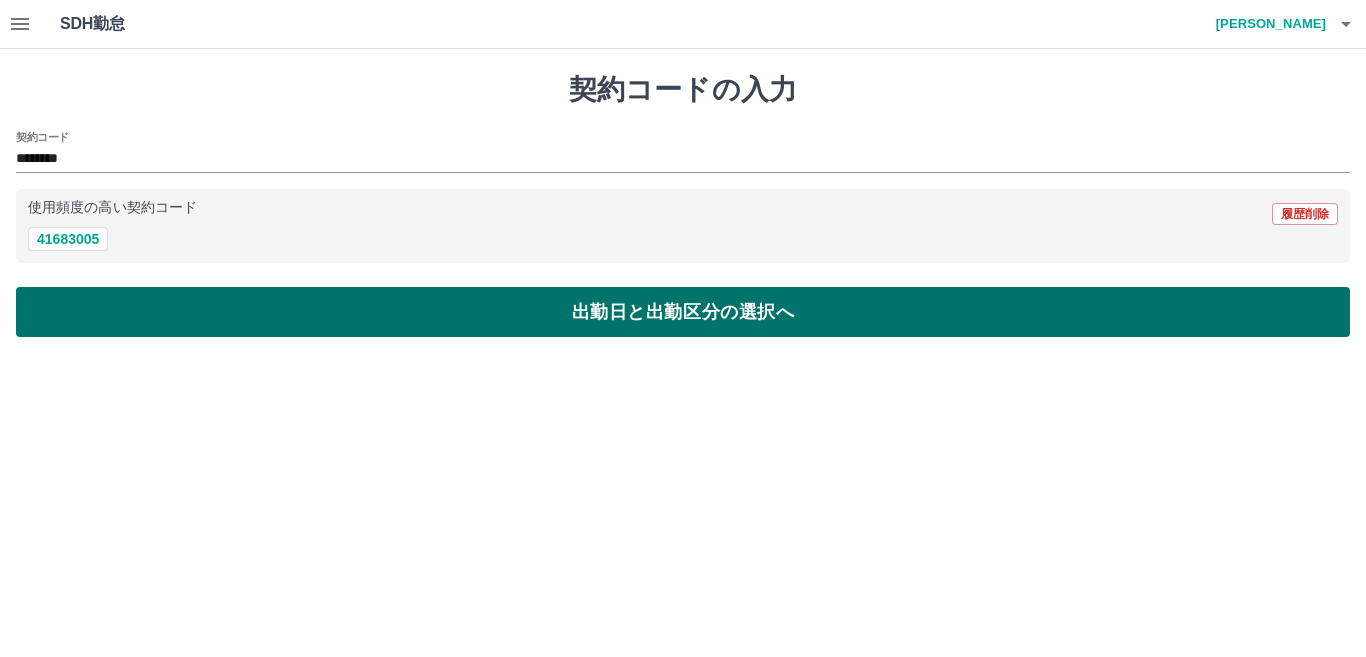 click on "出勤日と出勤区分の選択へ" at bounding box center [683, 312] 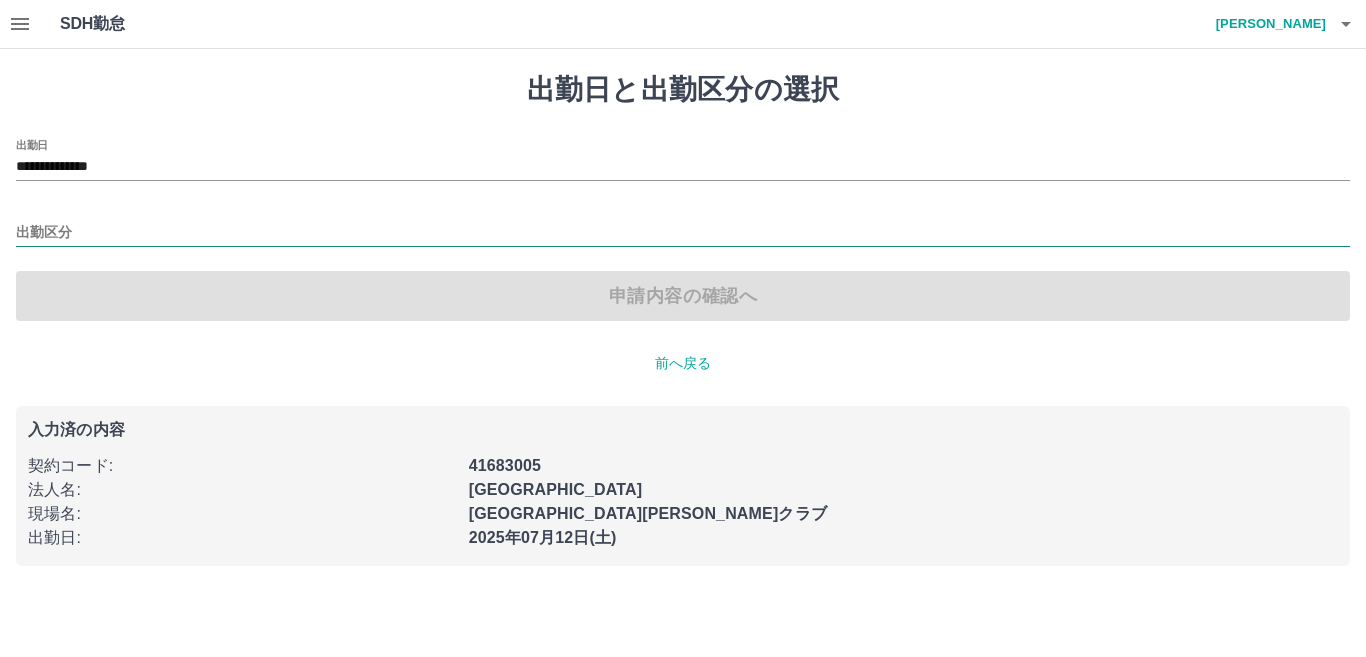 click on "出勤区分" at bounding box center (683, 233) 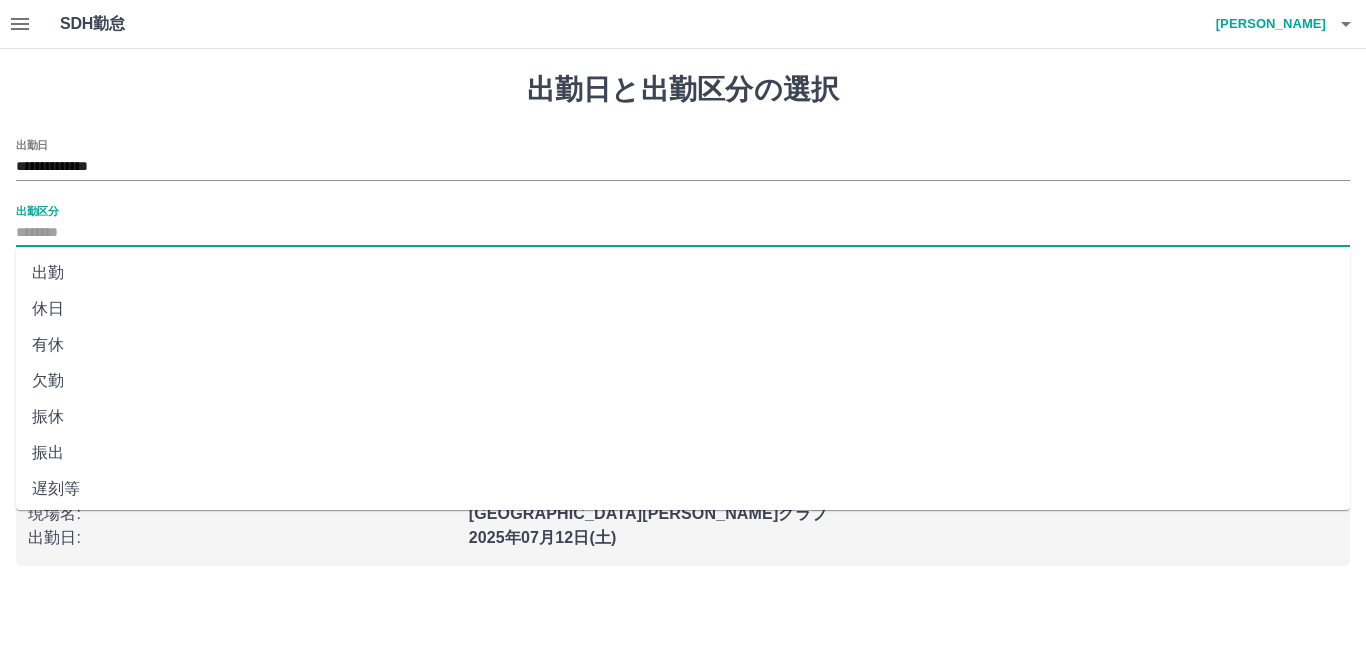 click on "休日" at bounding box center [683, 309] 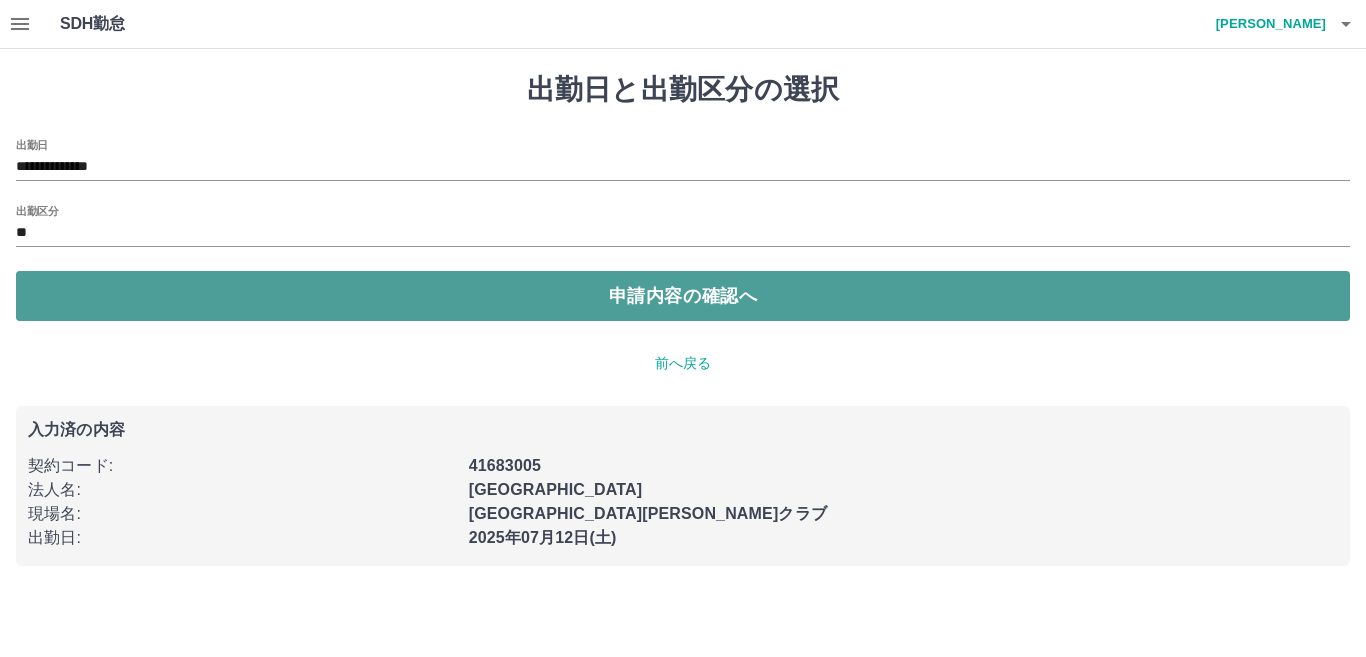 click on "申請内容の確認へ" at bounding box center [683, 296] 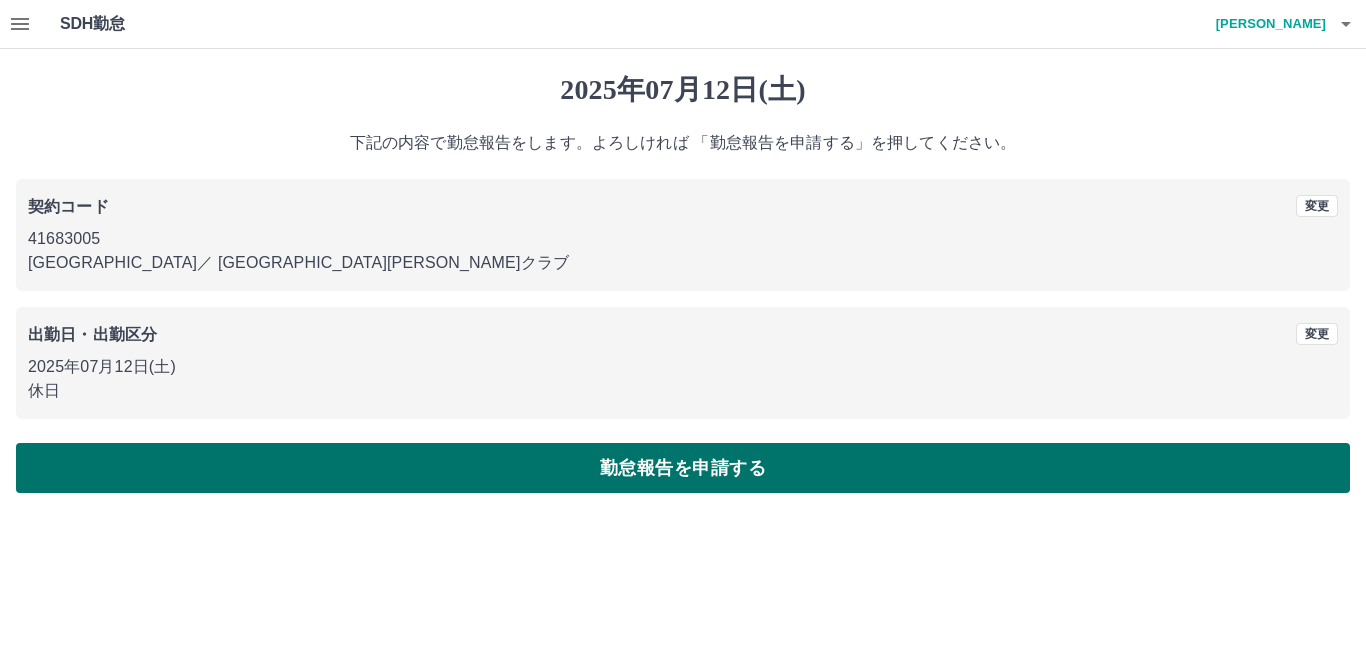 click on "勤怠報告を申請する" at bounding box center [683, 468] 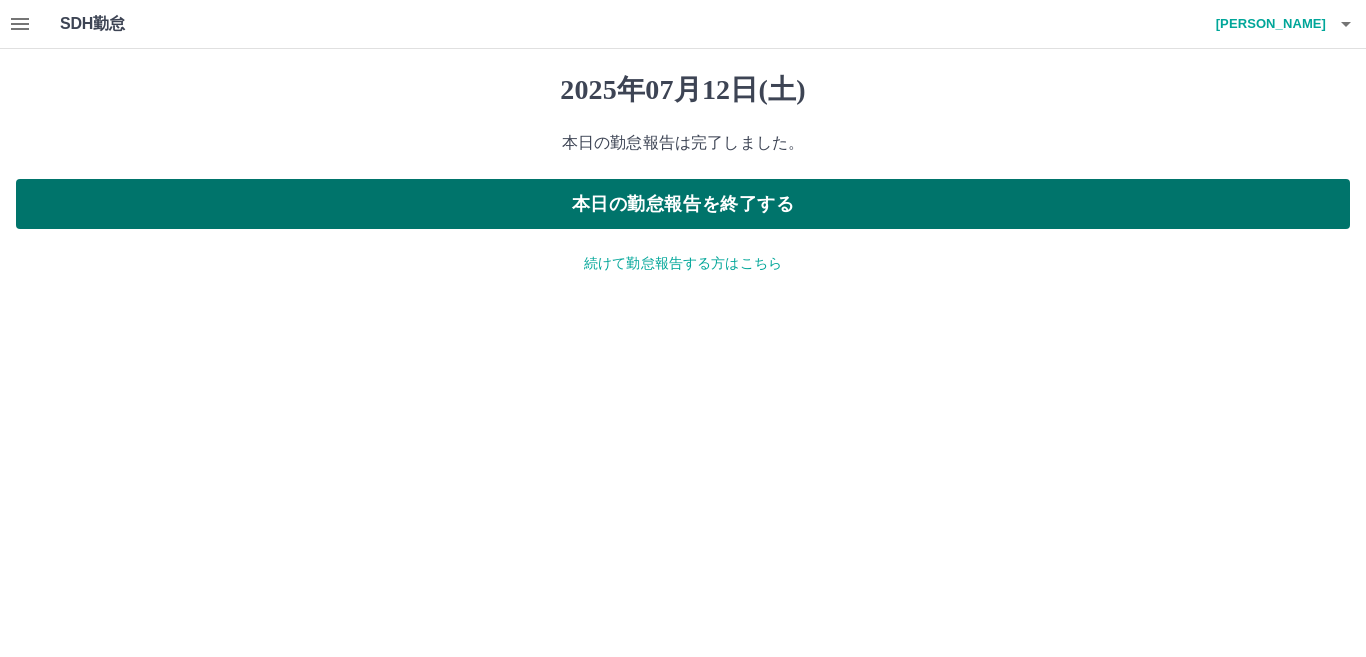 click on "本日の勤怠報告を終了する" at bounding box center [683, 204] 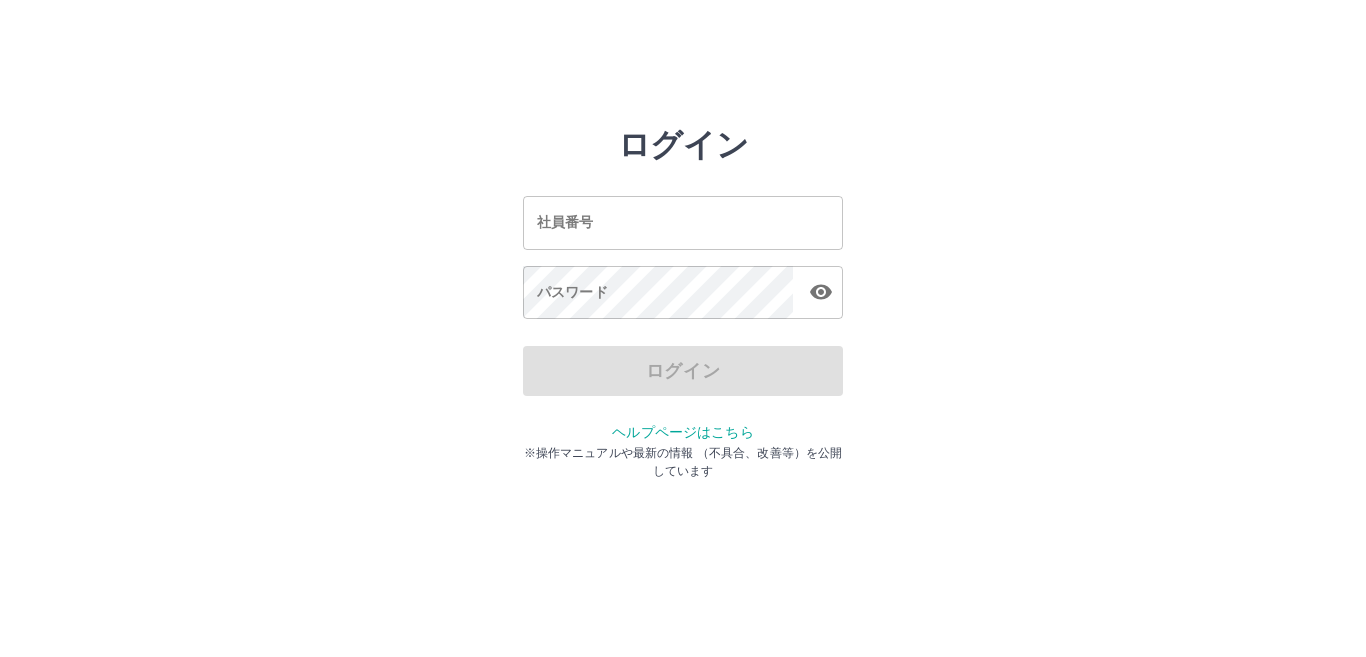 scroll, scrollTop: 0, scrollLeft: 0, axis: both 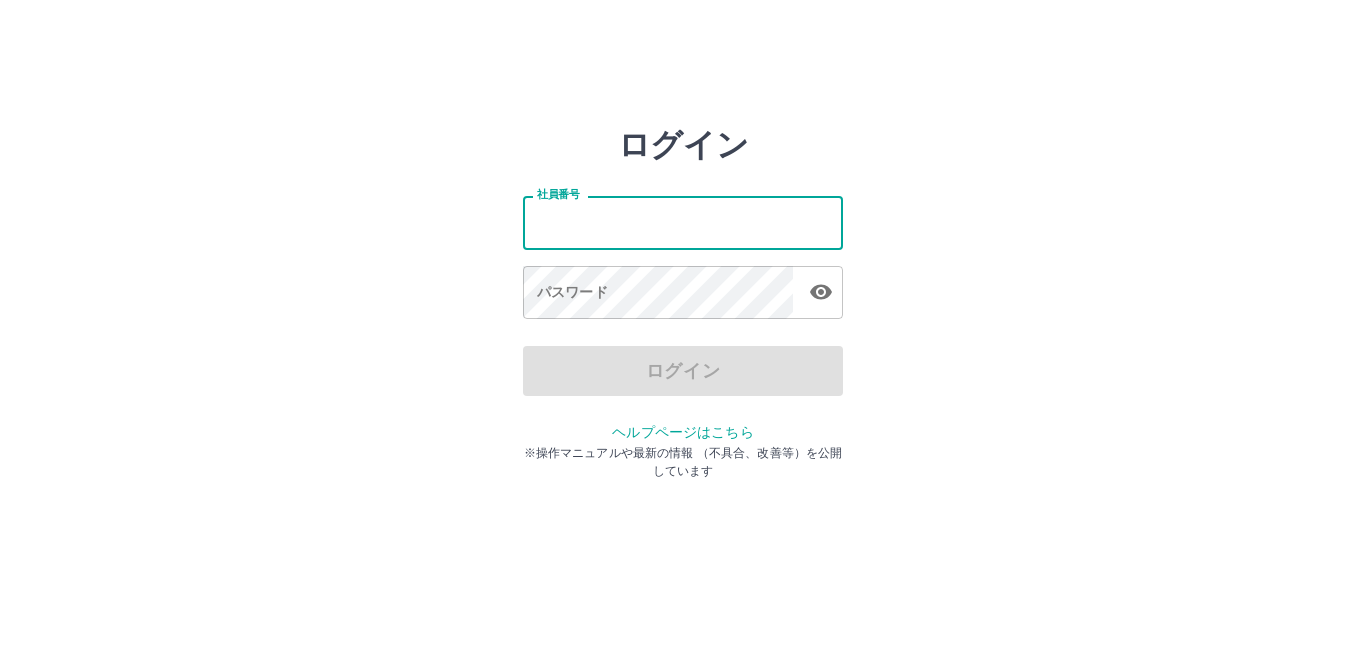 click on "社員番号" at bounding box center (683, 222) 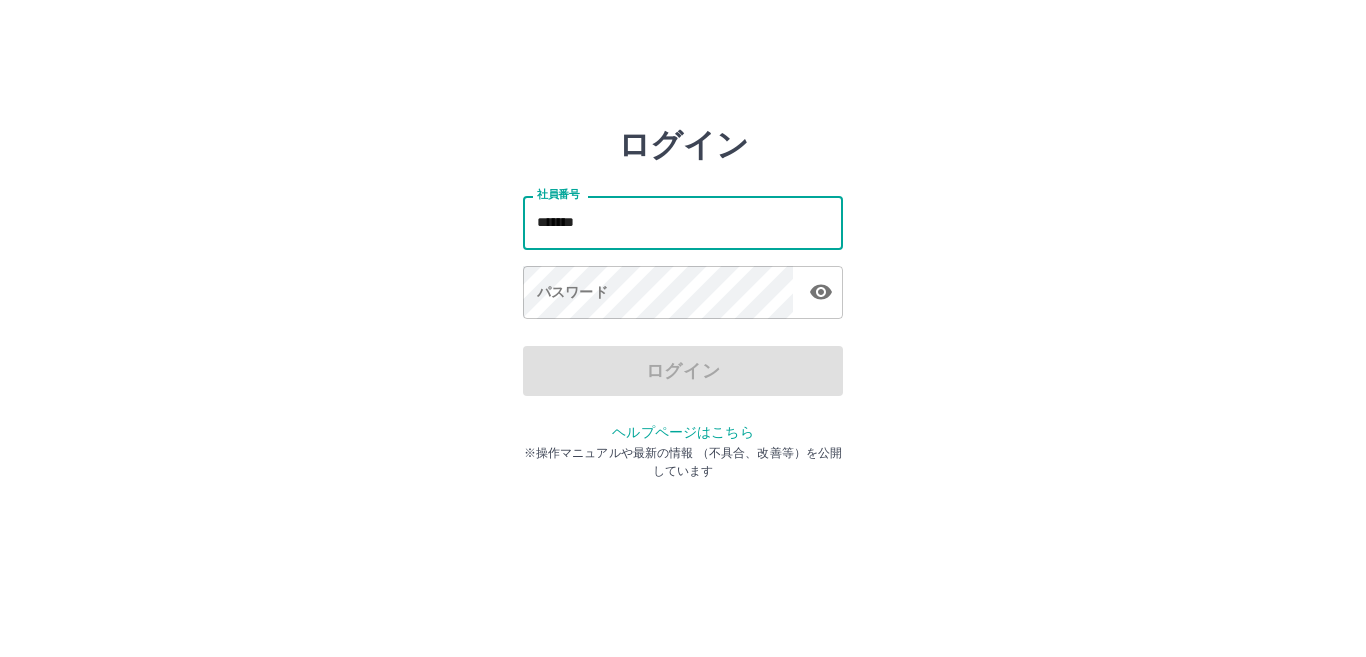 type on "*******" 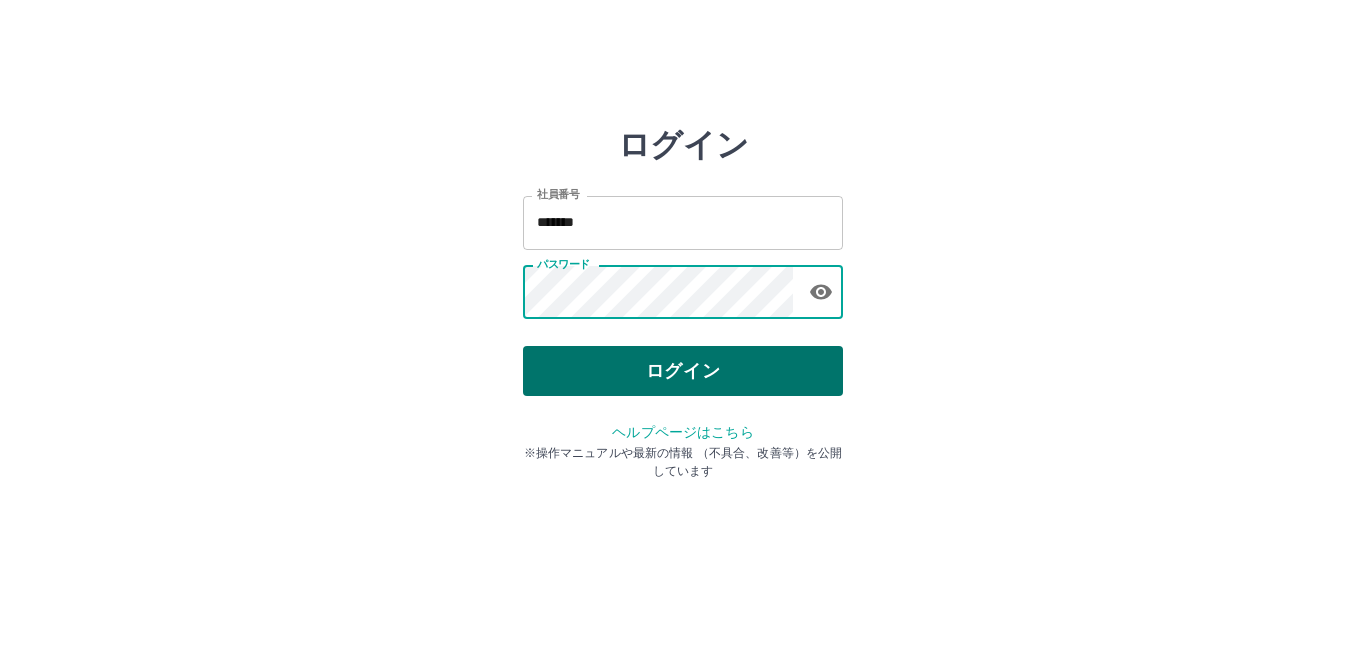 click on "ログイン" at bounding box center [683, 371] 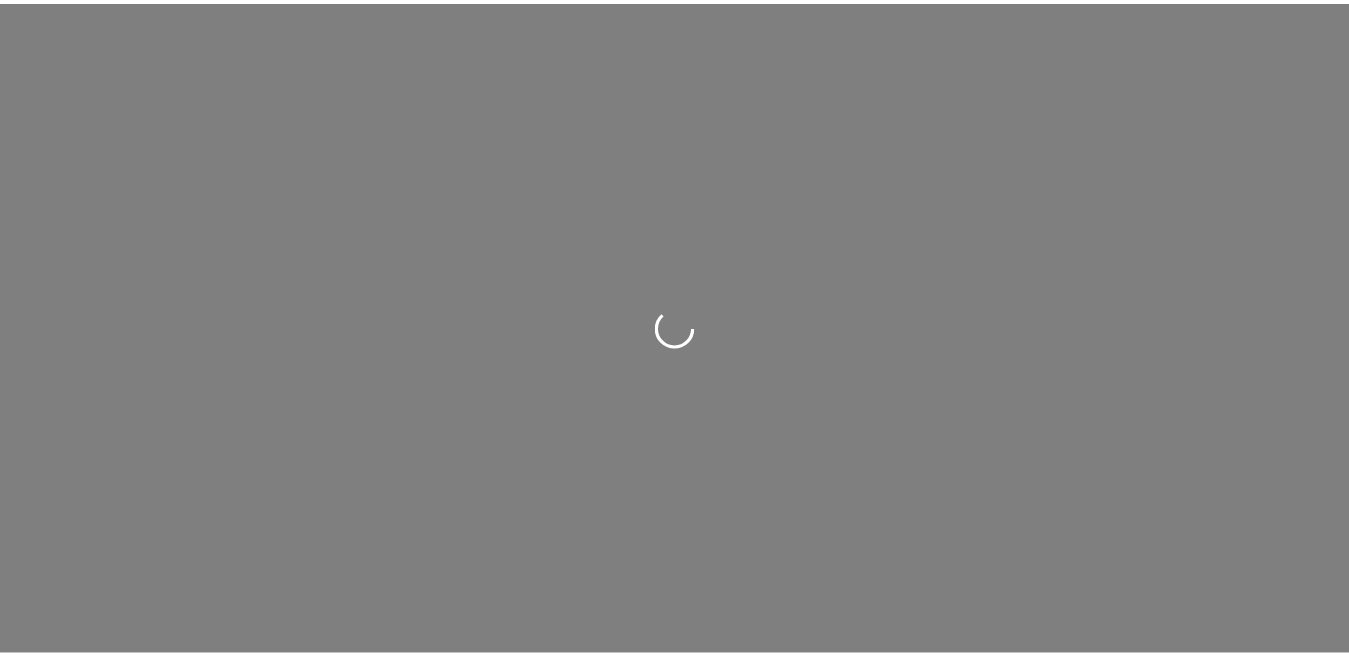 scroll, scrollTop: 0, scrollLeft: 0, axis: both 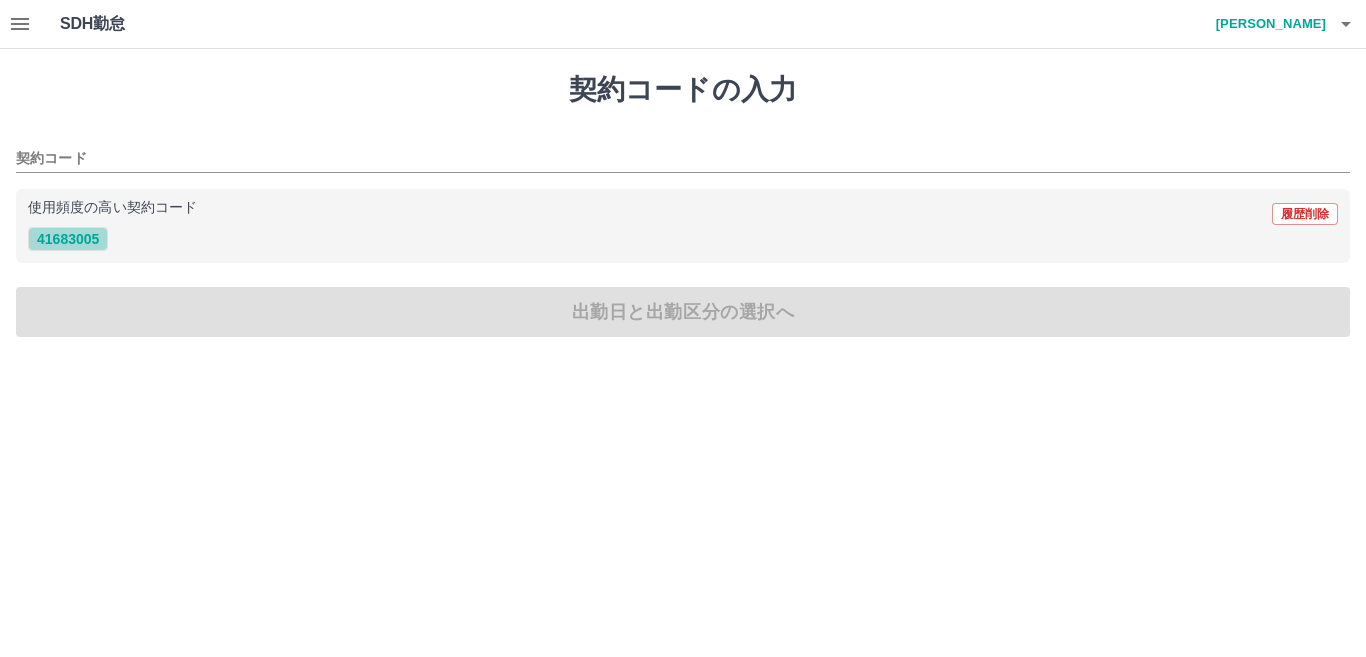 click on "41683005" at bounding box center (68, 239) 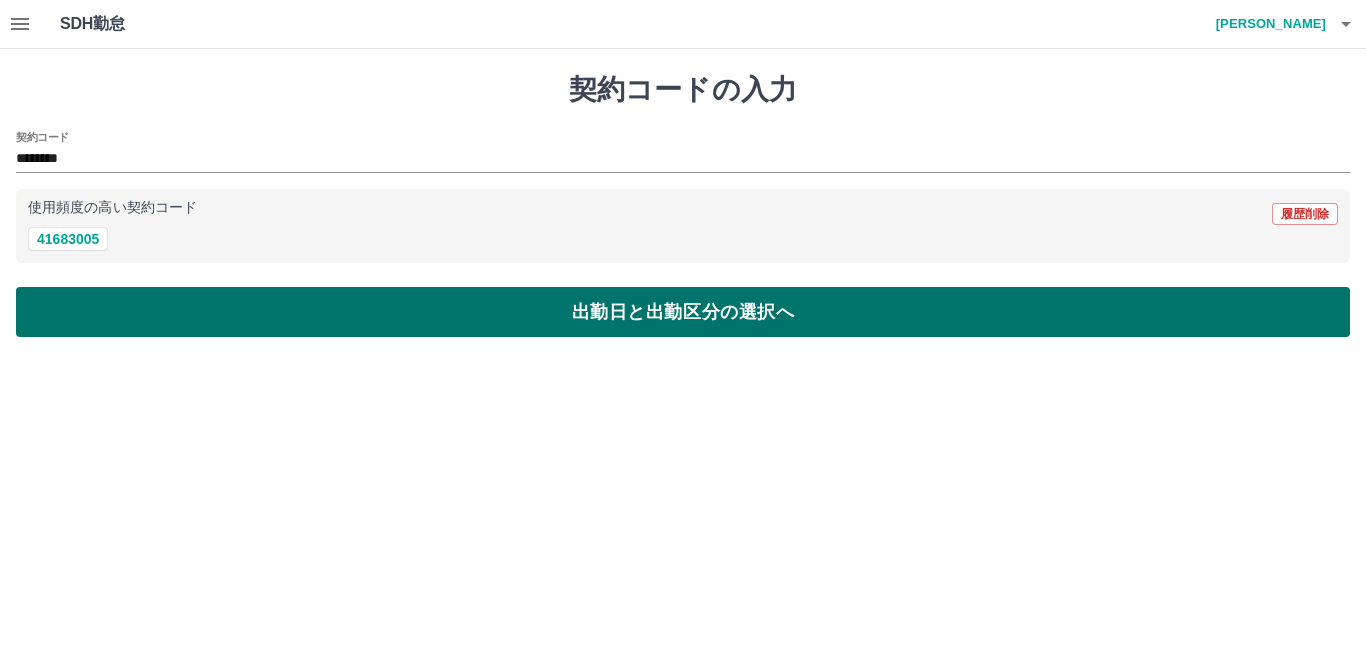 click on "出勤日と出勤区分の選択へ" at bounding box center (683, 312) 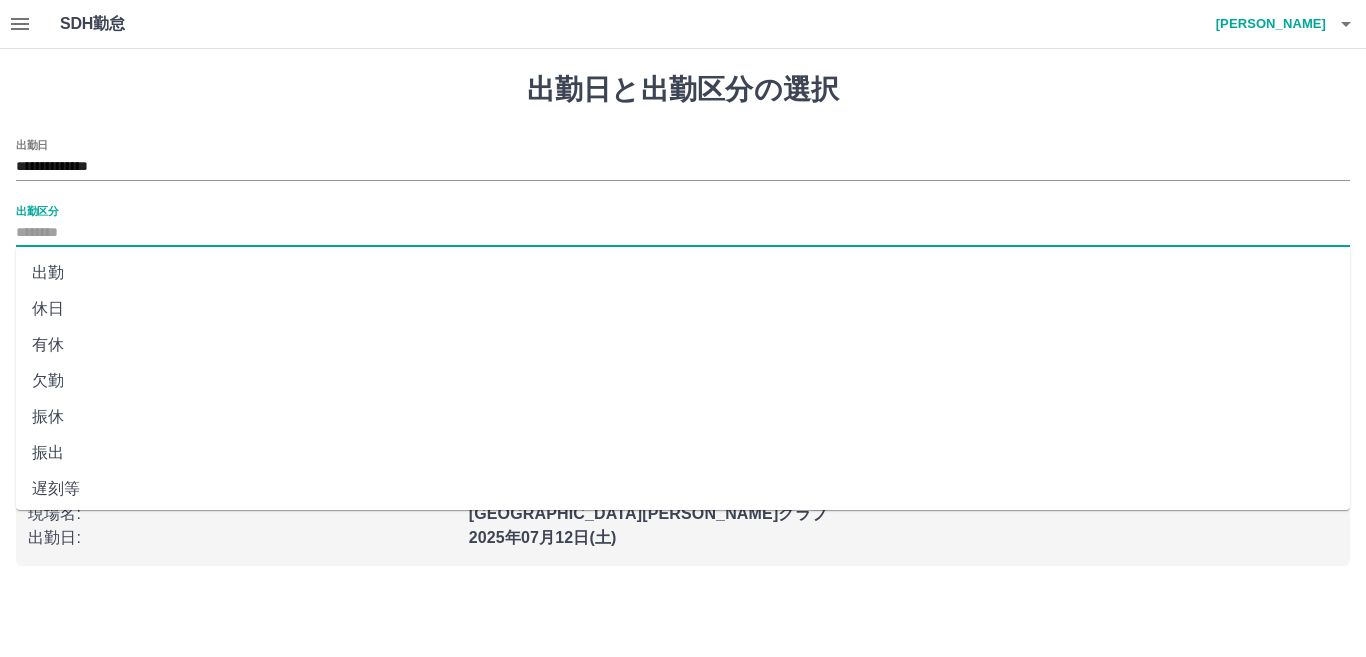 click on "出勤区分" at bounding box center (683, 233) 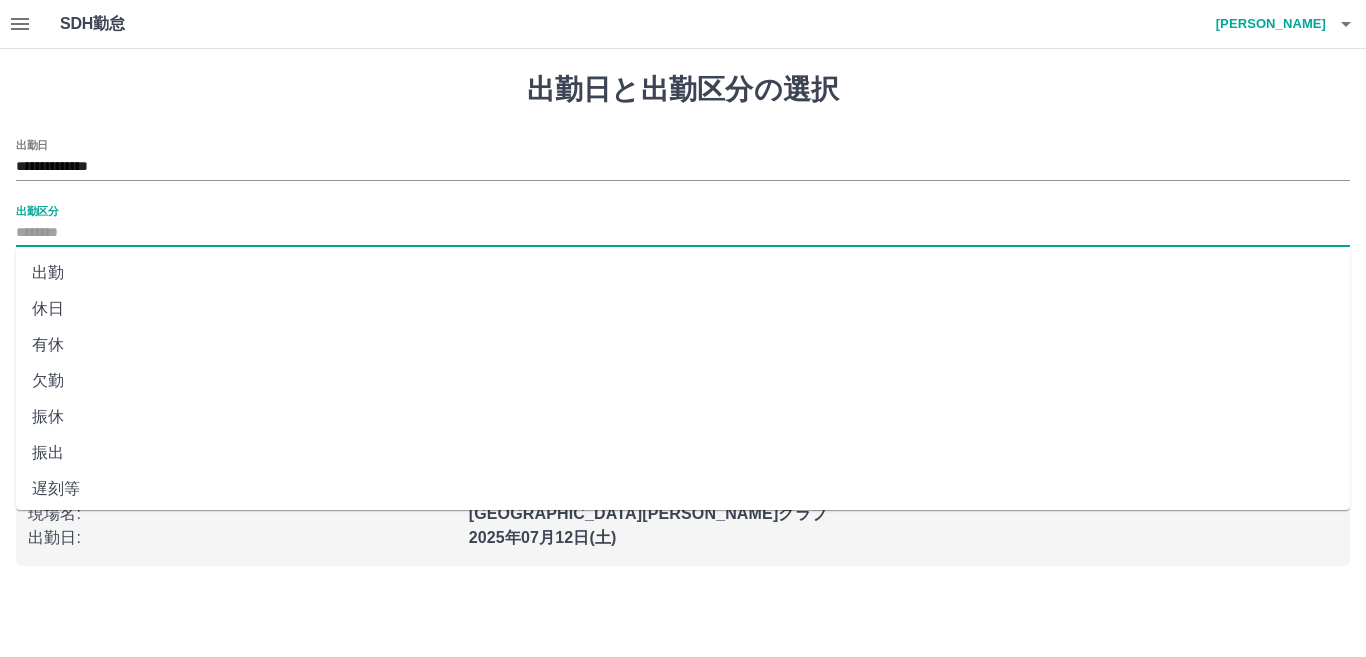 click on "出勤" at bounding box center (683, 273) 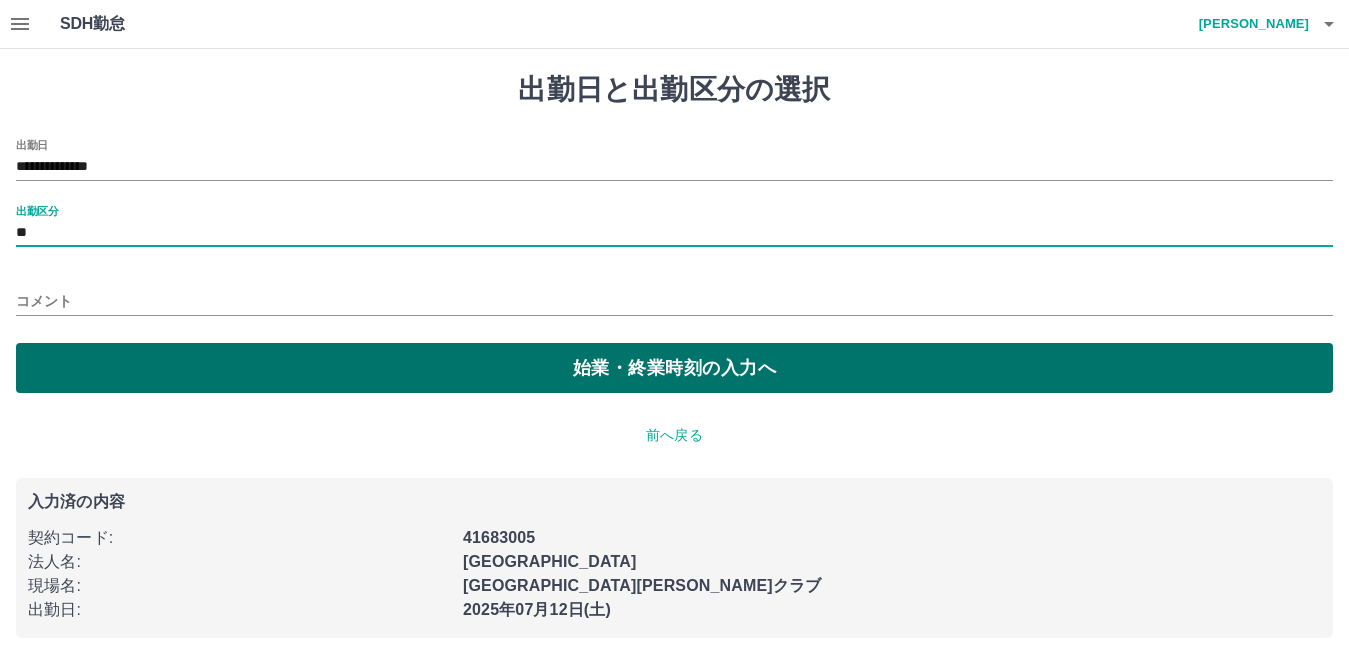 click on "始業・終業時刻の入力へ" at bounding box center [674, 368] 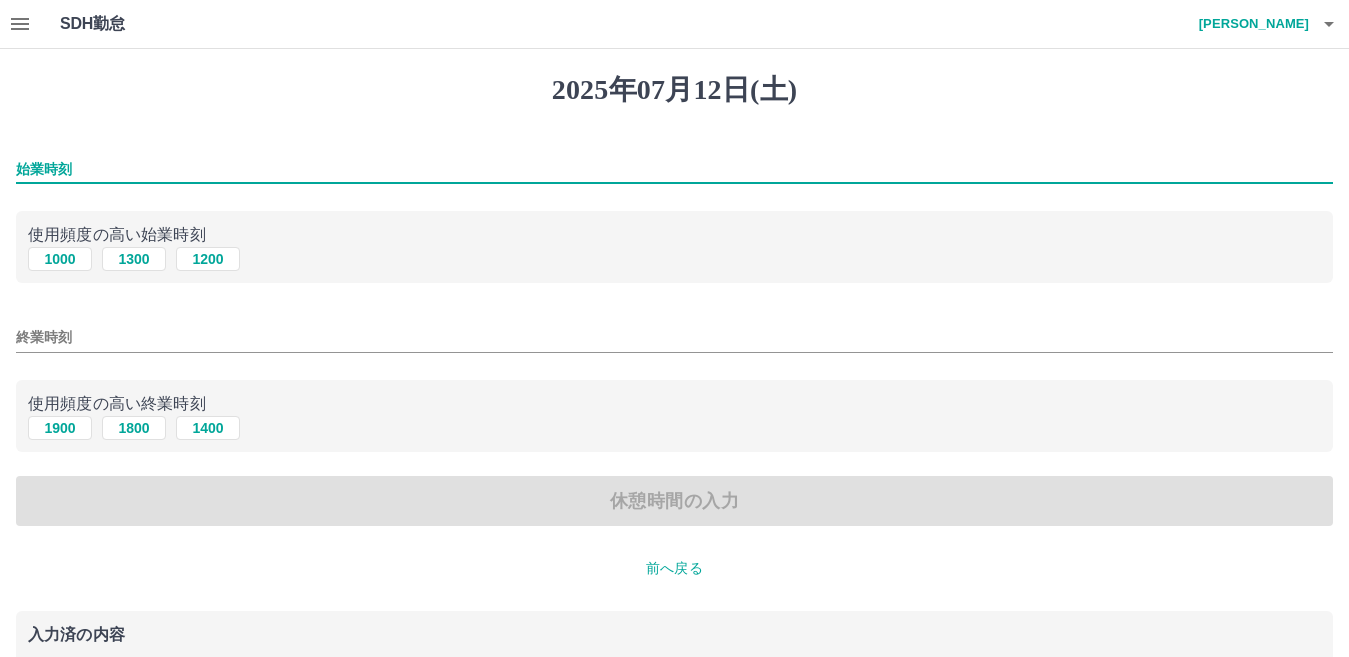 click on "始業時刻" at bounding box center [674, 169] 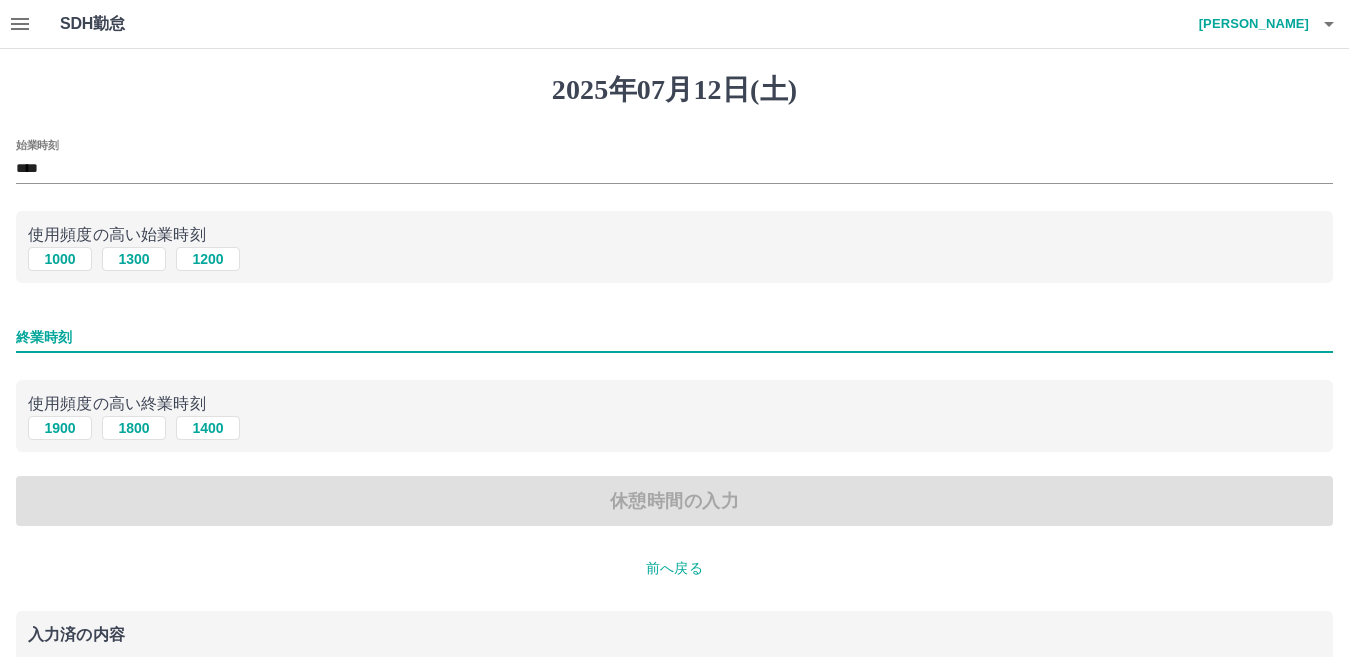 click on "終業時刻" at bounding box center (674, 337) 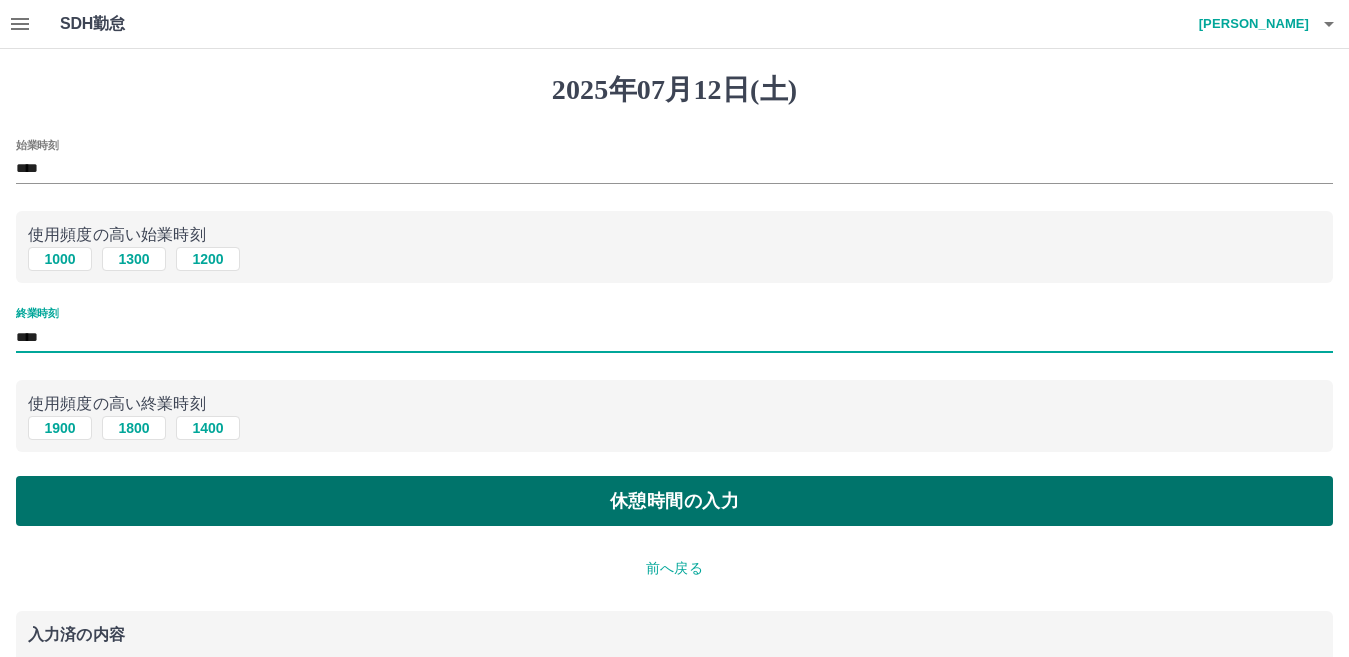 type on "****" 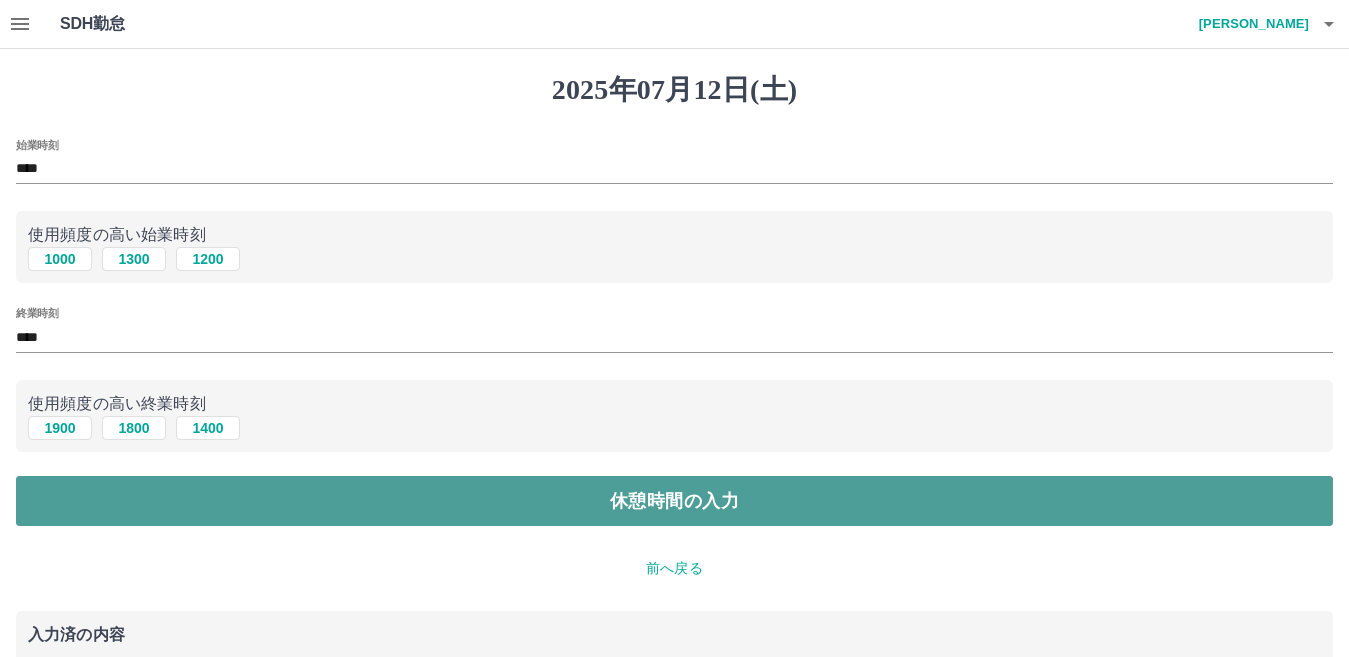 click on "休憩時間の入力" at bounding box center [674, 501] 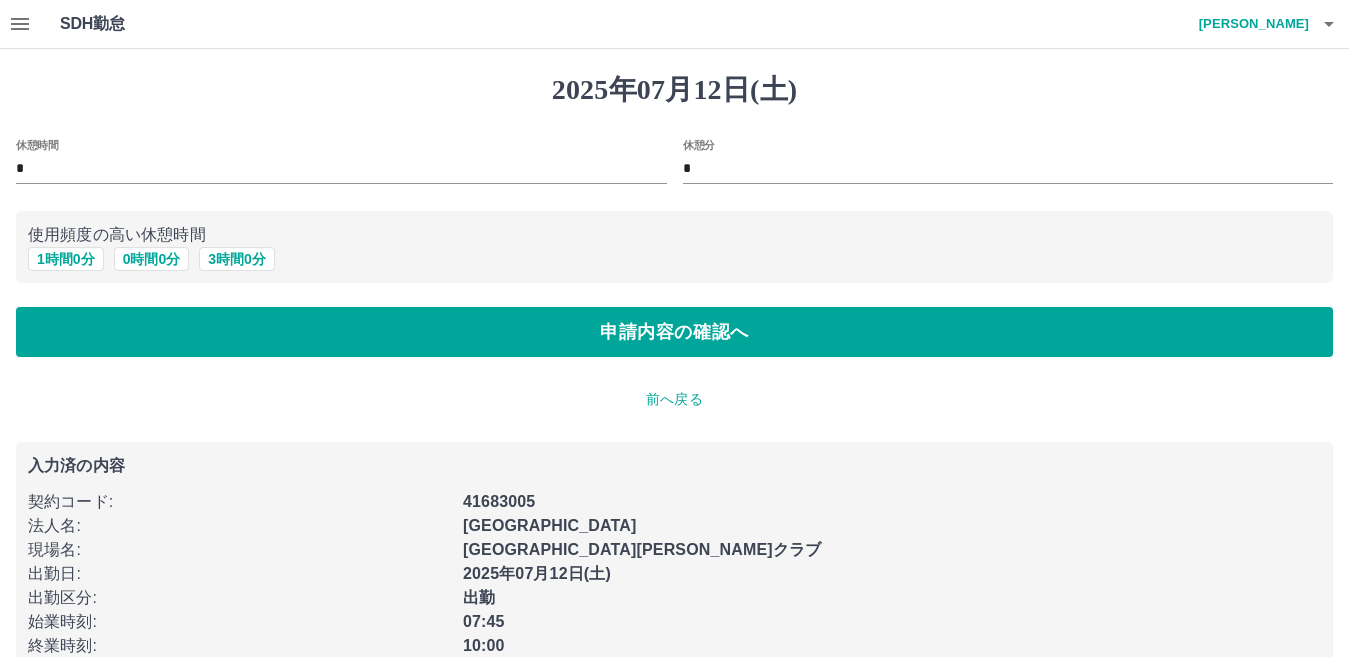 click on "2025年07月12日(土) 休憩時間 * 休憩分 * 使用頻度の高い休憩時間 1 時間 0 分 0 時間 0 分 3 時間 0 分 申請内容の確認へ 前へ戻る 入力済の内容 契約コード : 41683005 法人名 : 茅ヶ崎市 現場名 : 茅ヶ崎市松林クラブ 出勤日 : 2025年07月12日(土) 出勤区分 : 出勤 始業時刻 : 07:45 終業時刻 : 10:00" at bounding box center [674, 373] 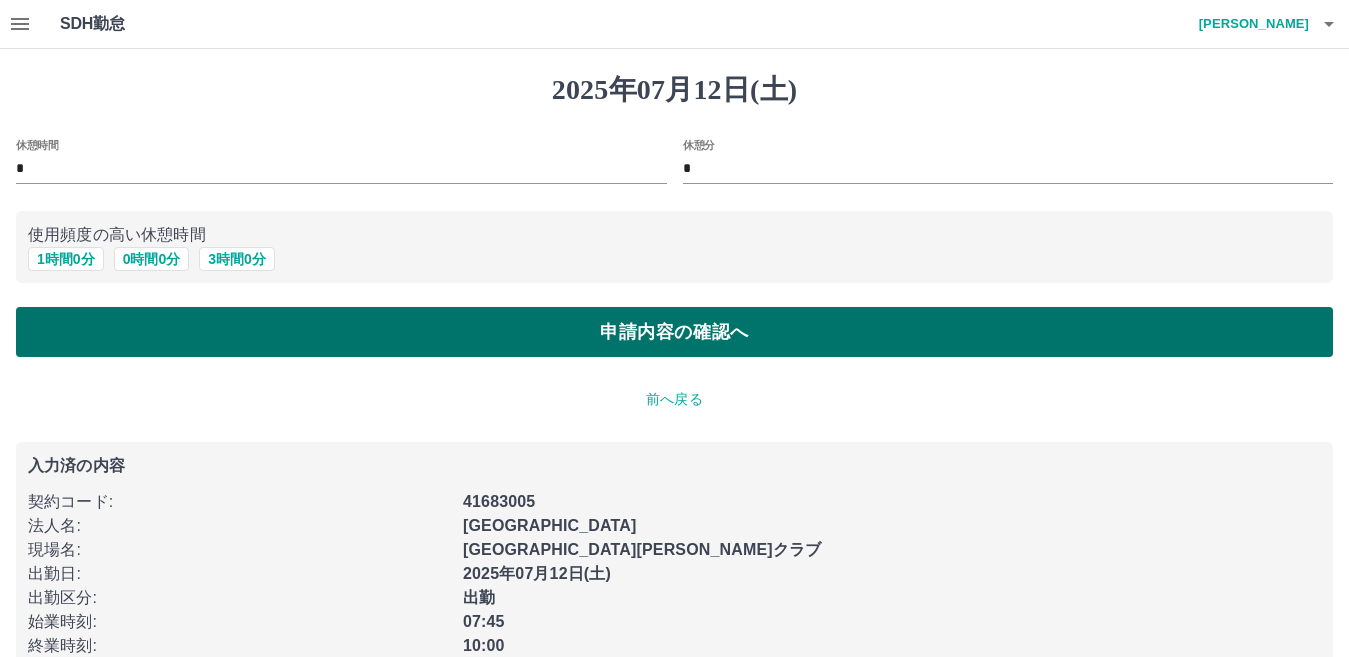 click on "申請内容の確認へ" at bounding box center [674, 332] 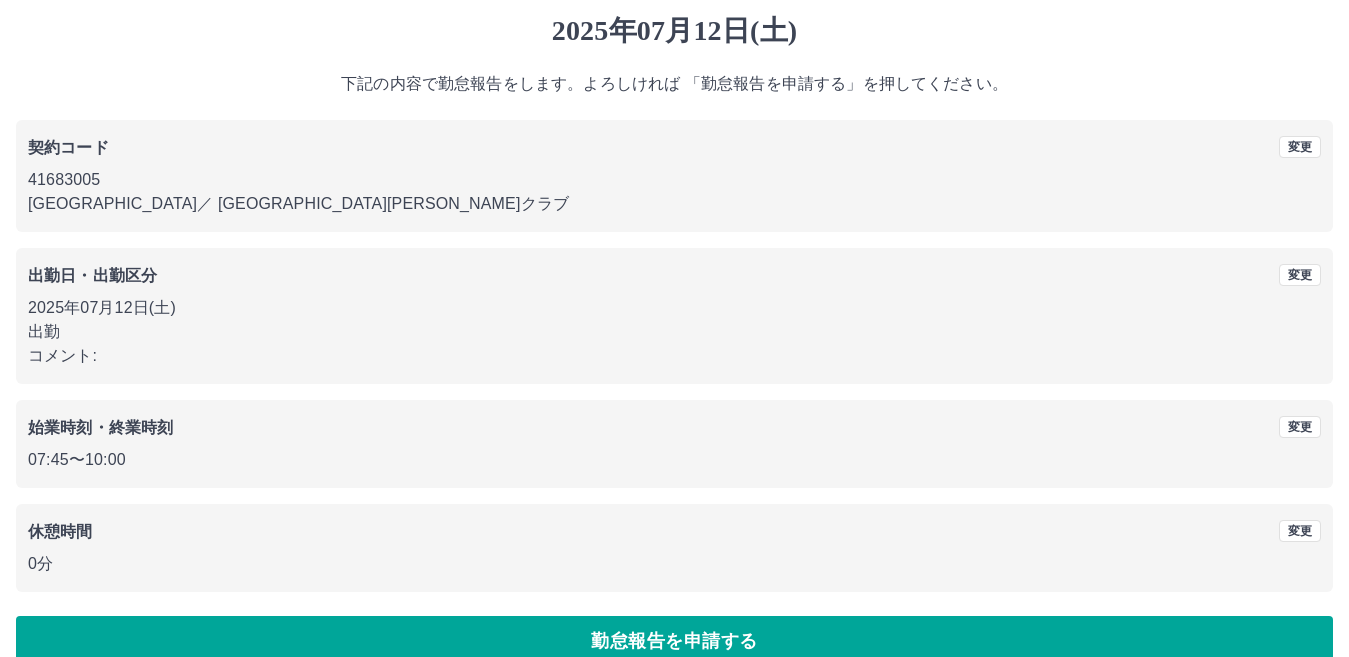 scroll, scrollTop: 92, scrollLeft: 0, axis: vertical 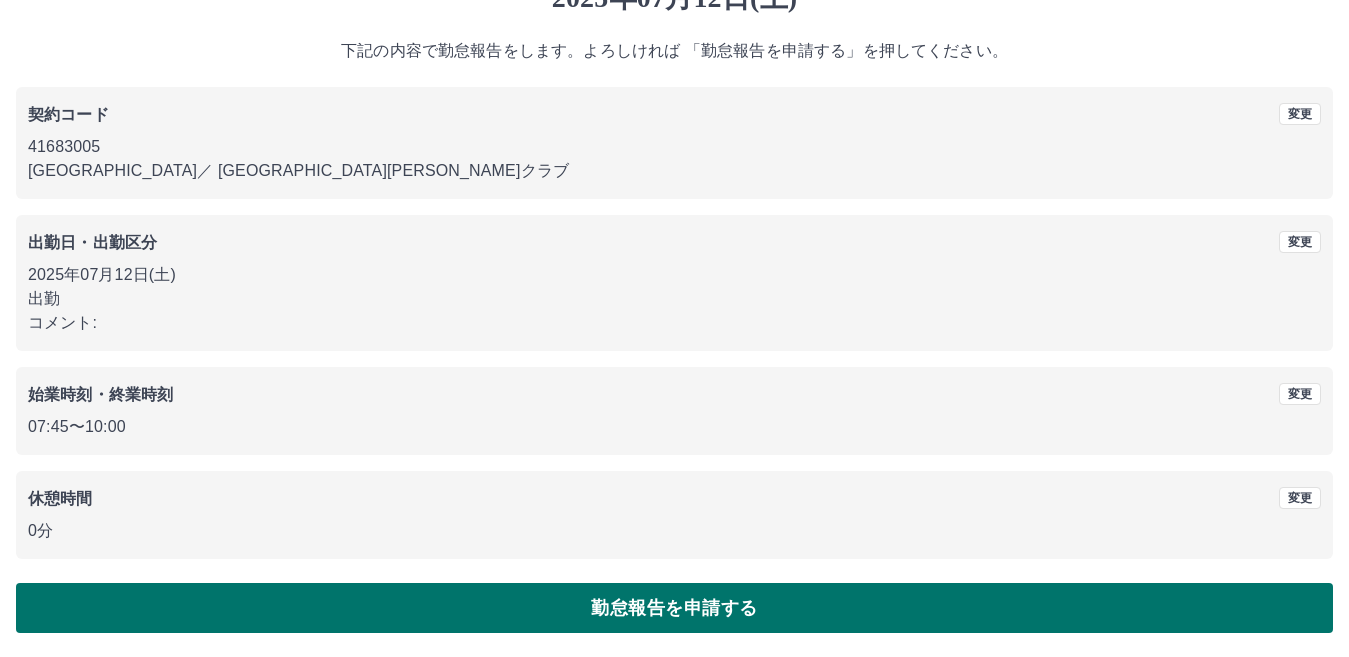click on "勤怠報告を申請する" at bounding box center (674, 608) 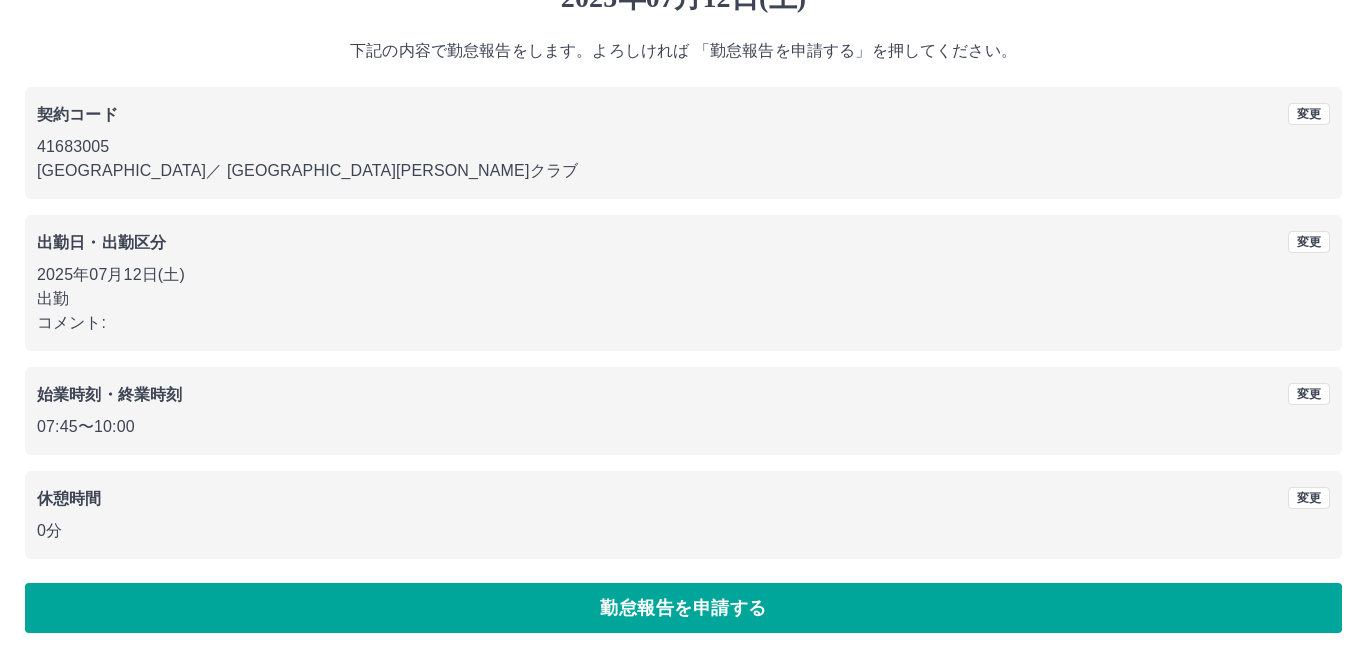 scroll, scrollTop: 0, scrollLeft: 0, axis: both 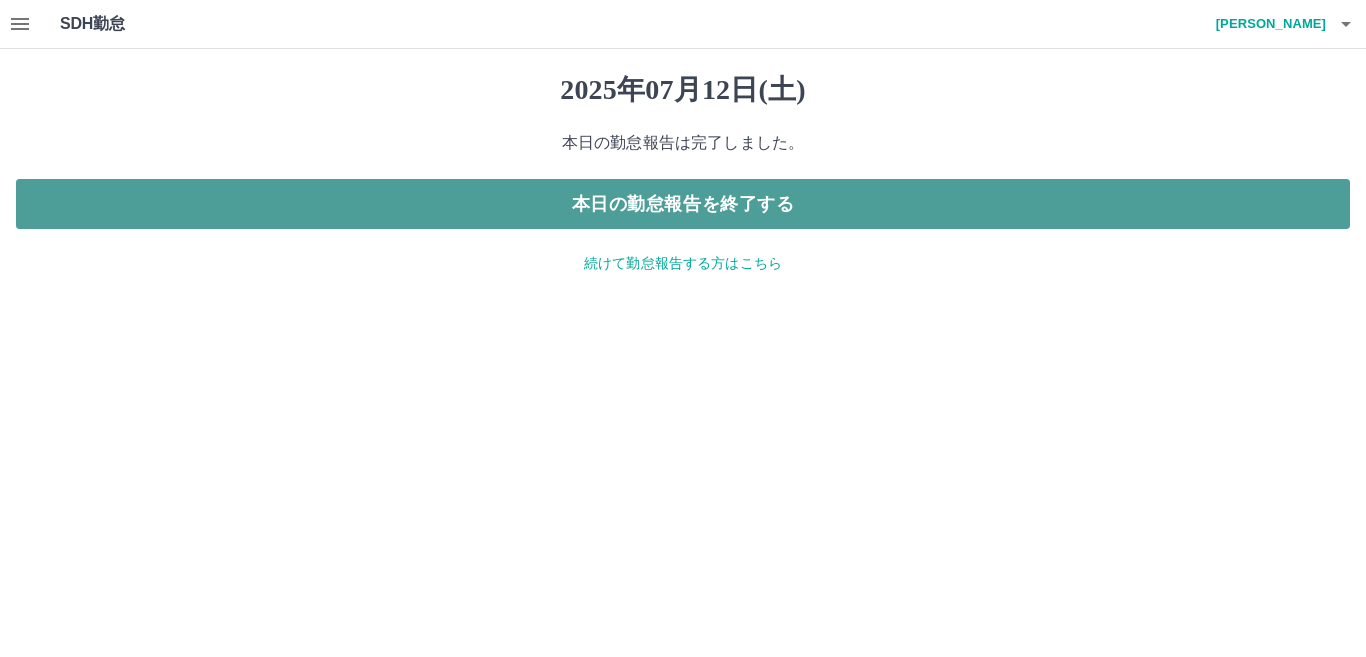 click on "本日の勤怠報告を終了する" at bounding box center (683, 204) 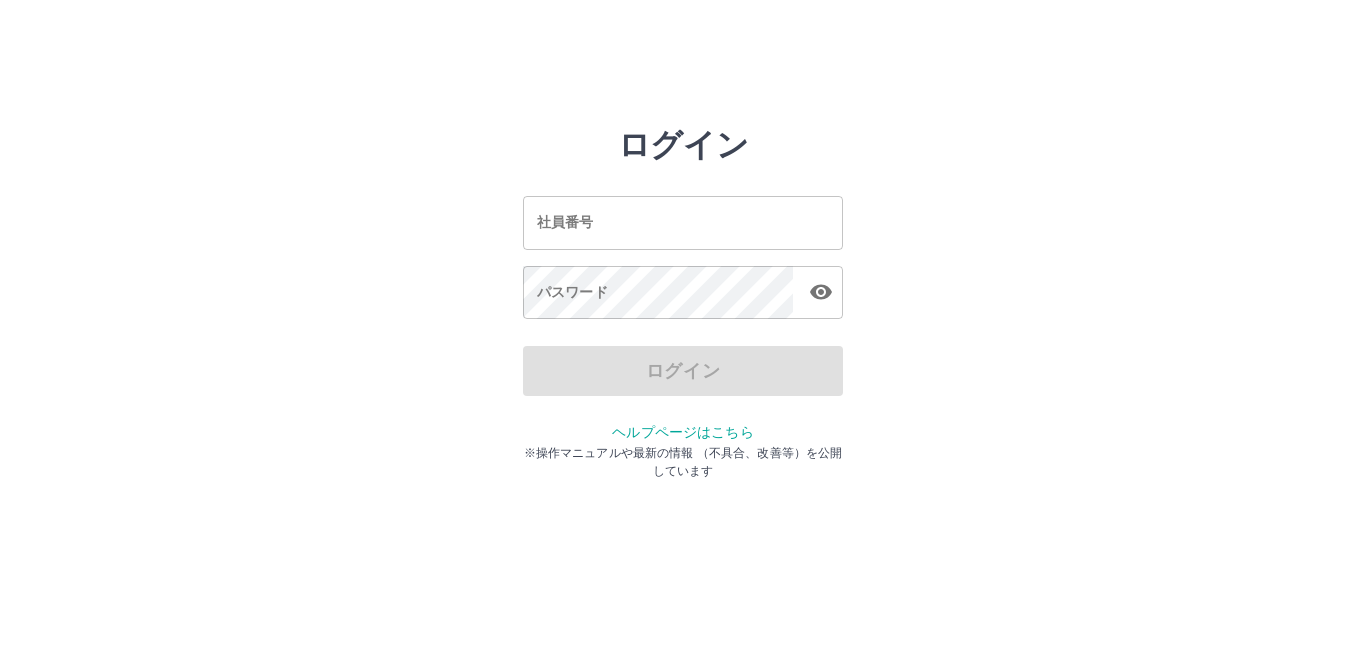 scroll, scrollTop: 0, scrollLeft: 0, axis: both 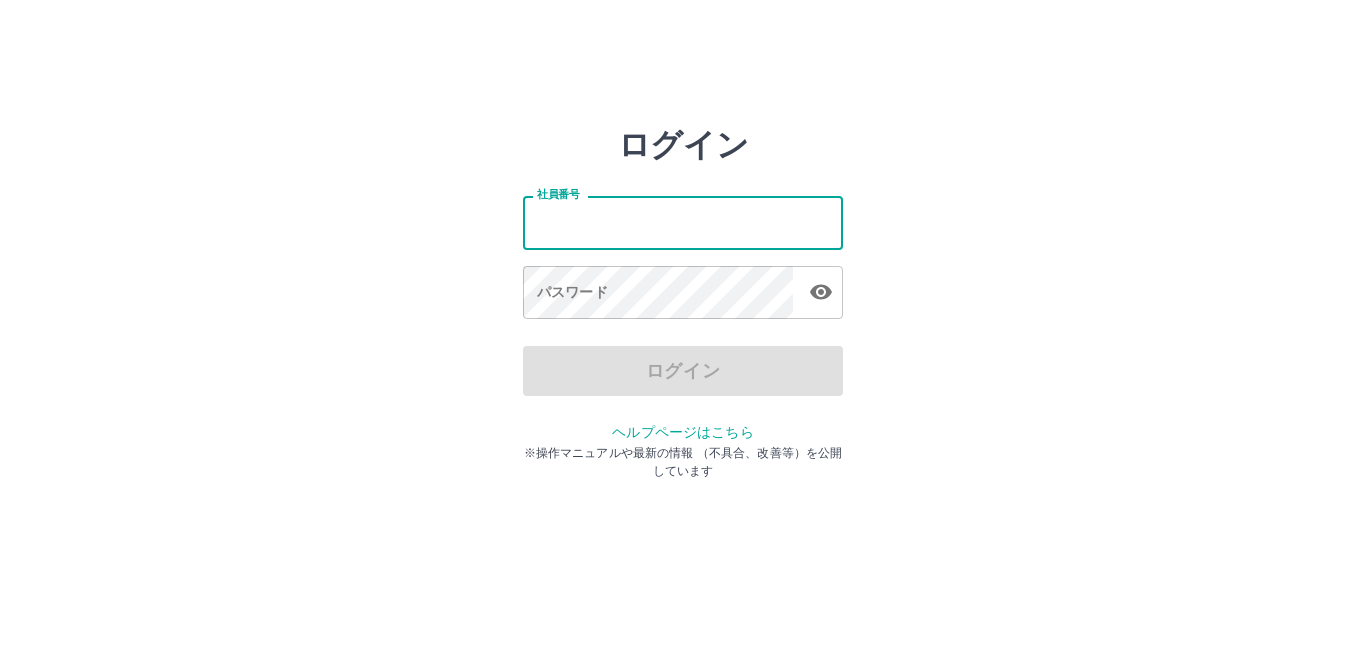 click on "社員番号" at bounding box center (683, 222) 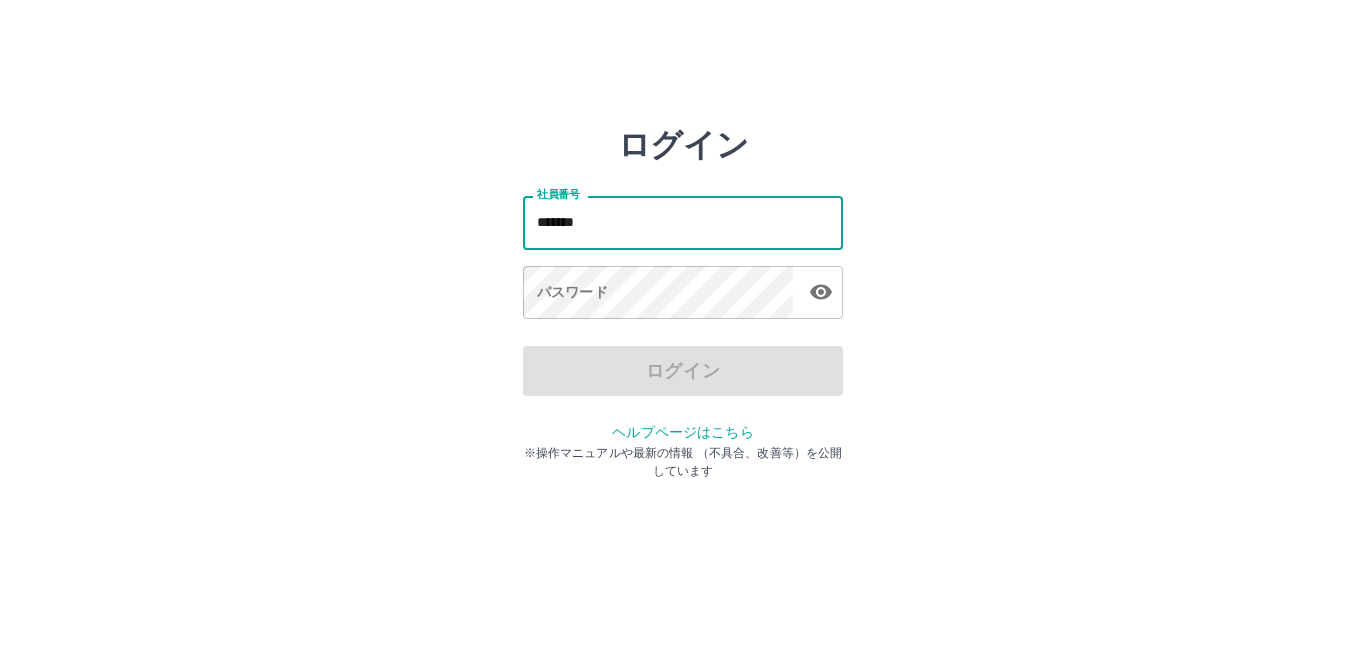 type on "*******" 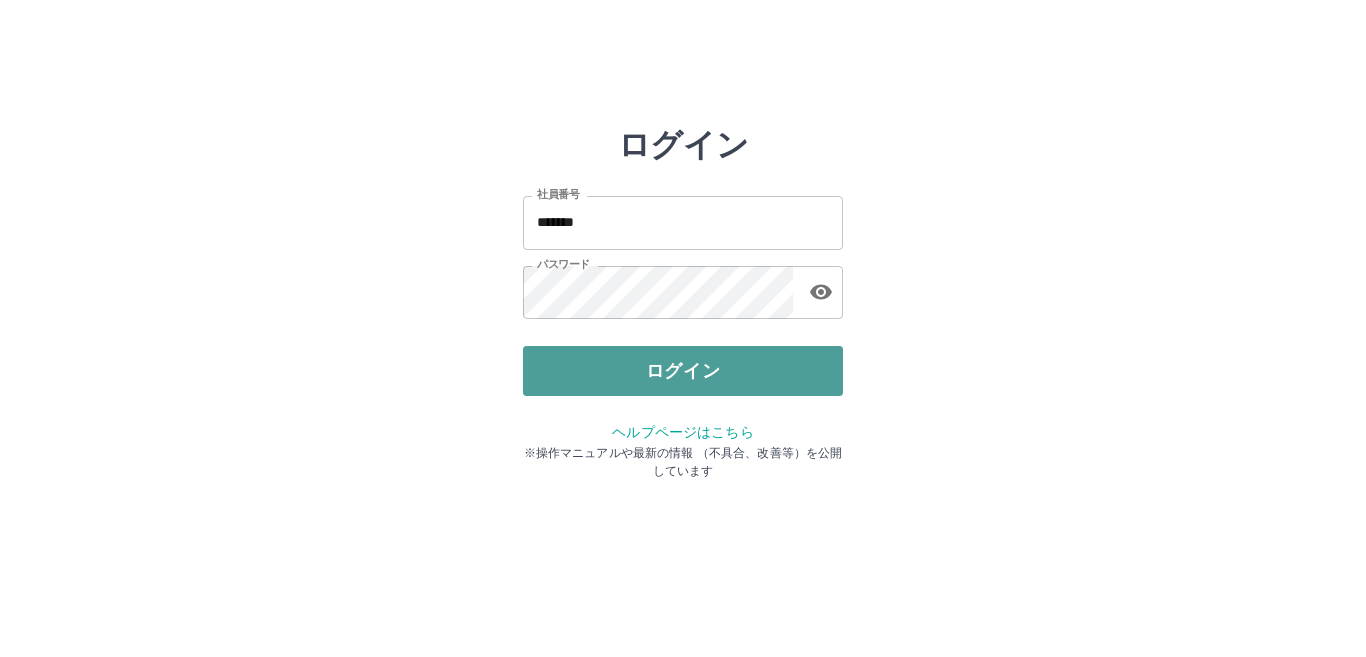 click on "ログイン" at bounding box center [683, 371] 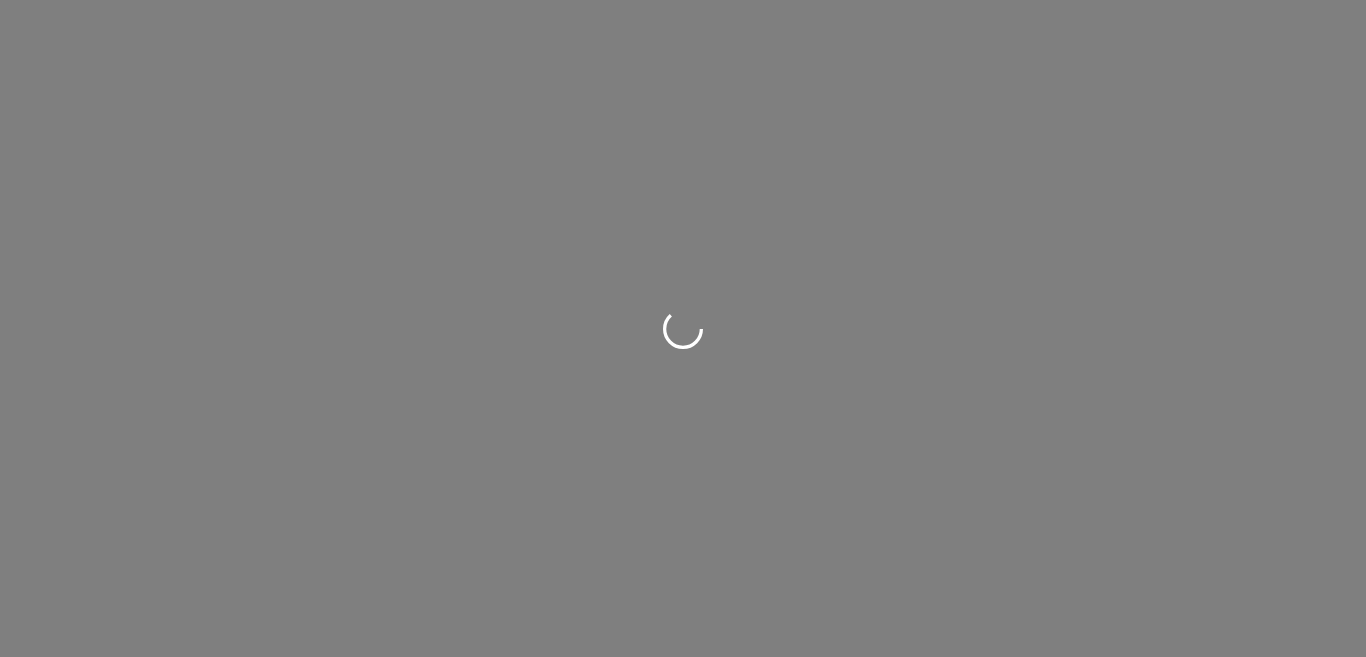 scroll, scrollTop: 0, scrollLeft: 0, axis: both 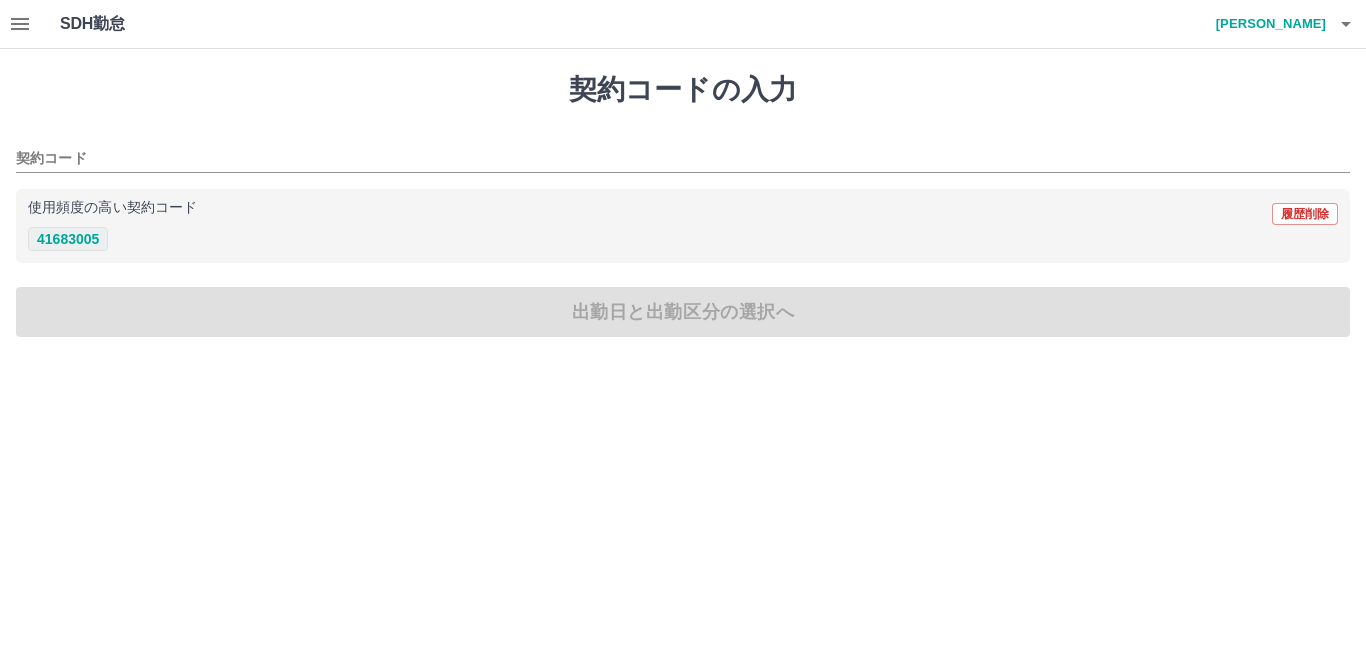 click on "41683005" at bounding box center (68, 239) 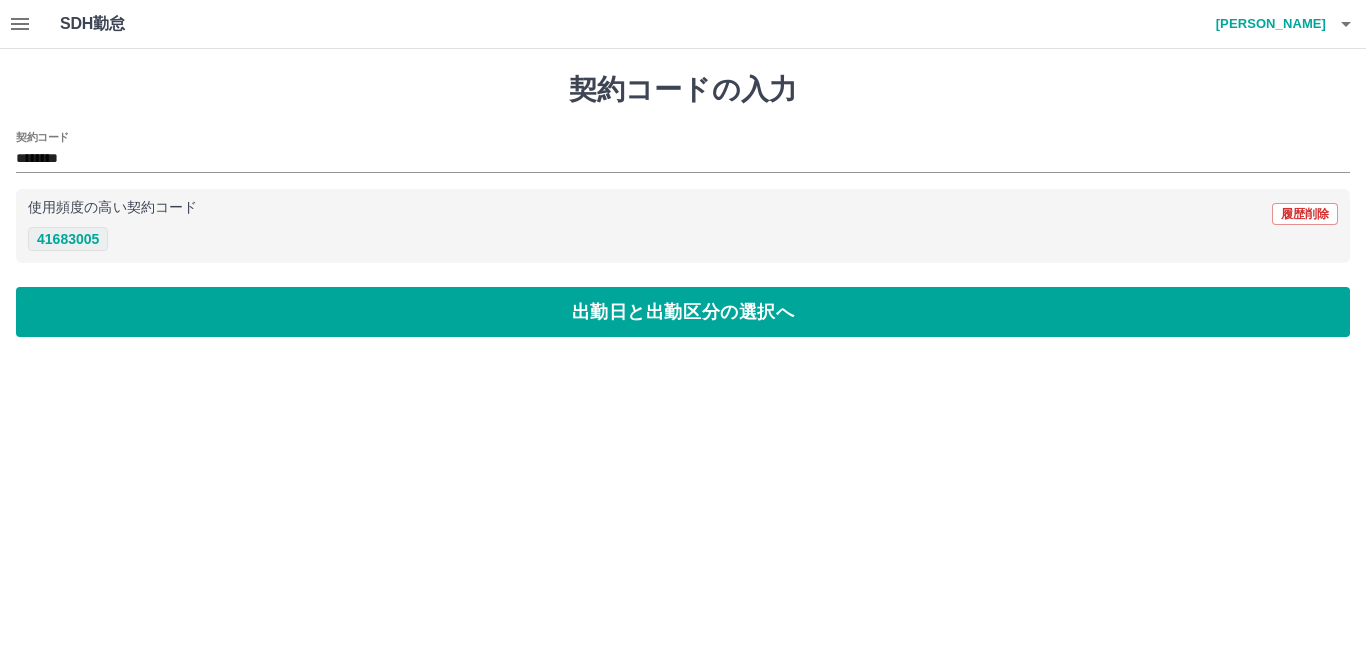 type on "********" 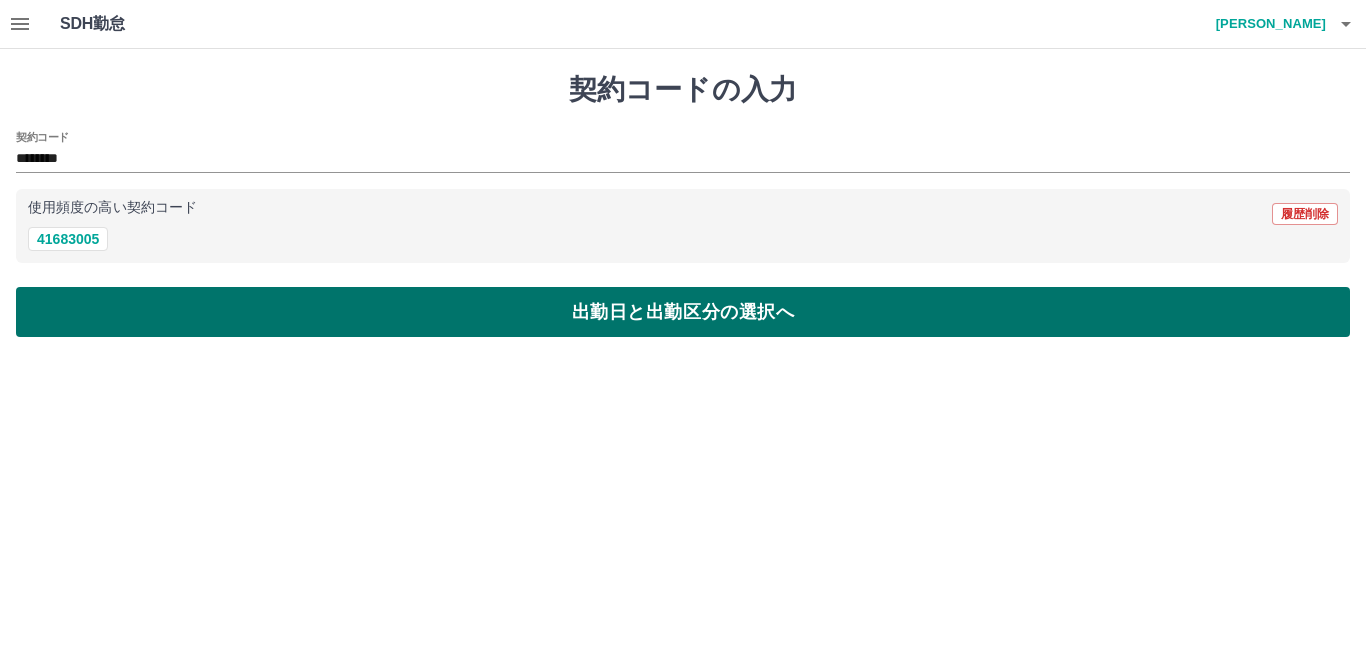 click on "出勤日と出勤区分の選択へ" at bounding box center [683, 312] 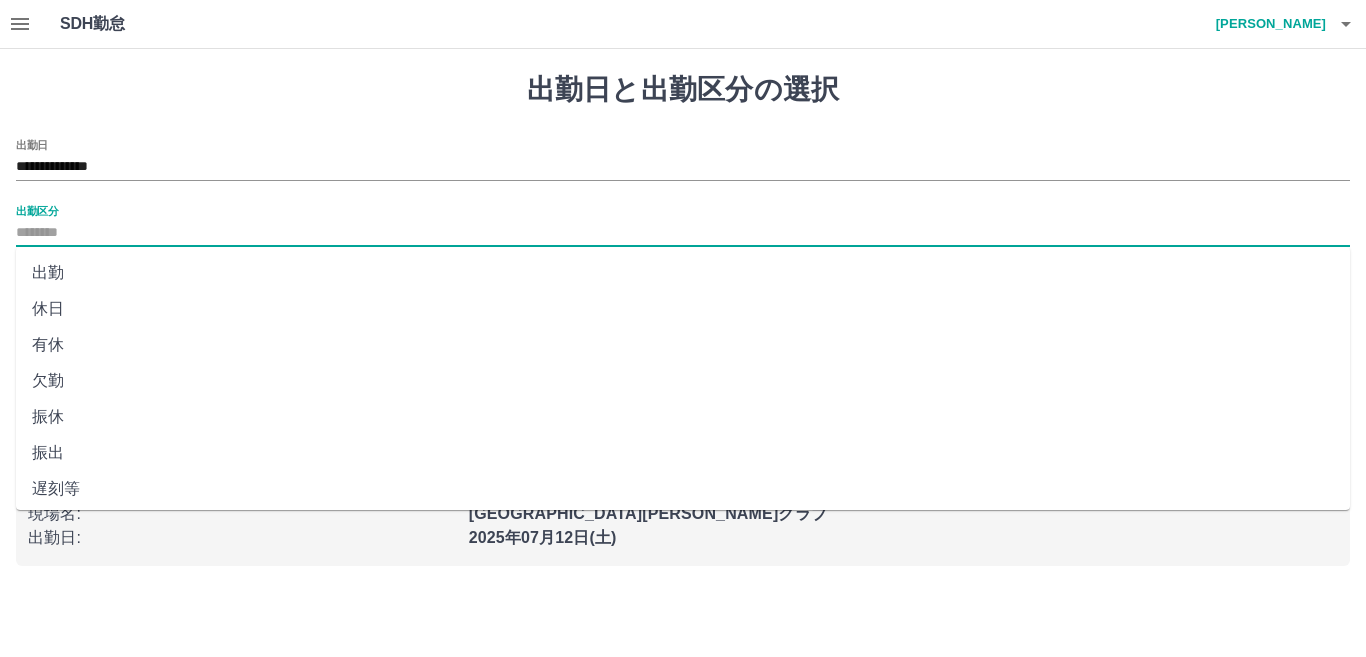 click on "出勤区分" at bounding box center (683, 233) 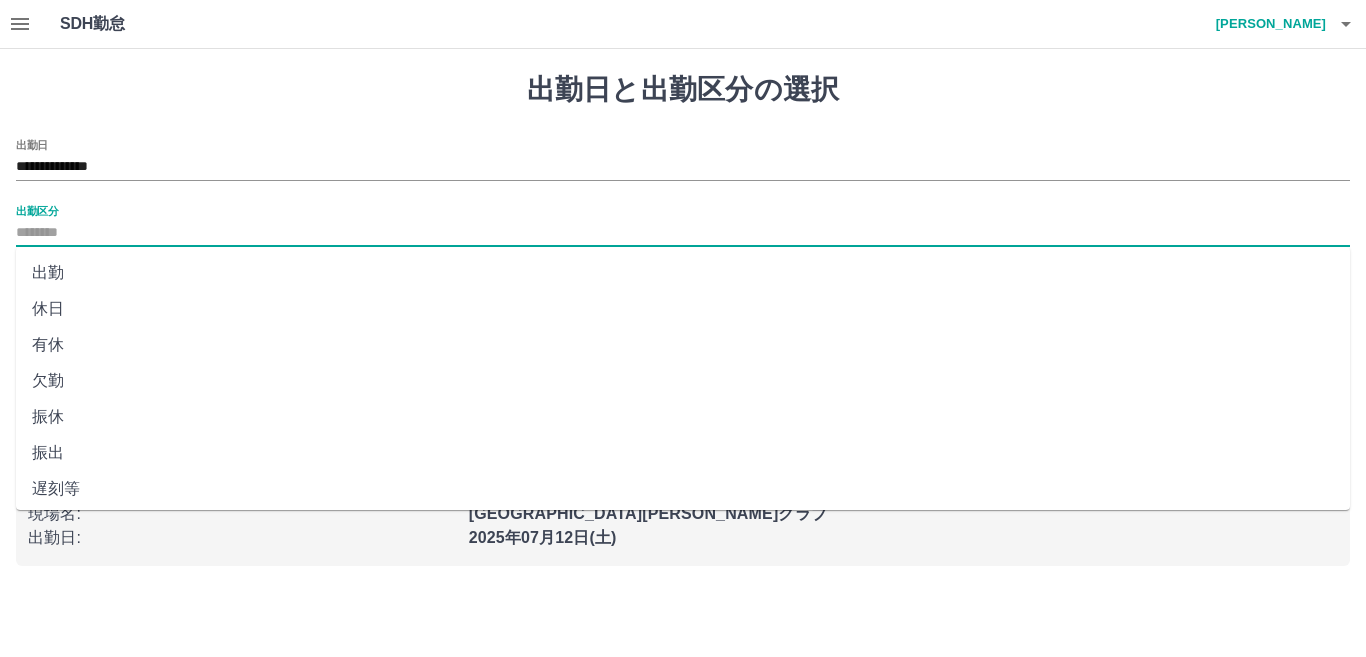 click on "休日" at bounding box center [683, 309] 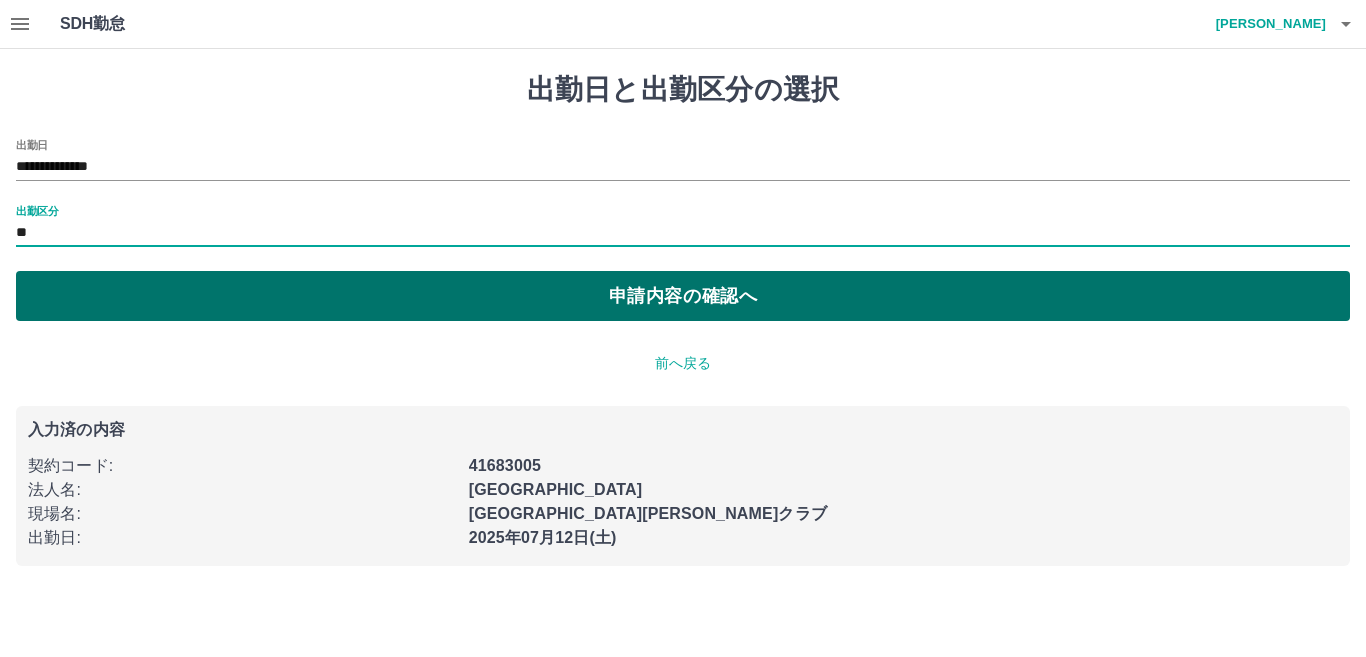 click on "申請内容の確認へ" at bounding box center (683, 296) 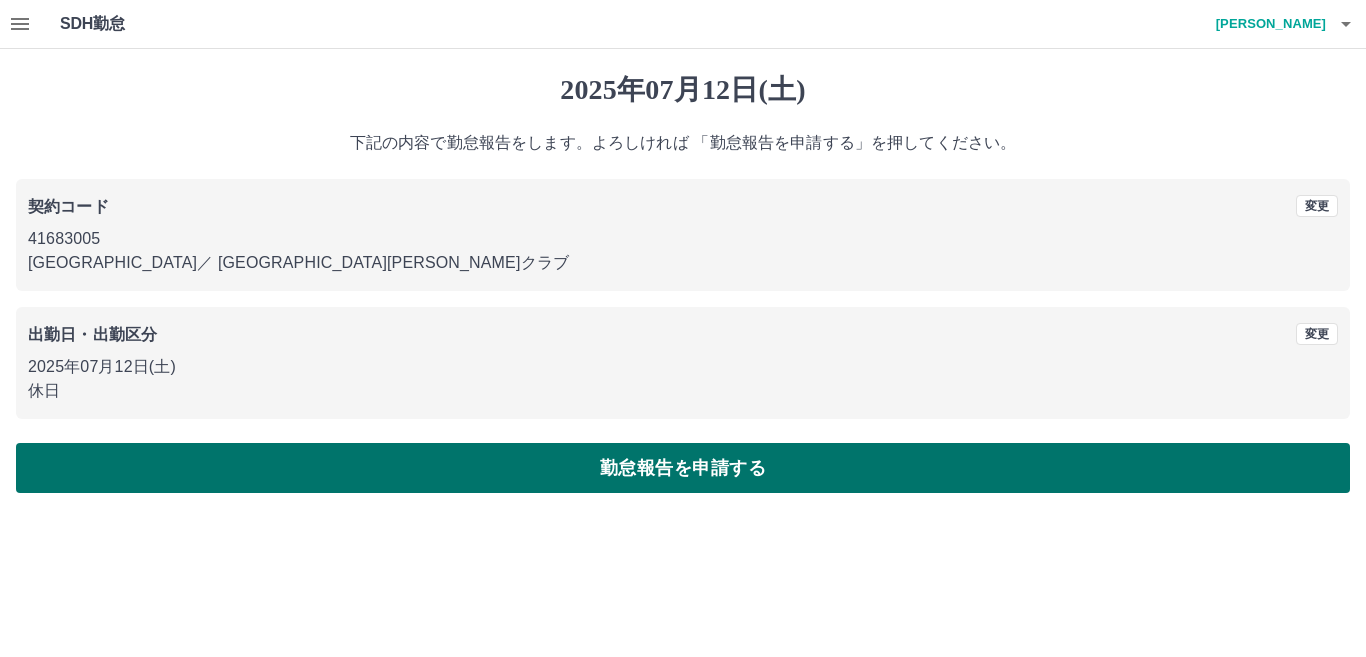 click on "勤怠報告を申請する" at bounding box center [683, 468] 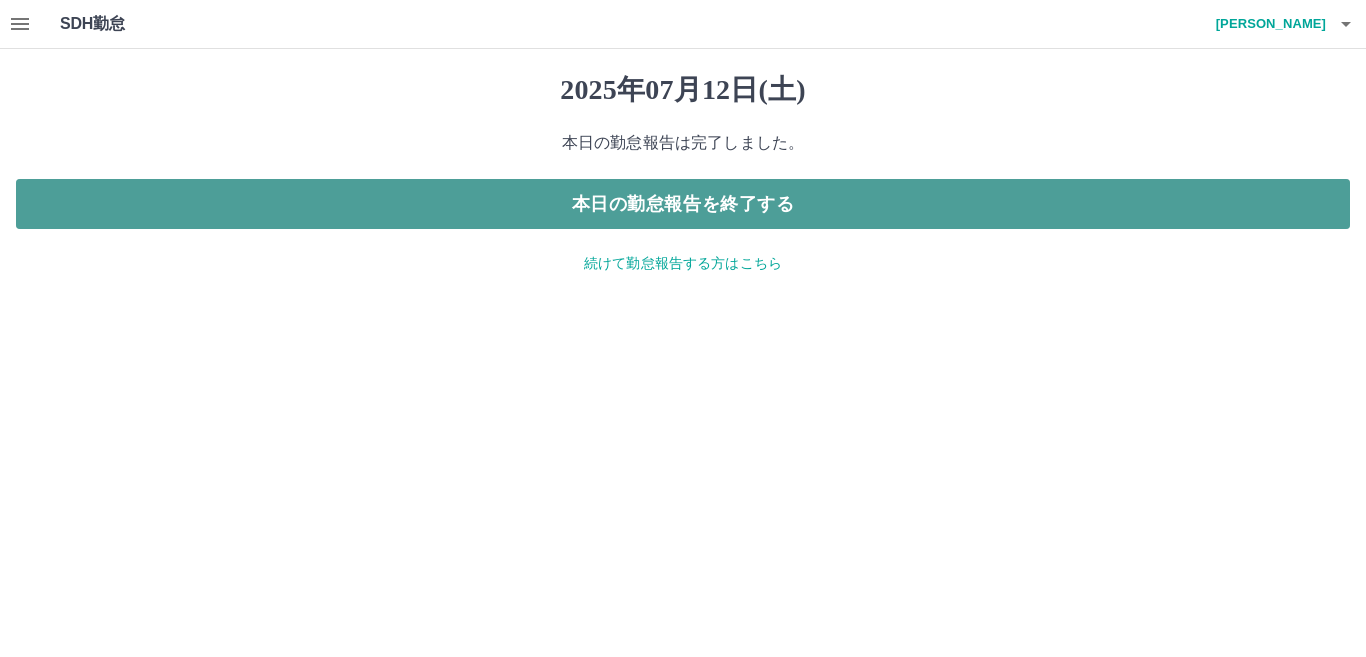 click on "本日の勤怠報告を終了する" at bounding box center (683, 204) 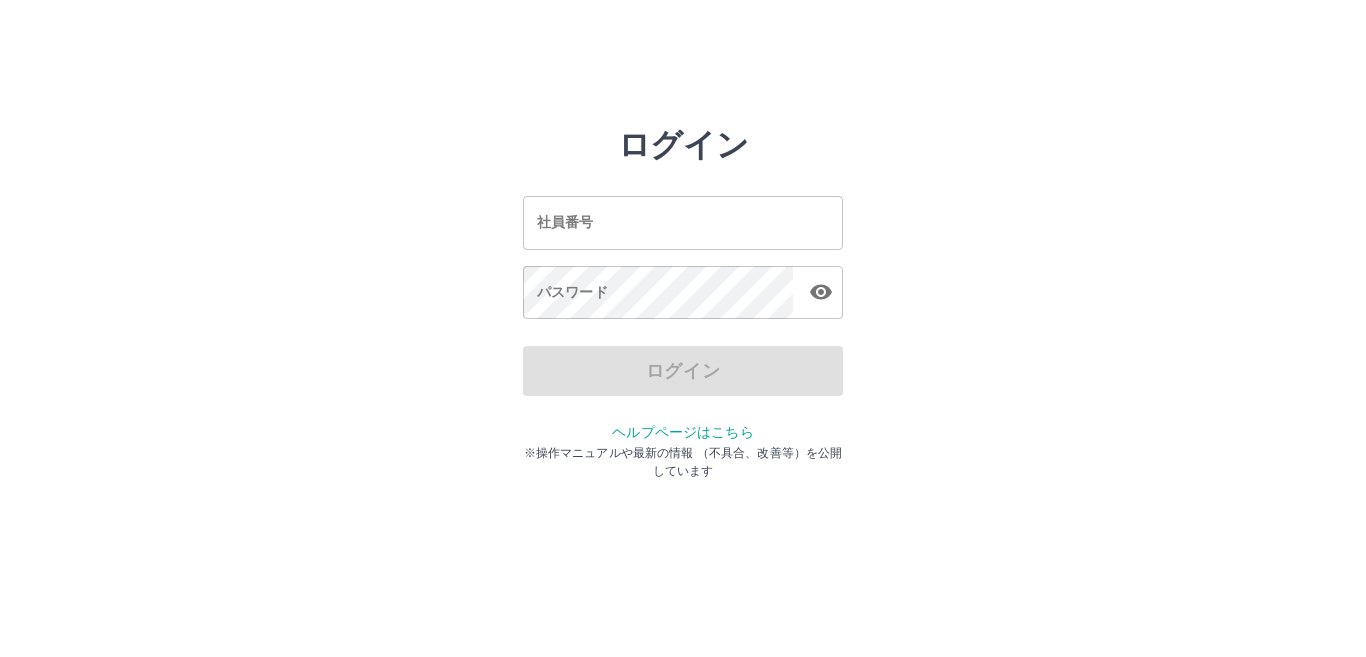 scroll, scrollTop: 0, scrollLeft: 0, axis: both 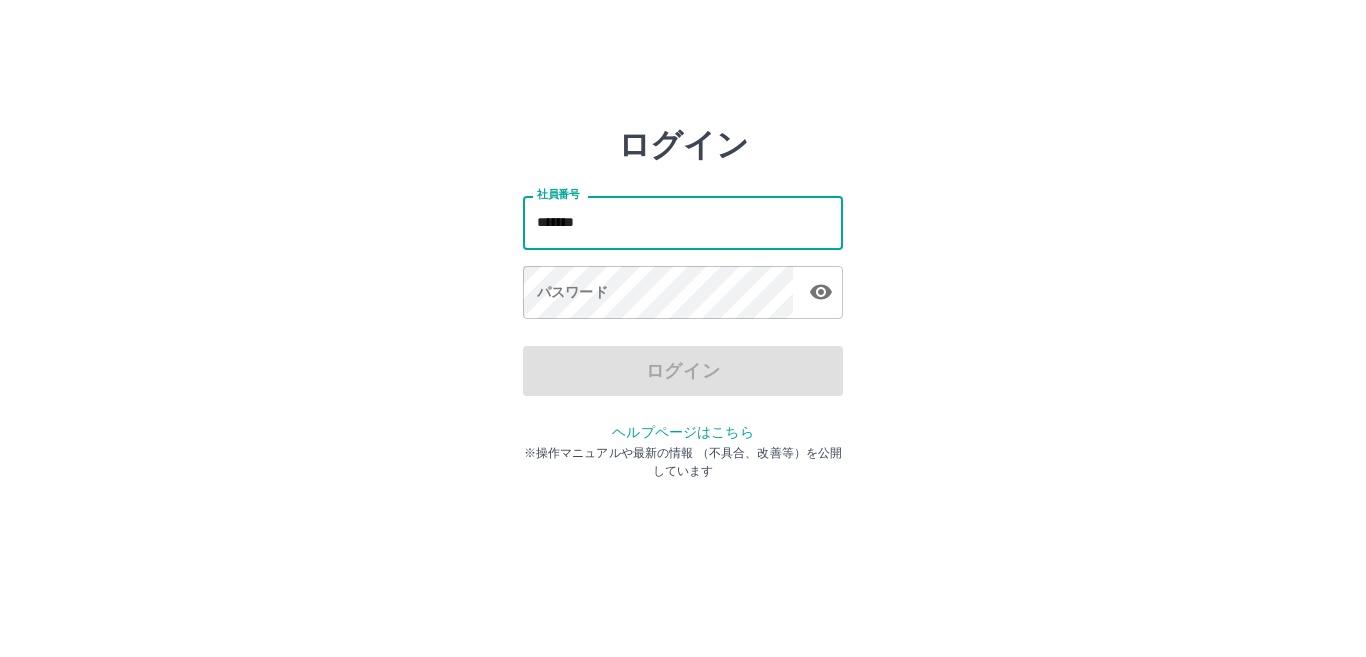 type on "*******" 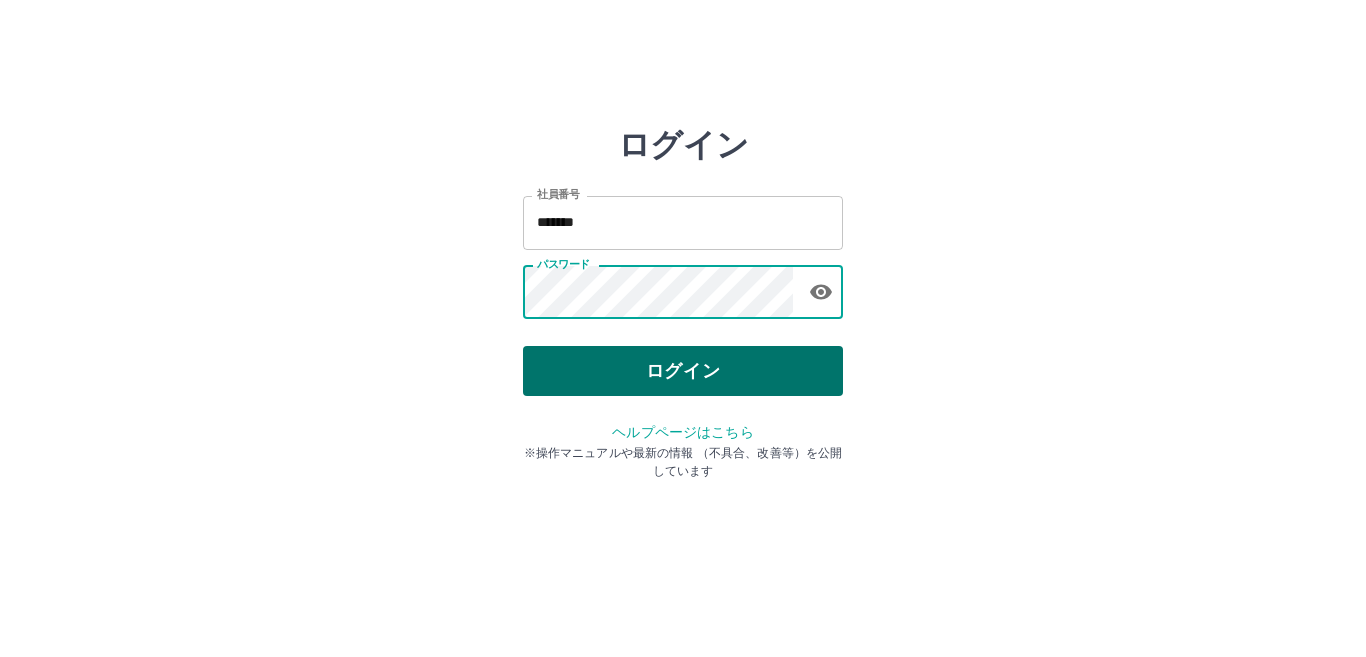 click on "ログイン" at bounding box center (683, 371) 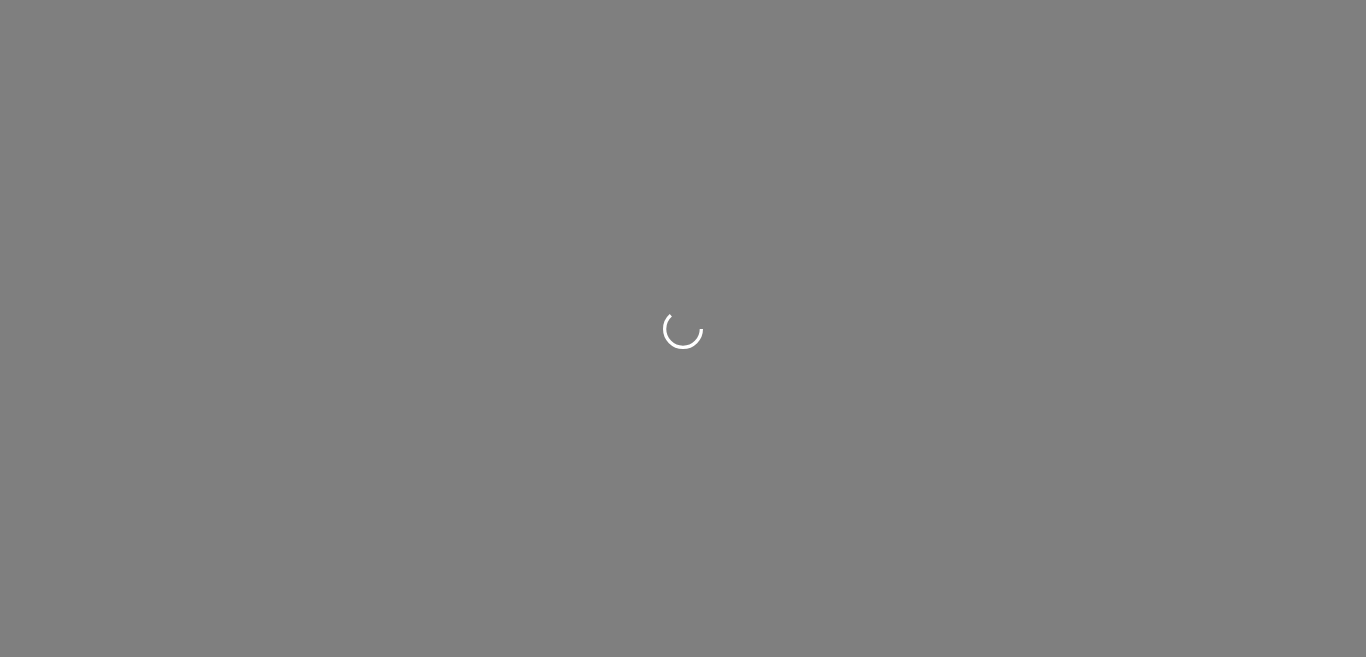 scroll, scrollTop: 0, scrollLeft: 0, axis: both 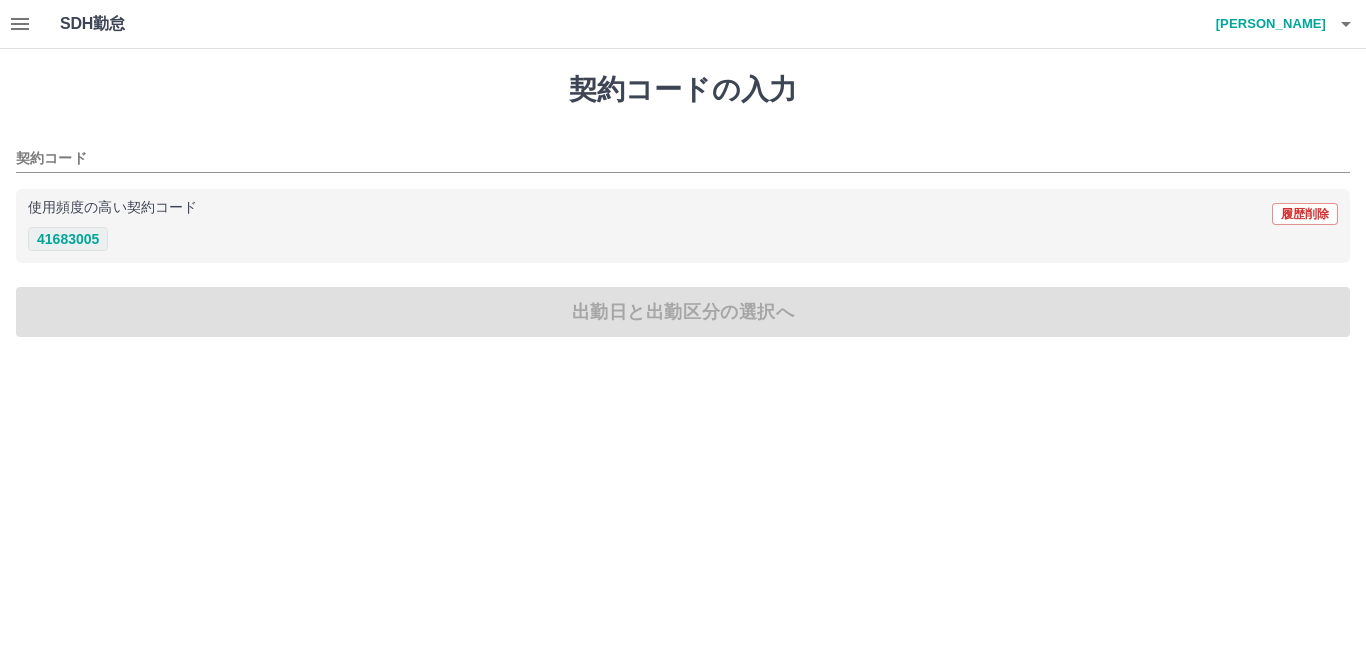 click on "41683005" at bounding box center [68, 239] 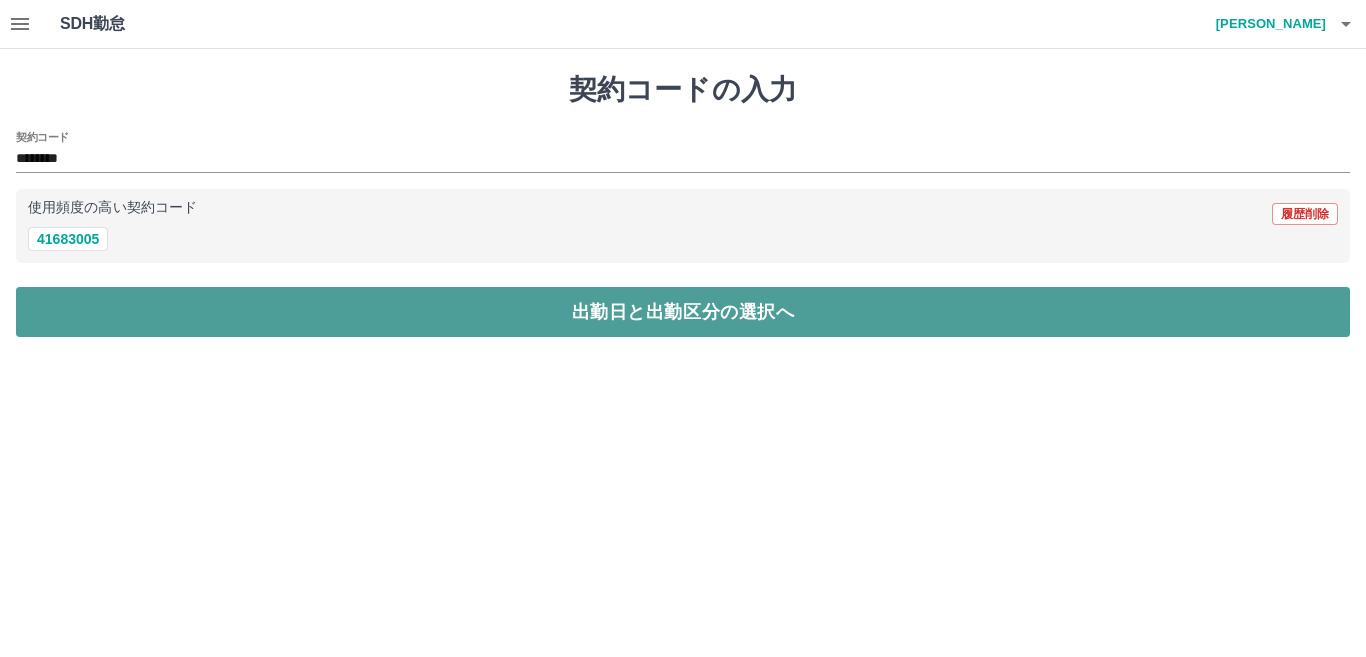 click on "出勤日と出勤区分の選択へ" at bounding box center (683, 312) 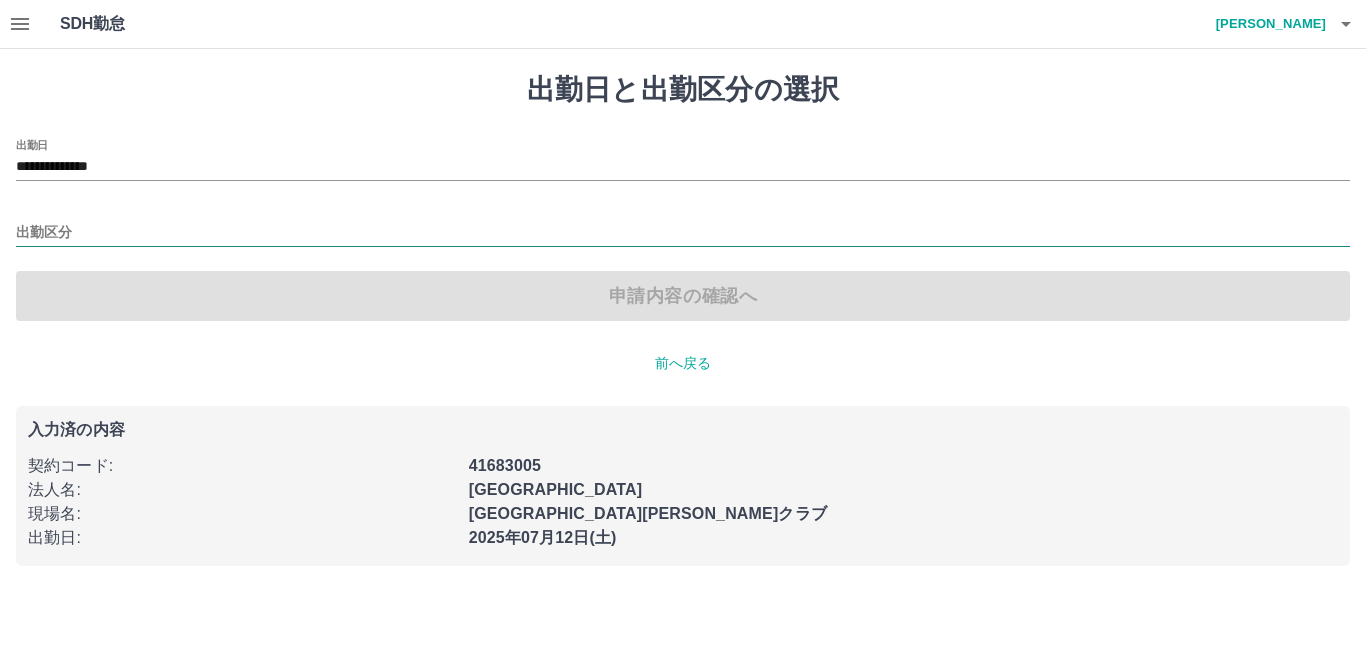 click on "出勤区分" at bounding box center [683, 233] 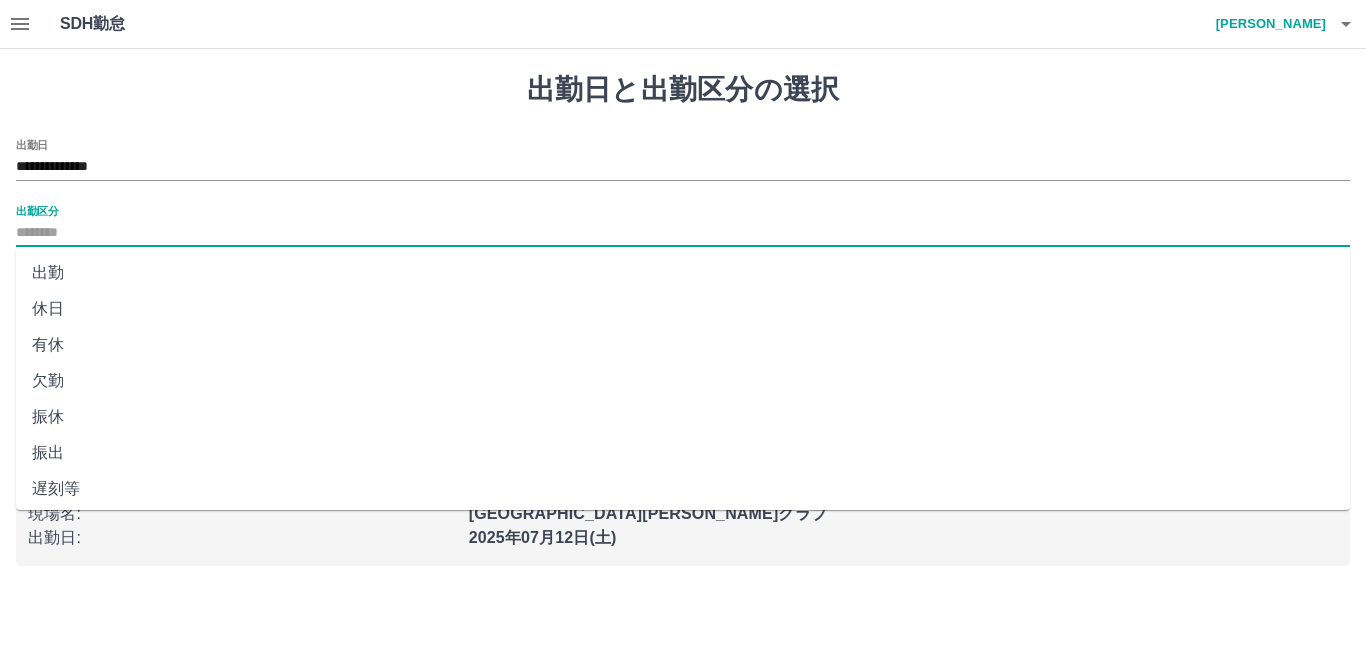 click on "休日" at bounding box center (683, 309) 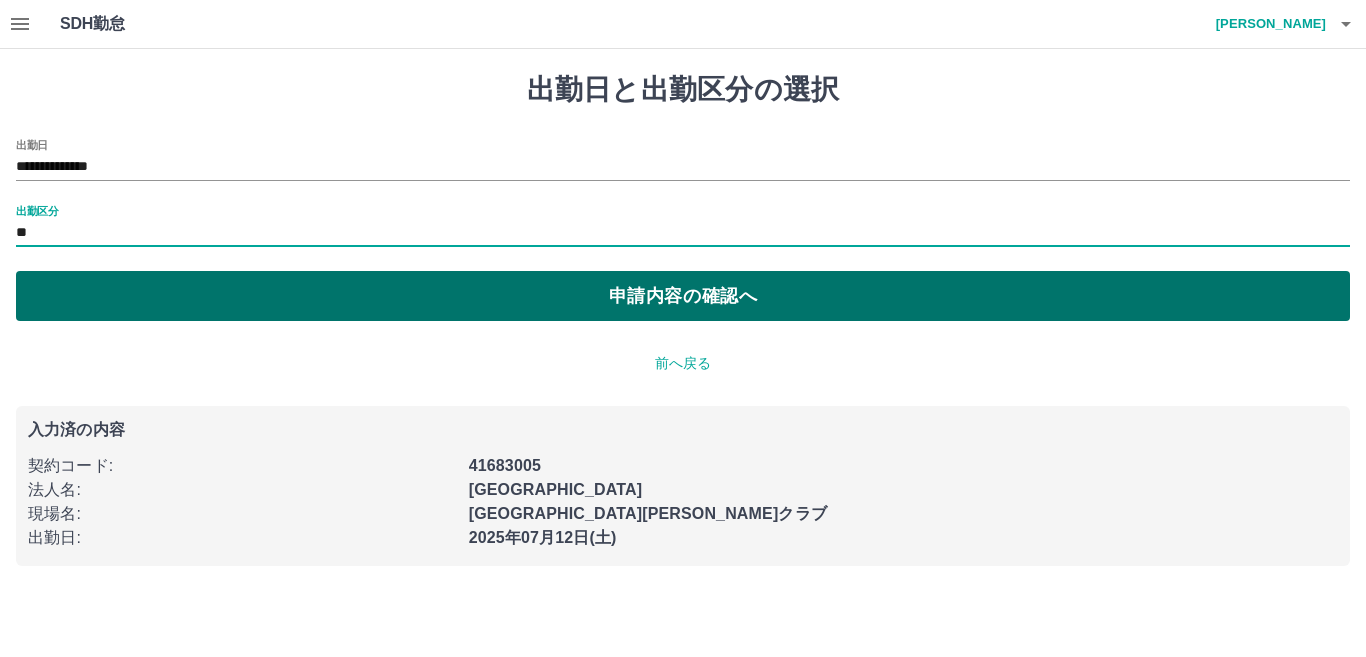 click on "申請内容の確認へ" at bounding box center [683, 296] 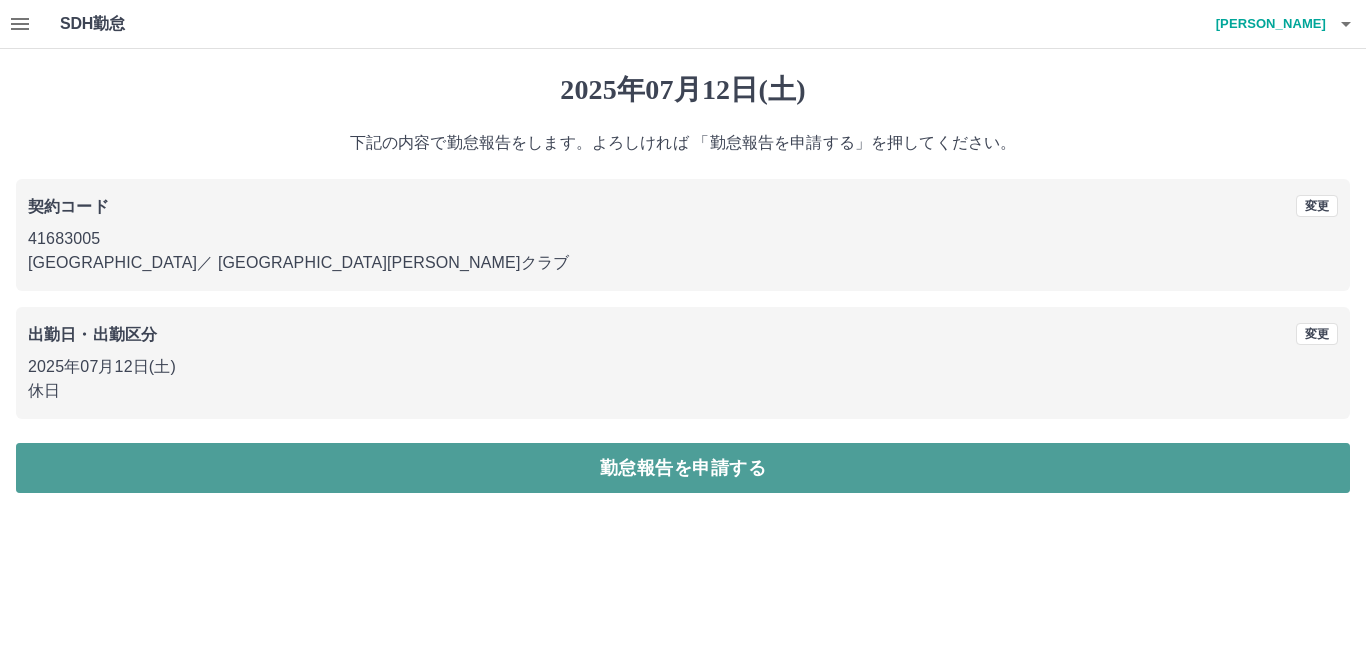 click on "勤怠報告を申請する" at bounding box center [683, 468] 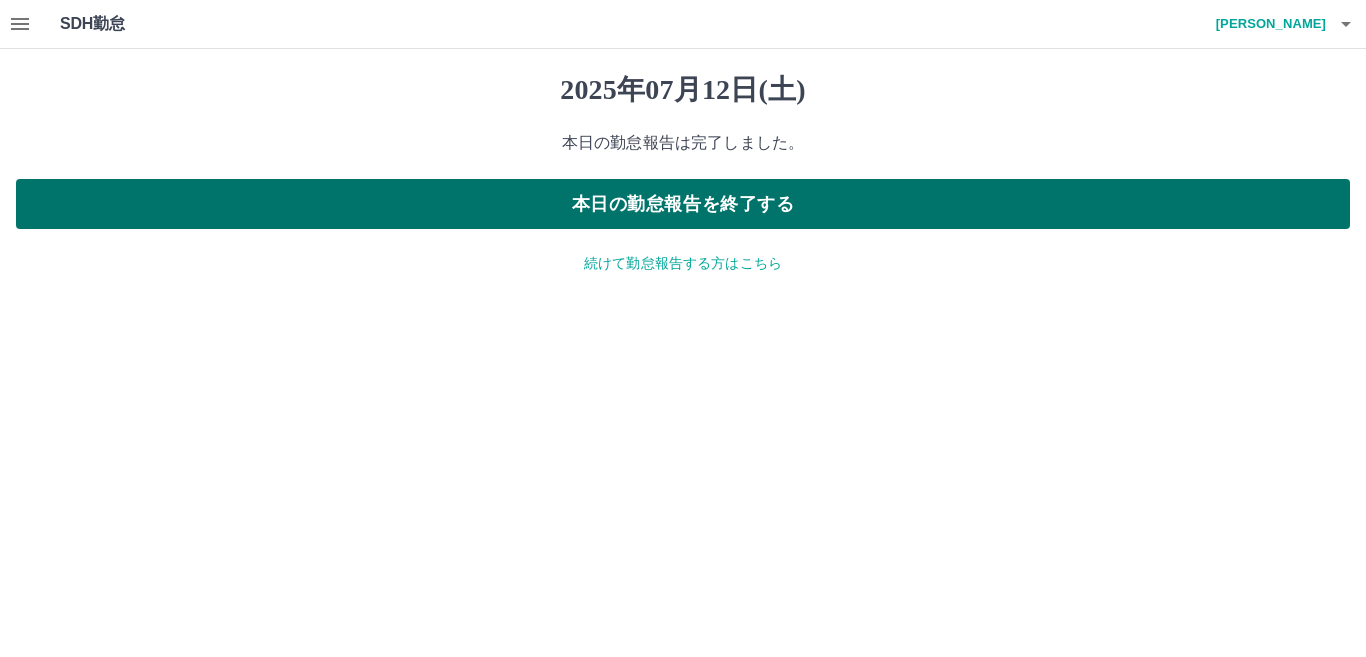 click on "本日の勤怠報告を終了する" at bounding box center [683, 204] 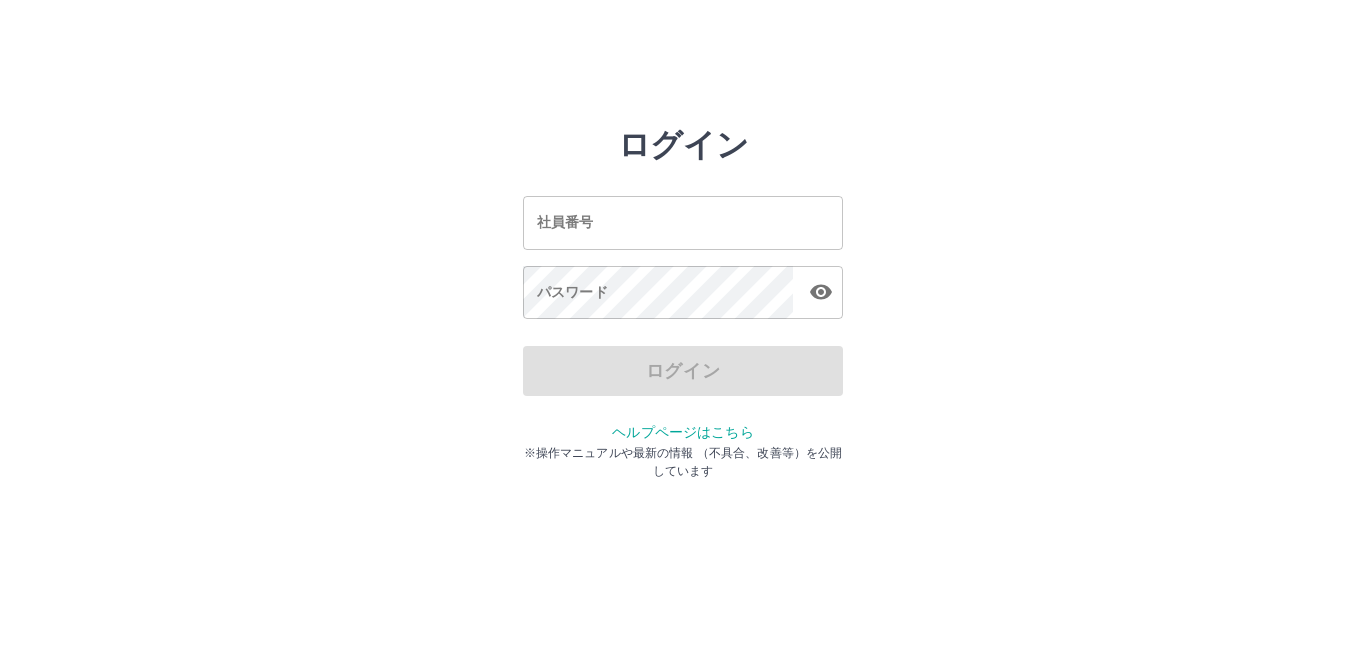 scroll, scrollTop: 0, scrollLeft: 0, axis: both 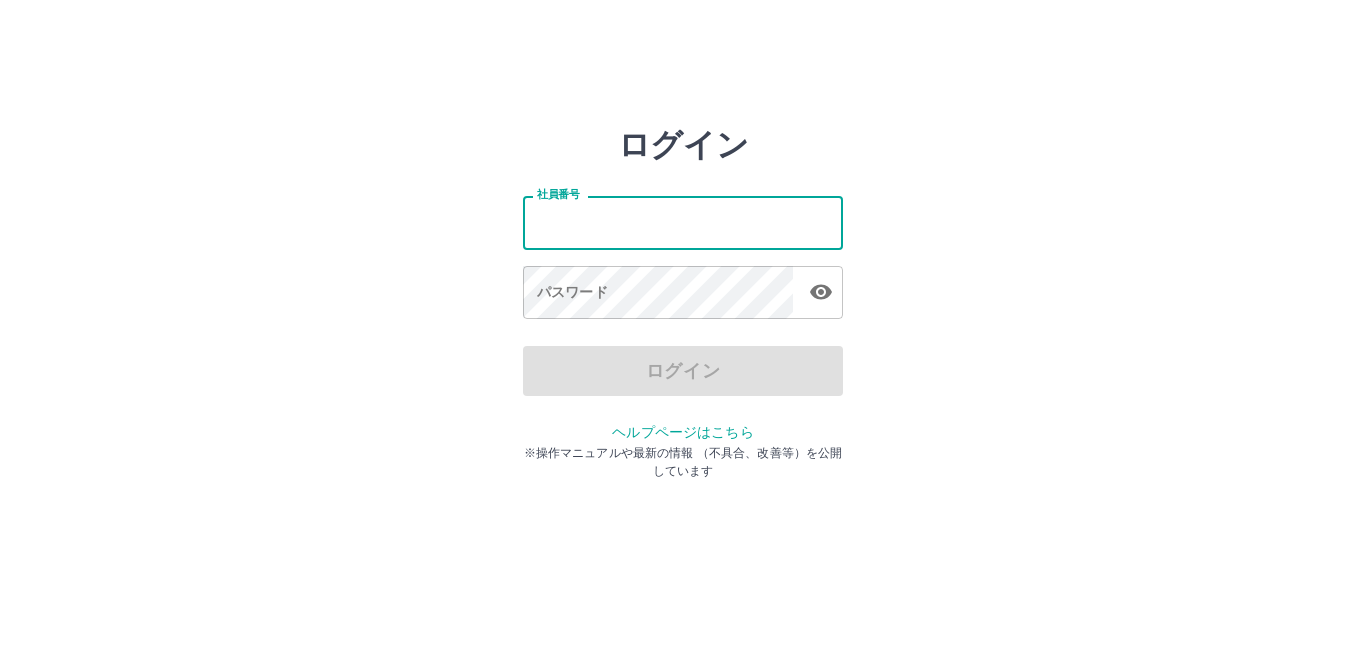 click on "社員番号" at bounding box center (683, 222) 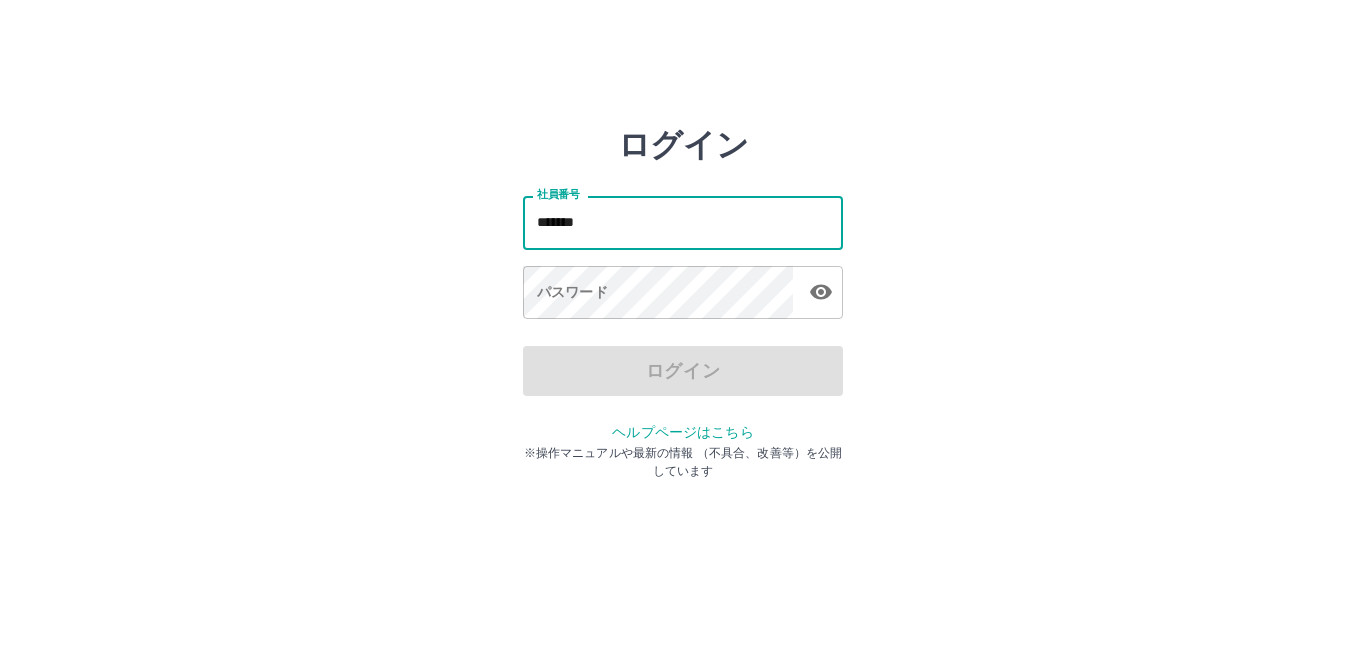 type on "*******" 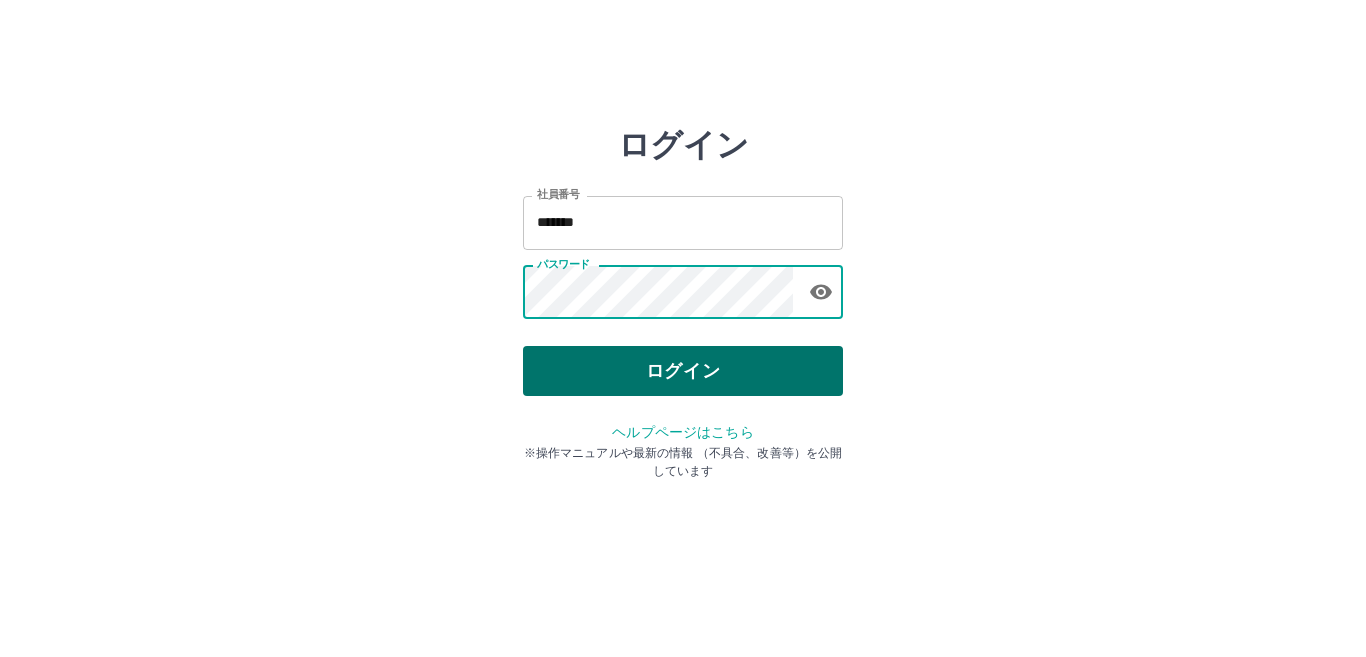 click on "ログイン" at bounding box center [683, 371] 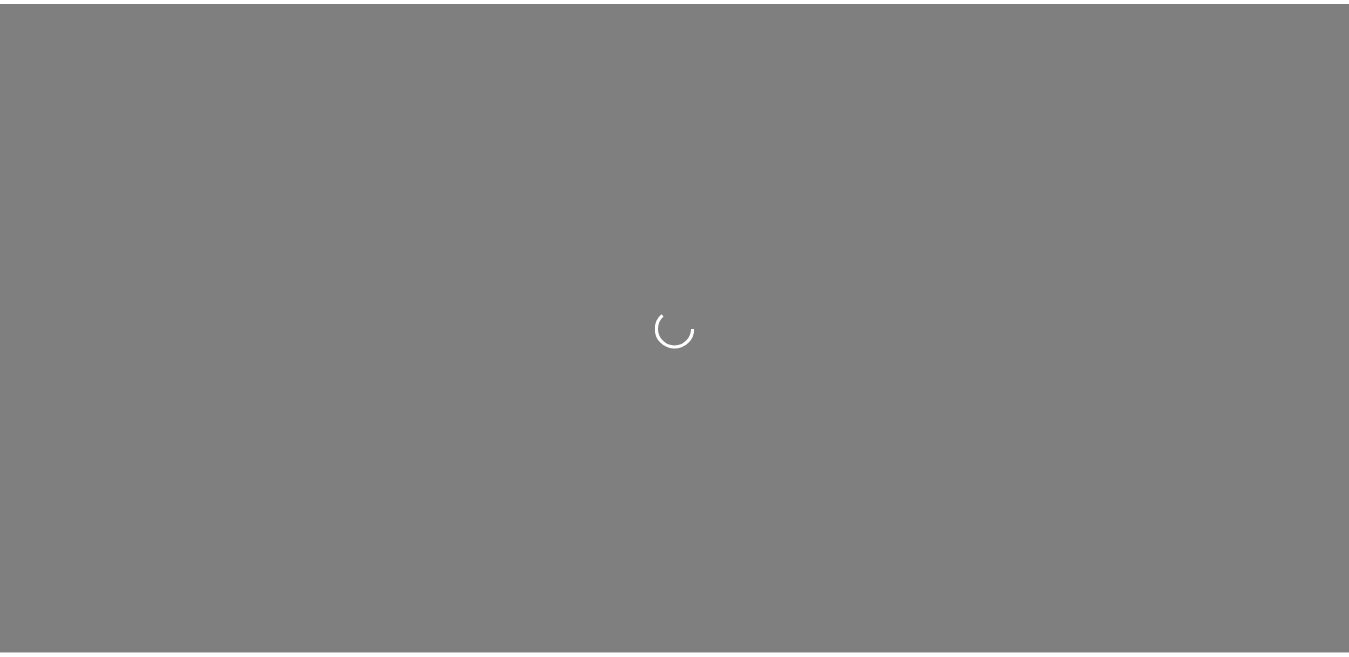 scroll, scrollTop: 0, scrollLeft: 0, axis: both 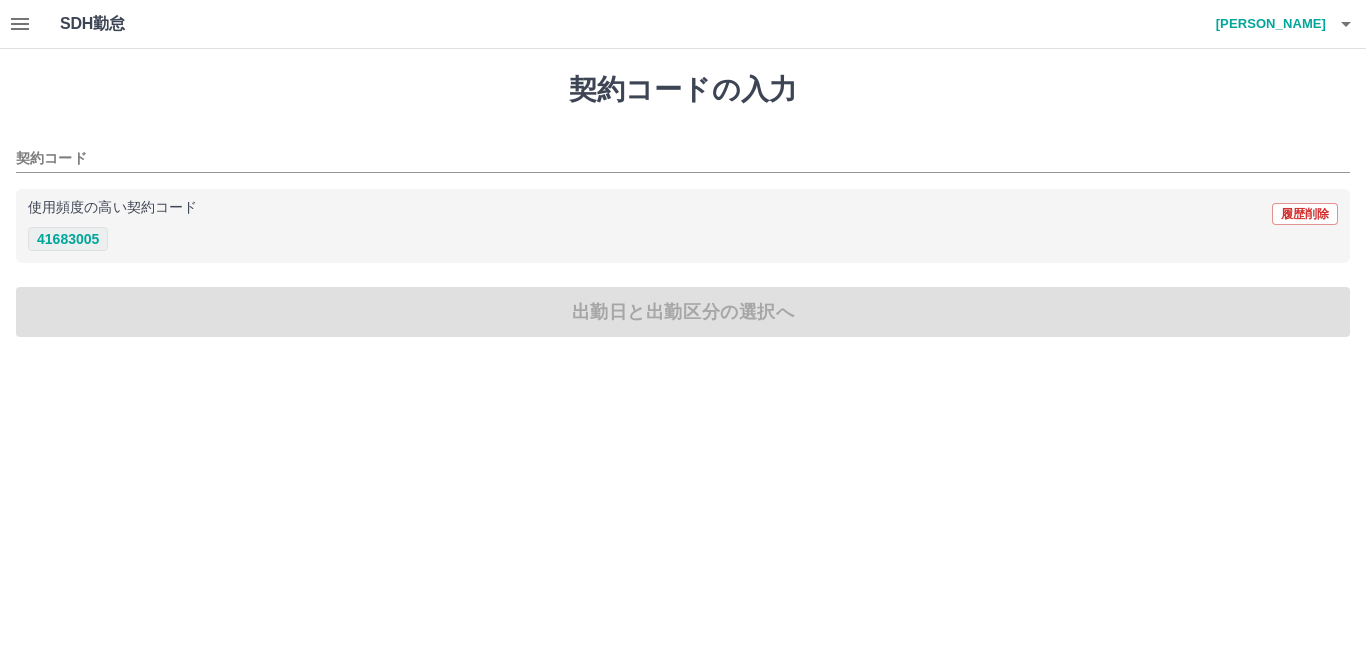 click on "41683005" at bounding box center (68, 239) 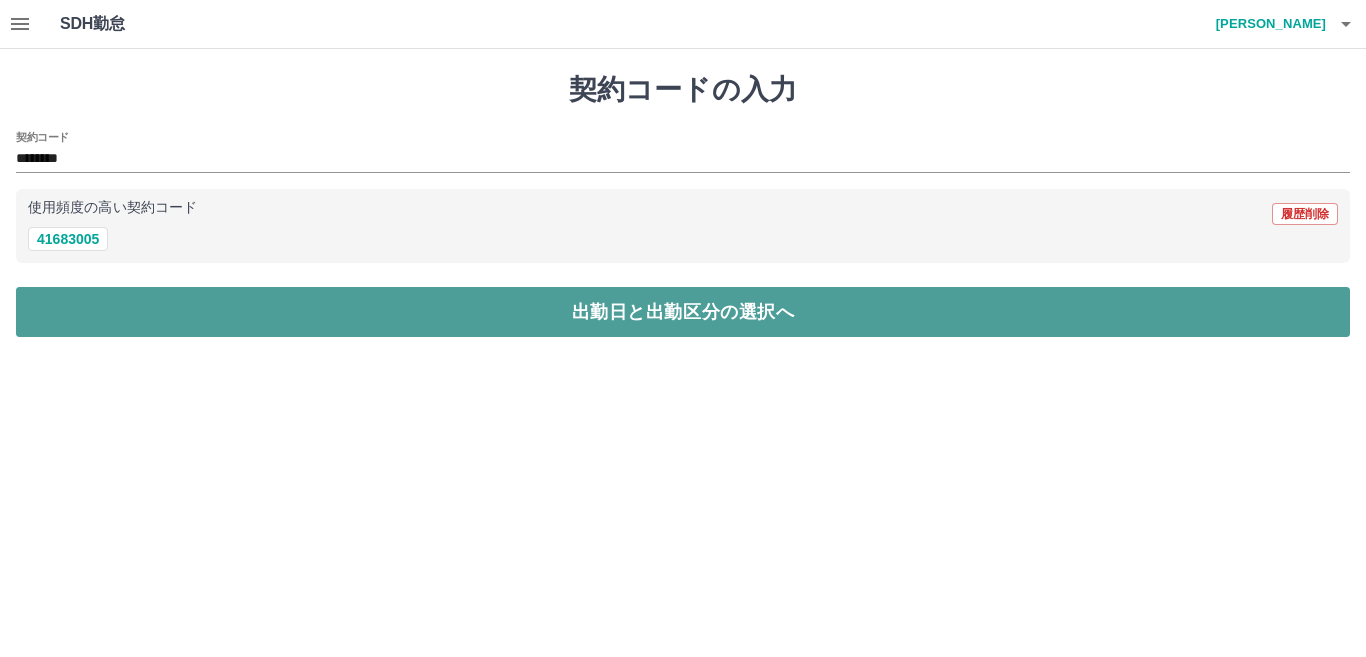 click on "出勤日と出勤区分の選択へ" at bounding box center (683, 312) 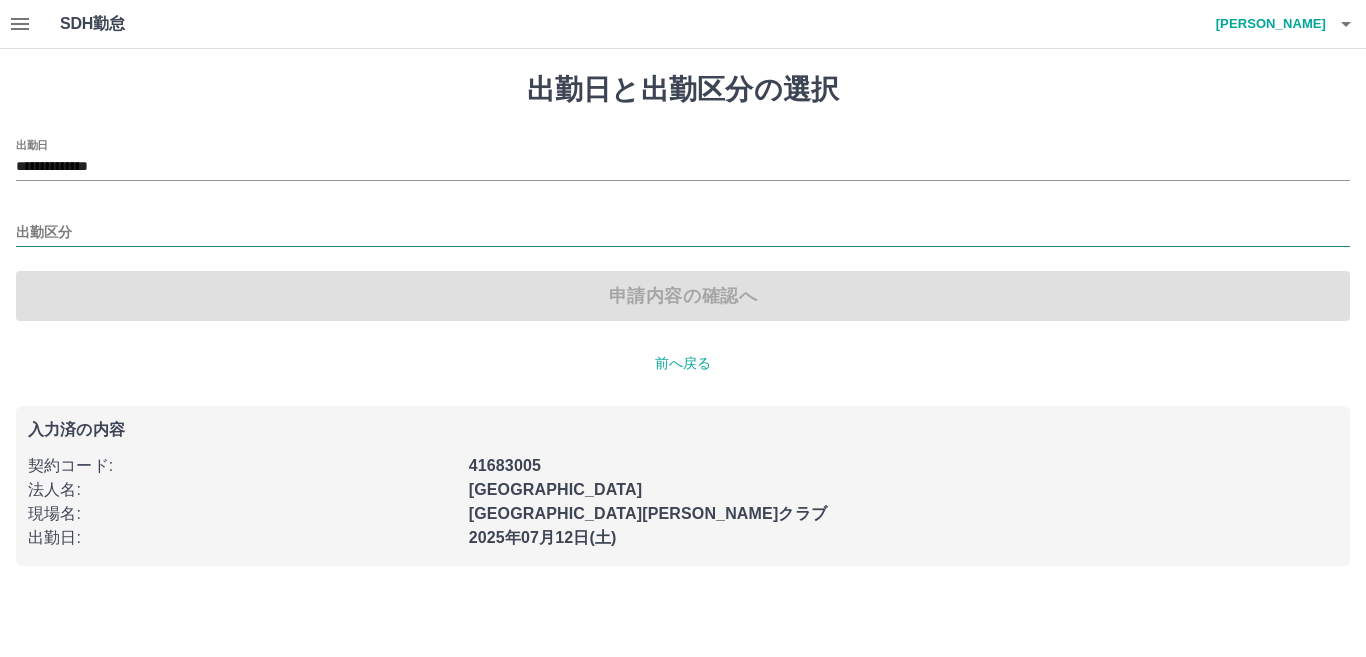 click on "出勤区分" at bounding box center [683, 233] 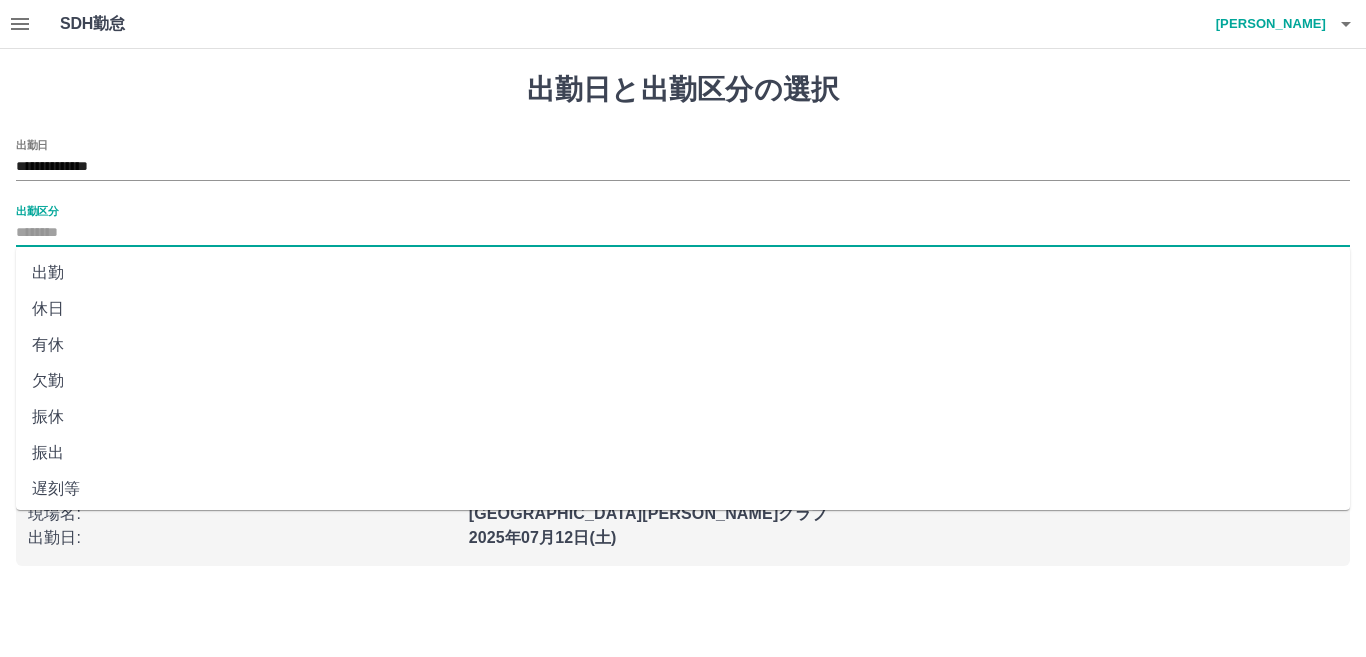 click on "出勤" at bounding box center (683, 273) 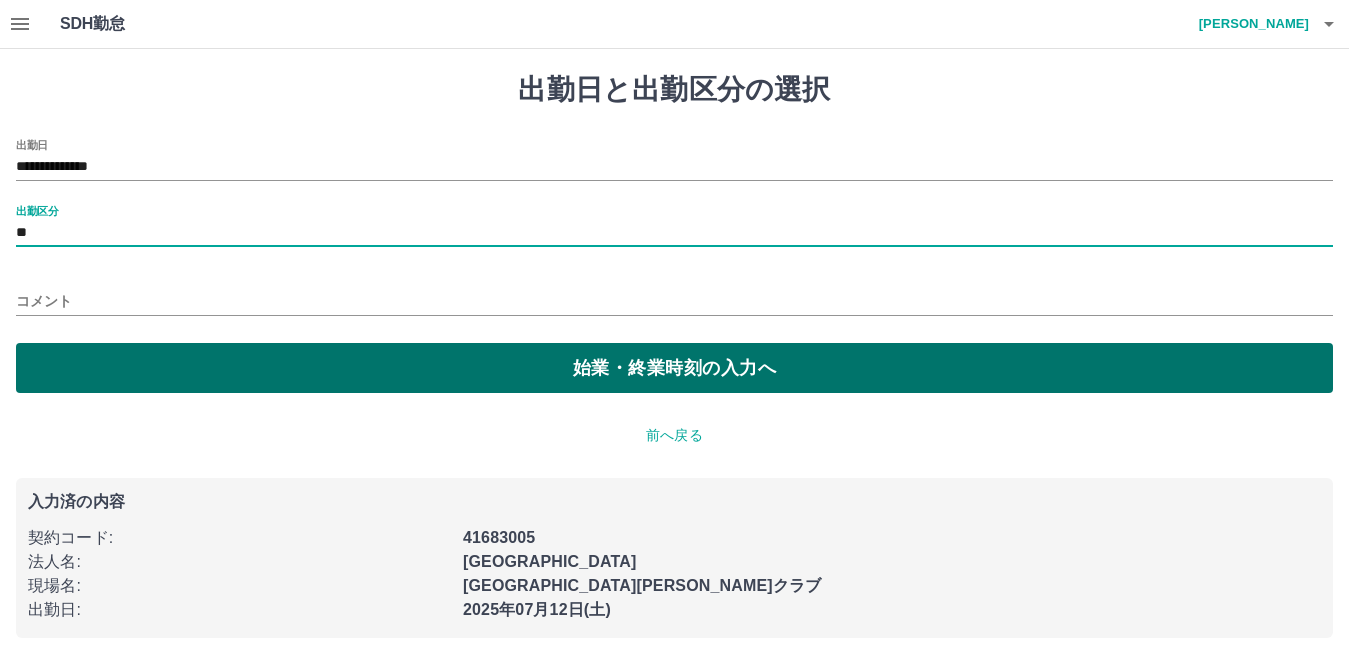 click on "始業・終業時刻の入力へ" at bounding box center [674, 368] 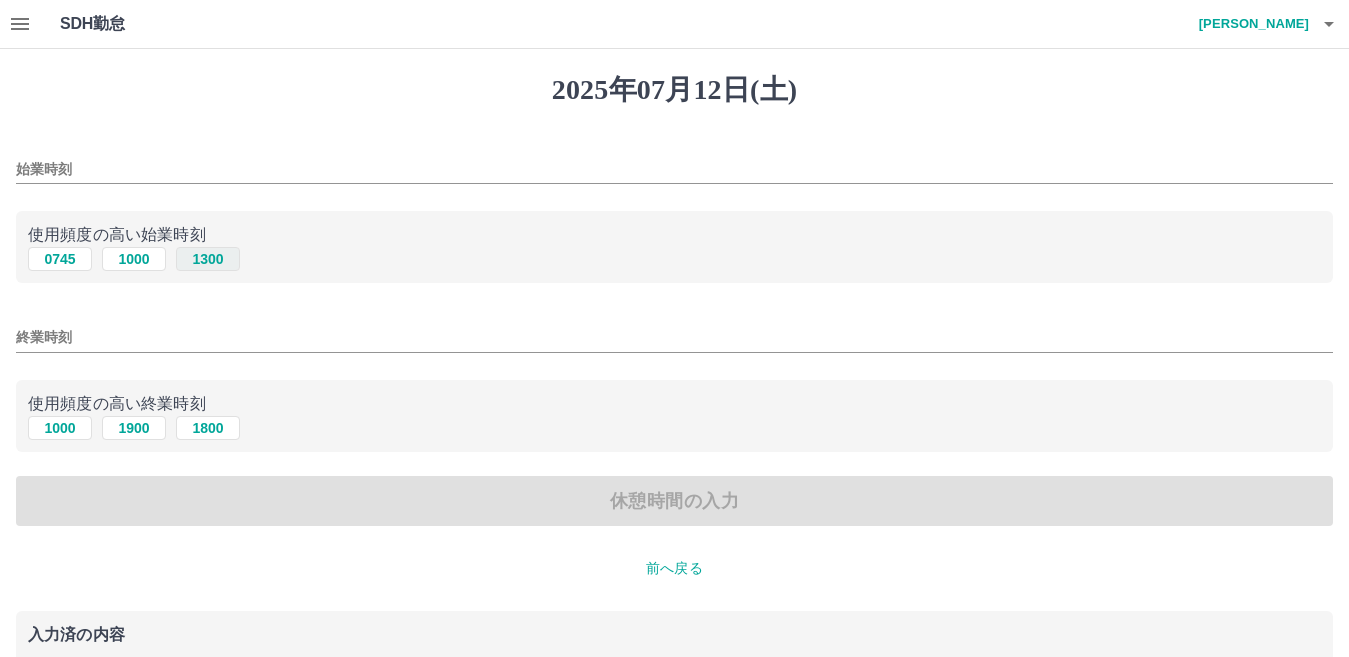click on "1300" at bounding box center [208, 259] 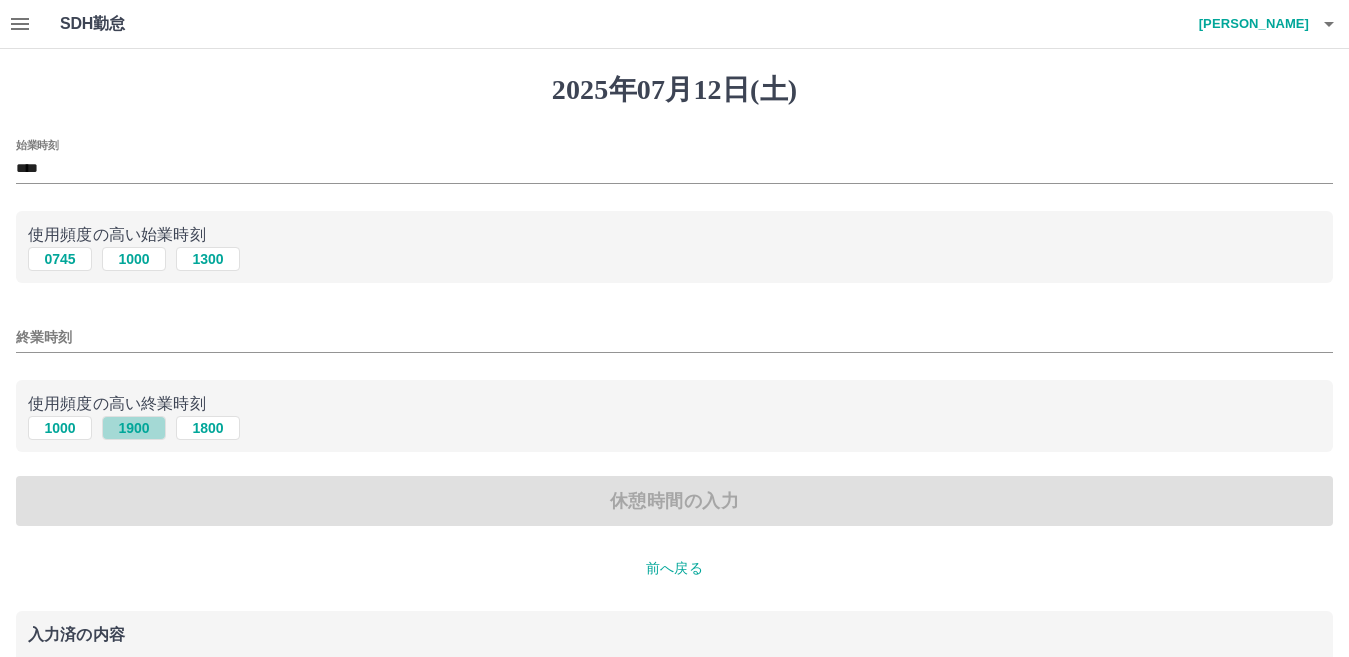 click on "1900" at bounding box center (134, 428) 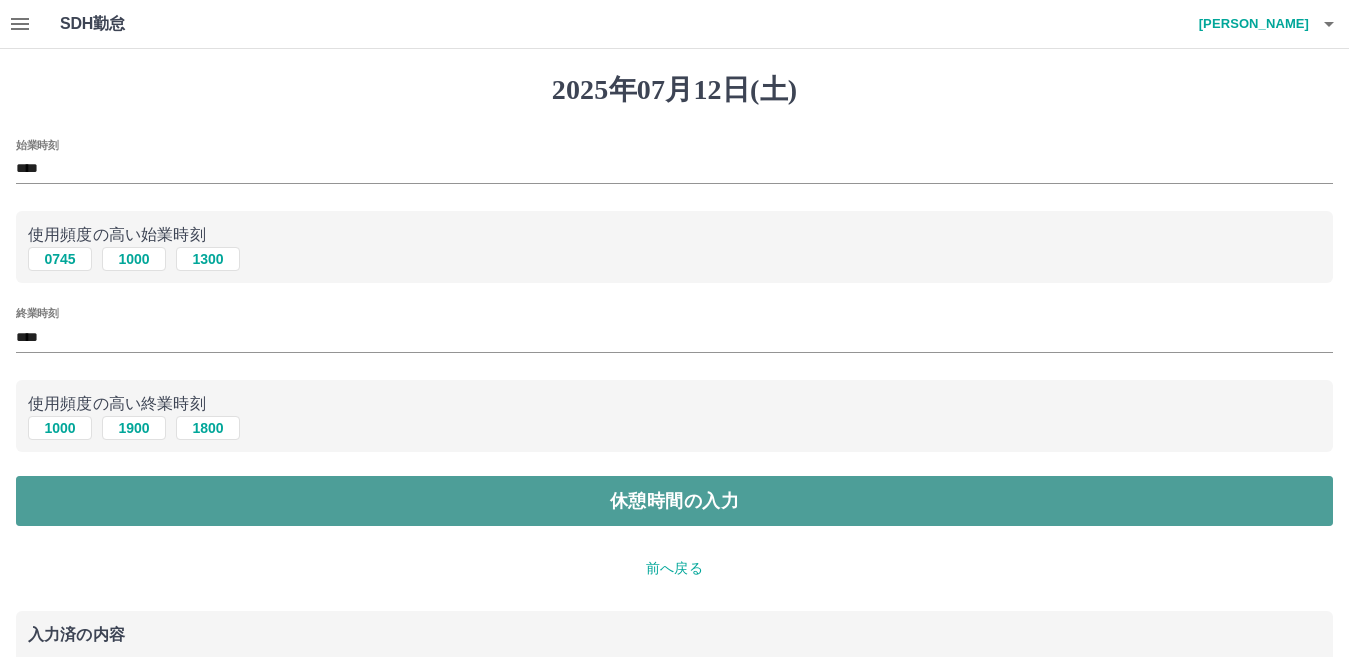 click on "休憩時間の入力" at bounding box center (674, 501) 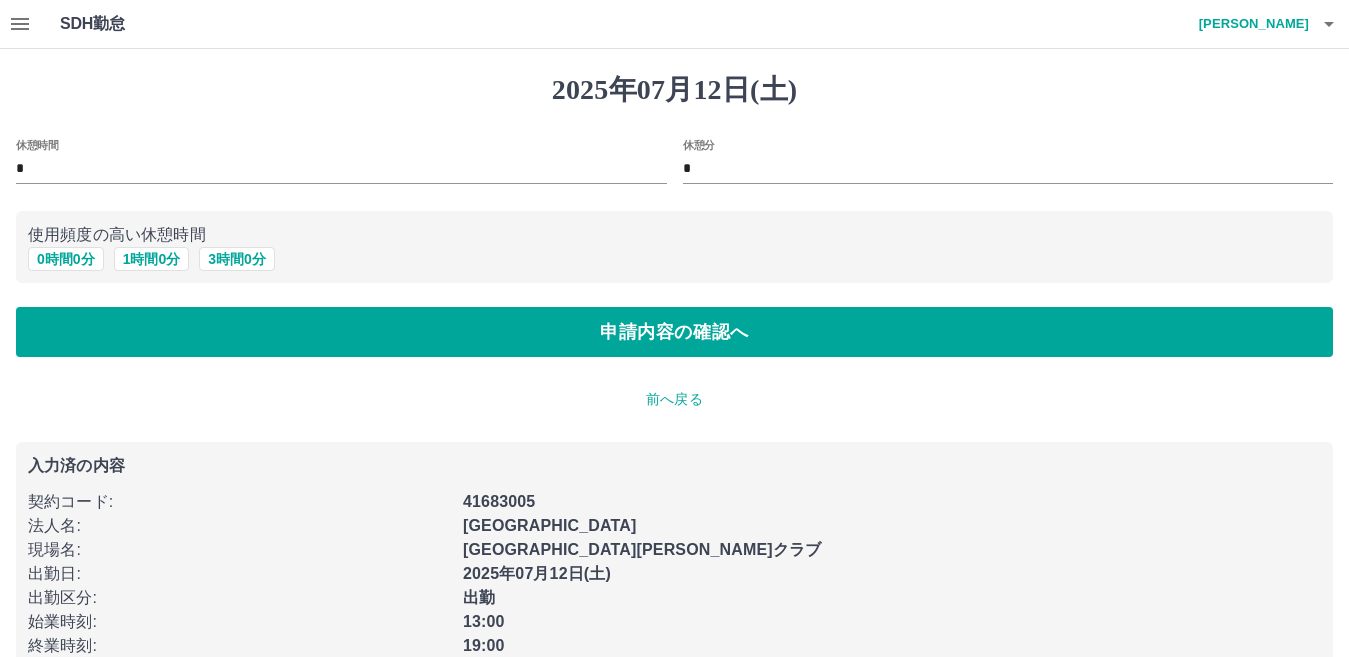 click on "休憩時間 * 休憩分 * 使用頻度の高い休憩時間 0 時間 0 分 1 時間 0 分 3 時間 0 分 申請内容の確認へ" at bounding box center (674, 248) 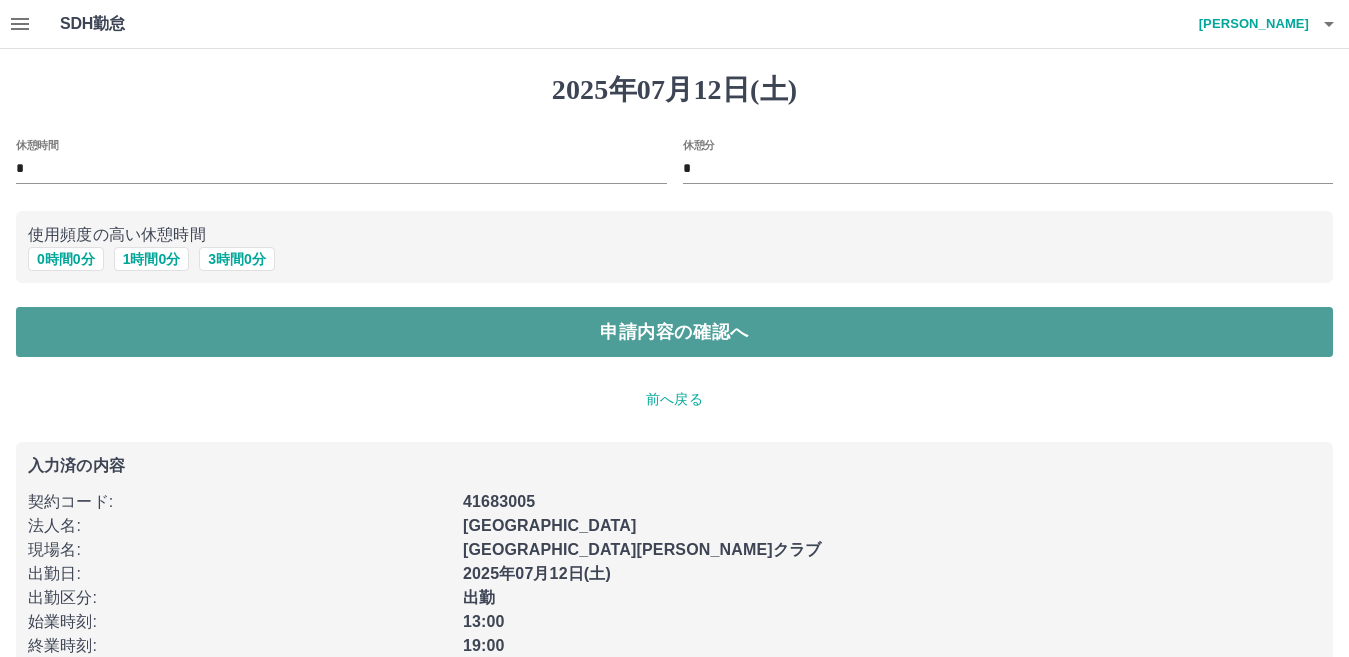 click on "申請内容の確認へ" at bounding box center [674, 332] 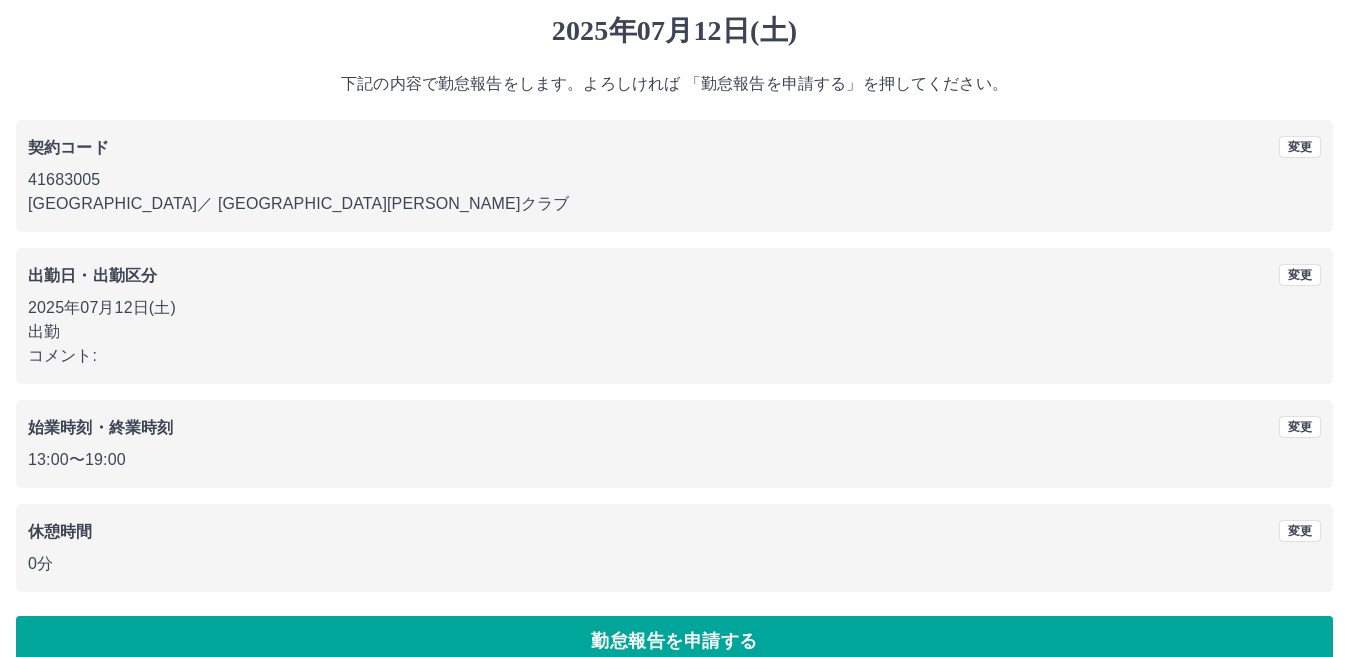 scroll, scrollTop: 92, scrollLeft: 0, axis: vertical 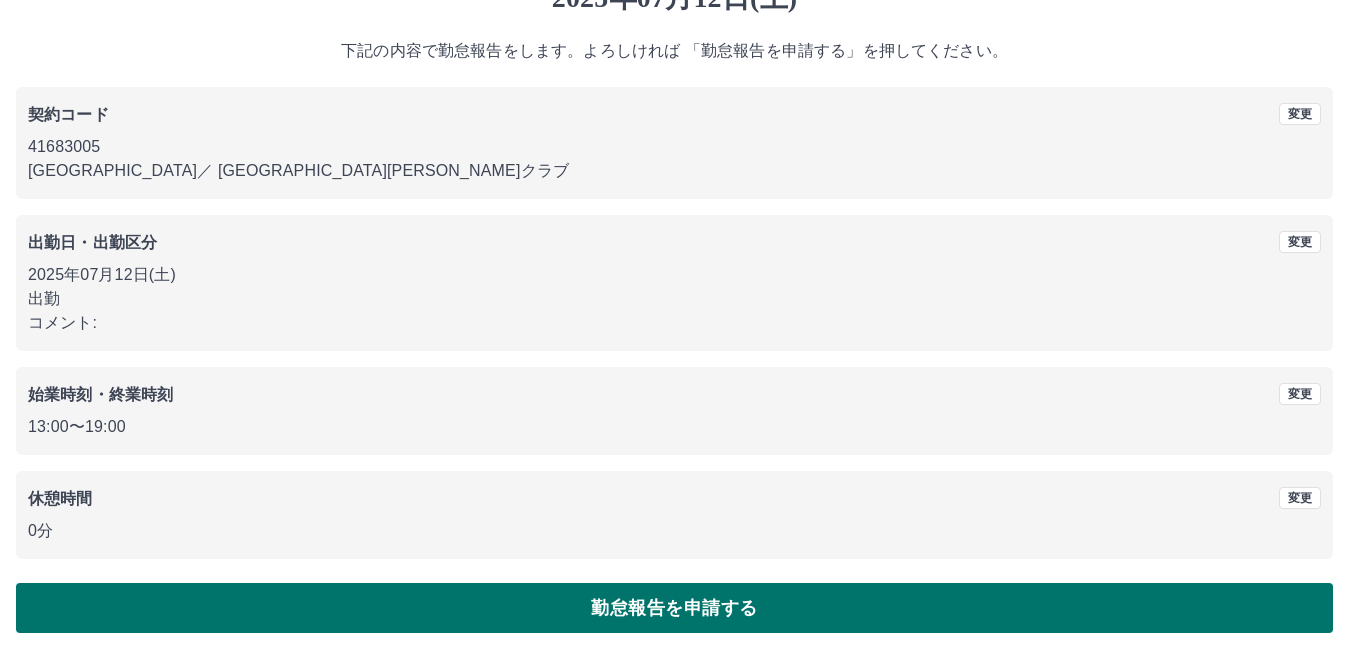 click on "勤怠報告を申請する" at bounding box center (674, 608) 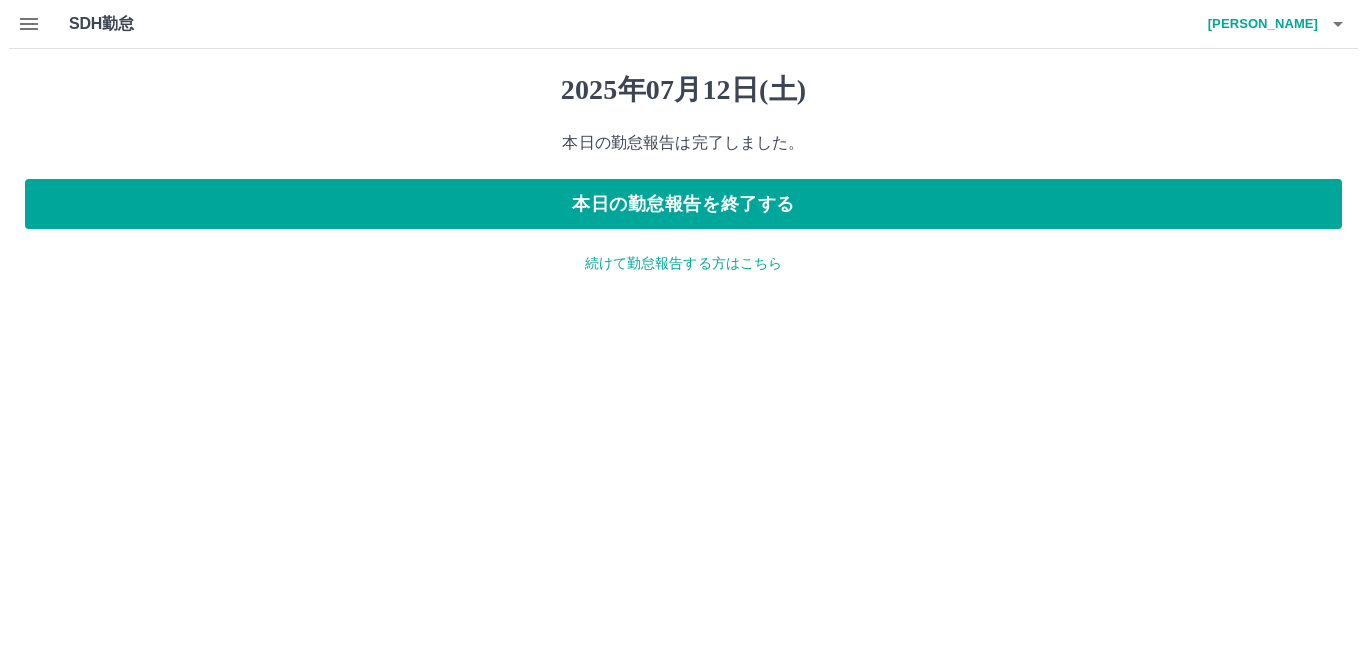 scroll, scrollTop: 0, scrollLeft: 0, axis: both 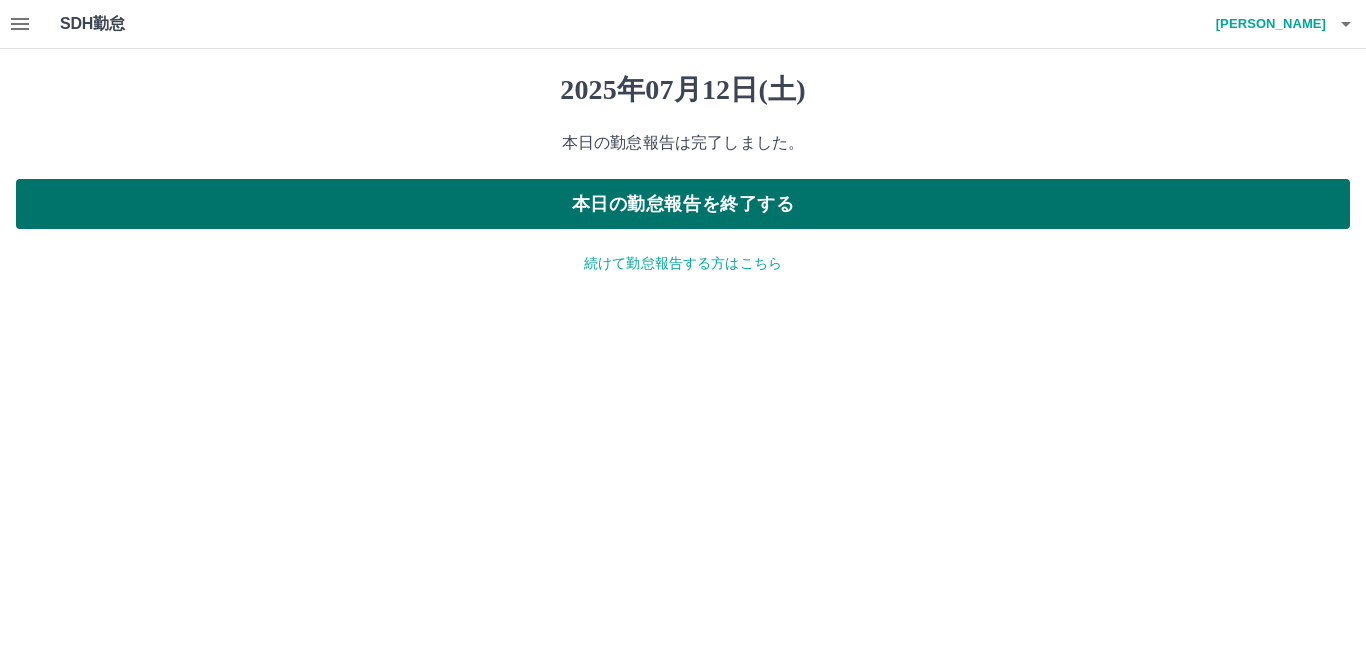 click on "本日の勤怠報告を終了する" at bounding box center (683, 204) 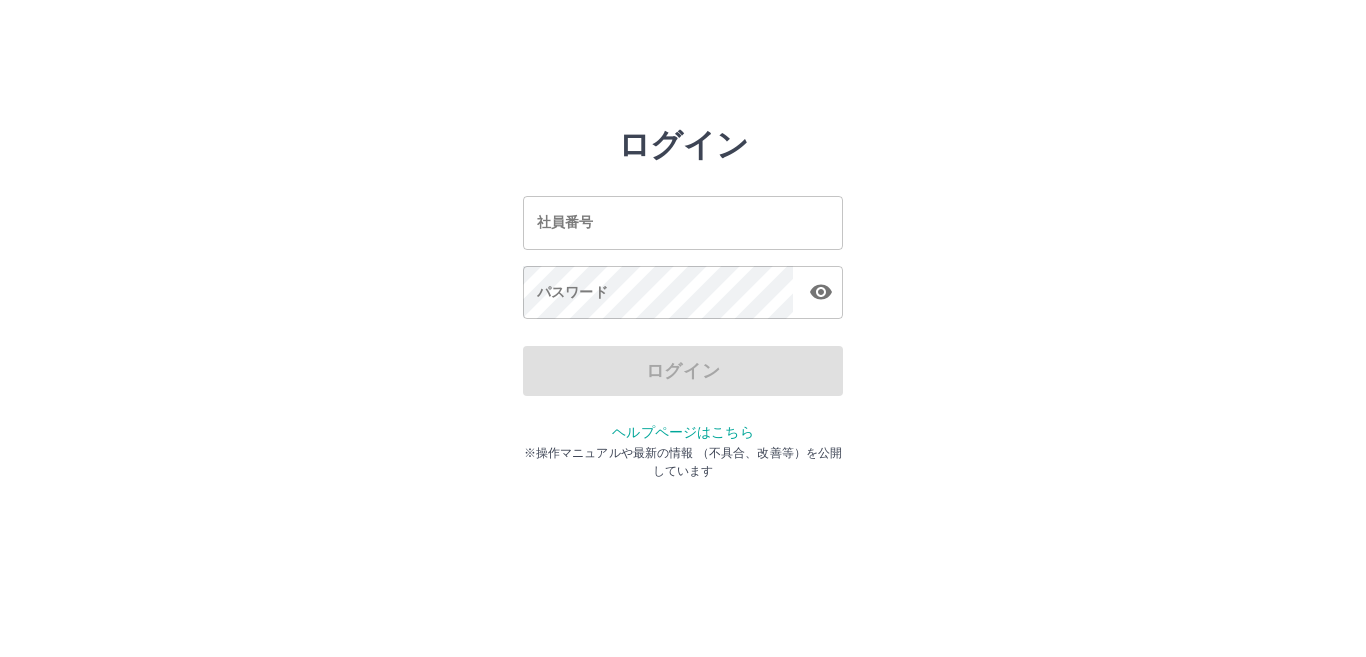 scroll, scrollTop: 0, scrollLeft: 0, axis: both 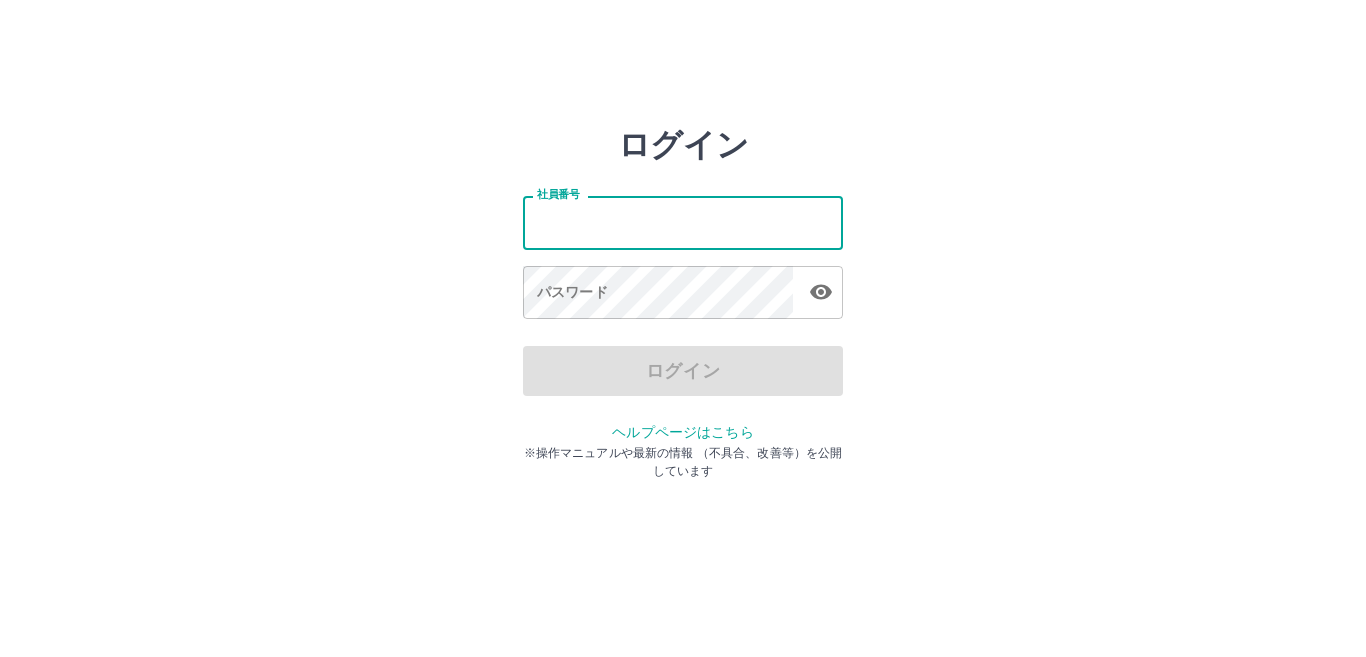 click on "社員番号" at bounding box center (683, 222) 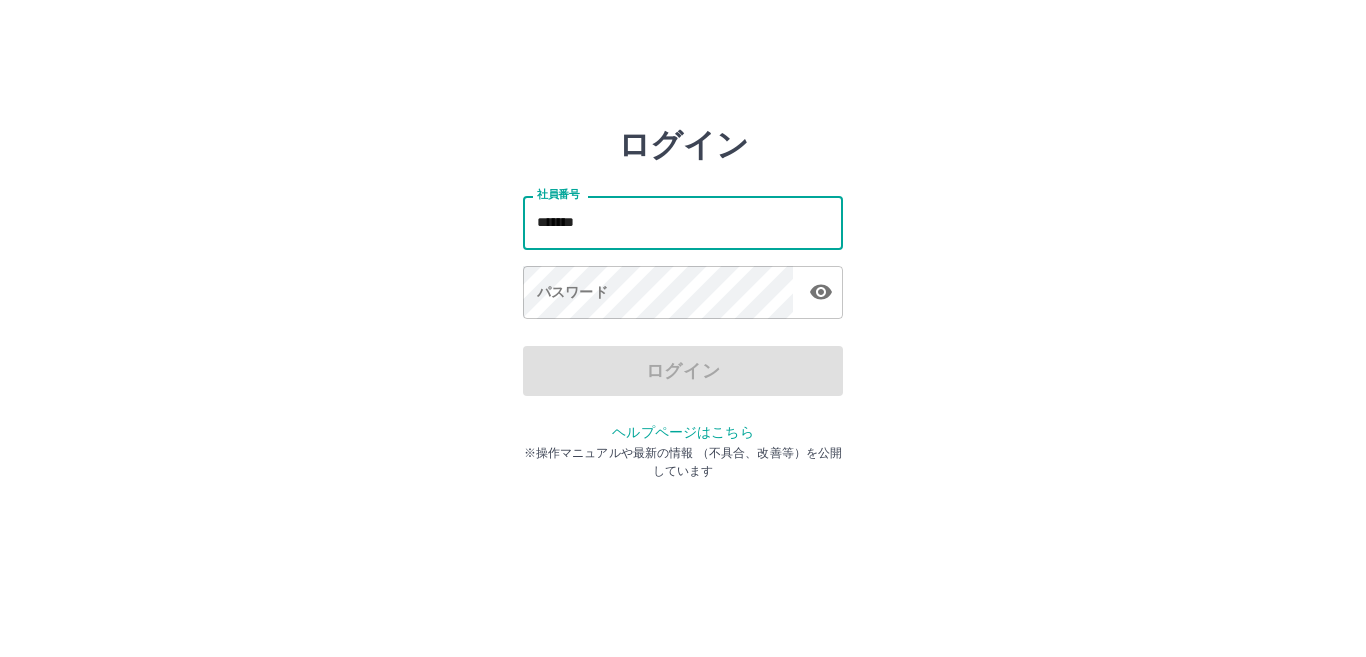 type on "*******" 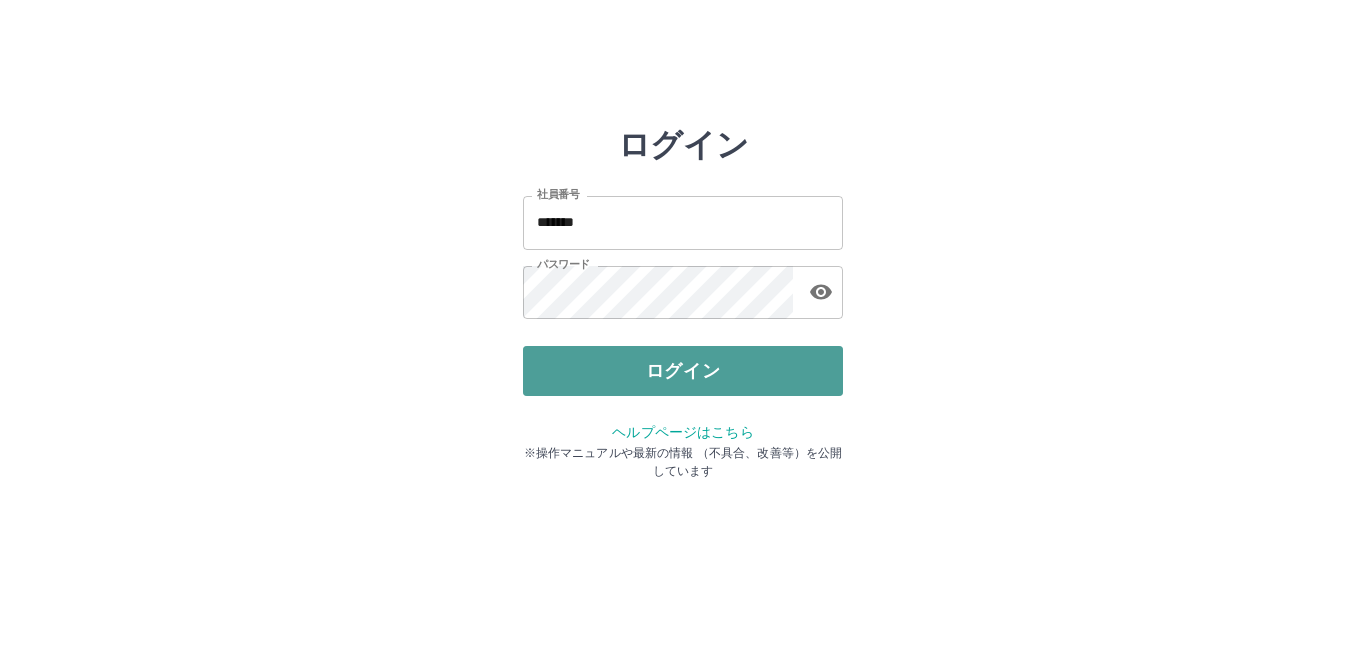 click on "ログイン" at bounding box center [683, 371] 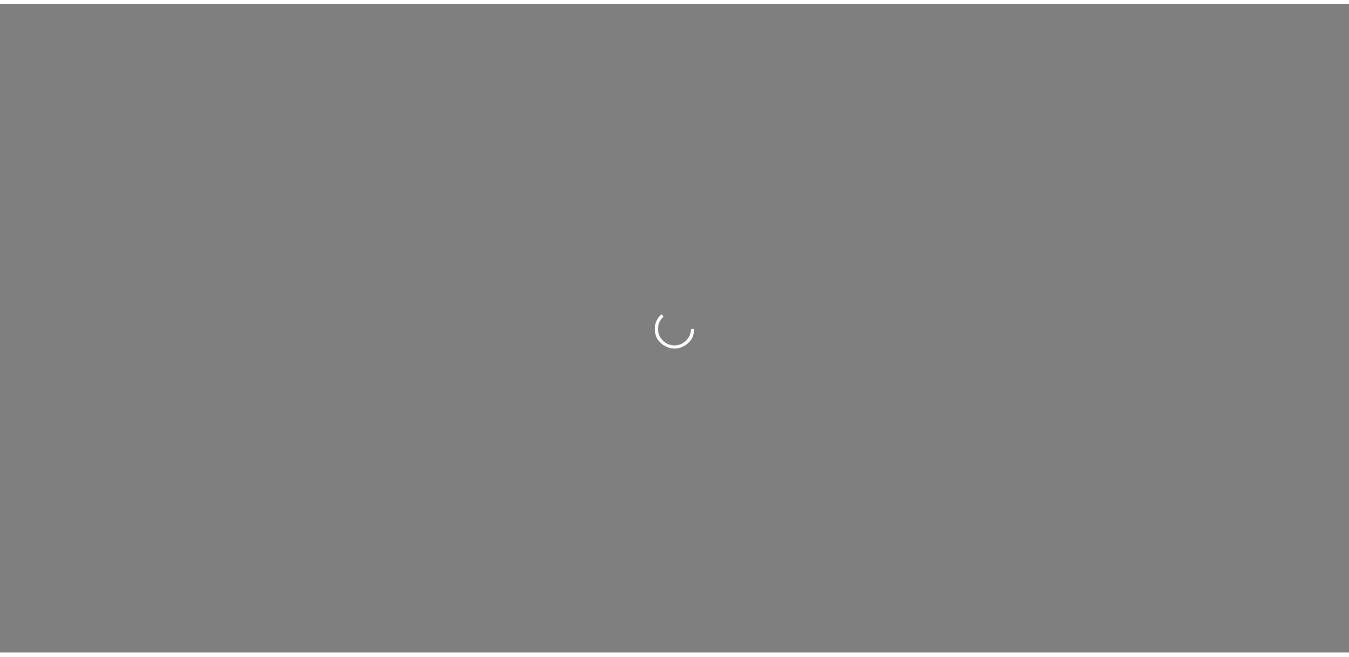 scroll, scrollTop: 0, scrollLeft: 0, axis: both 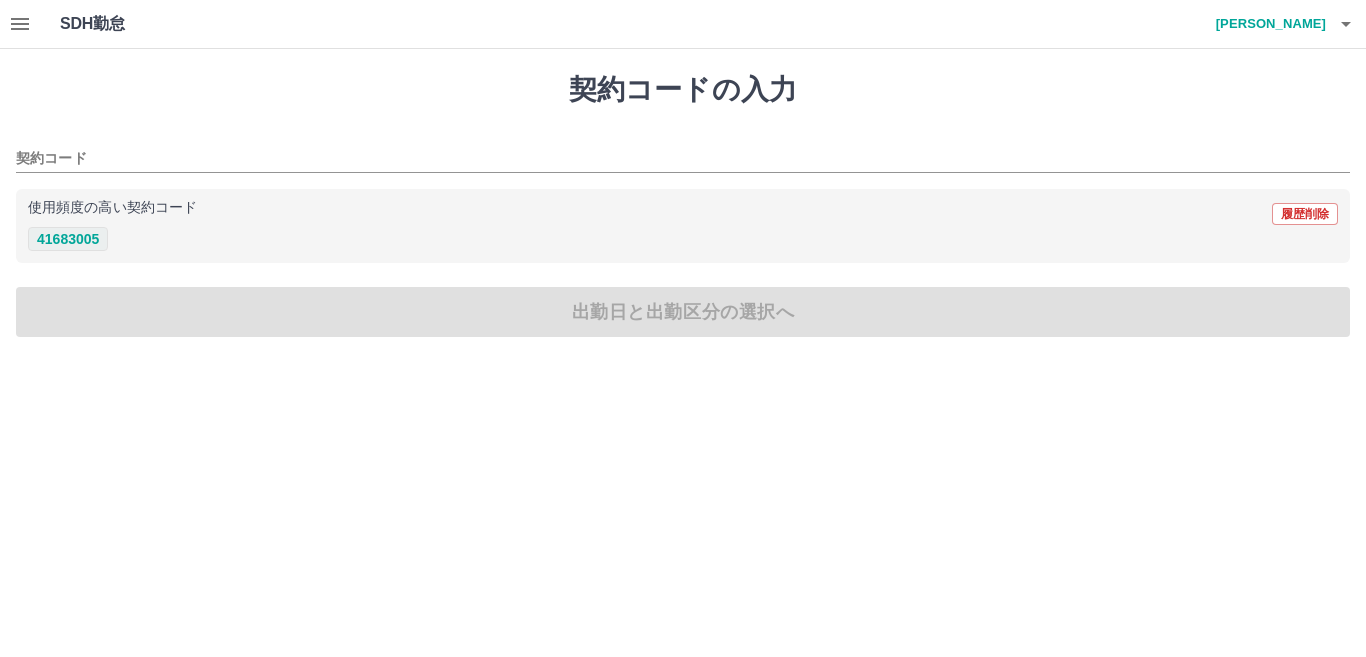 click on "41683005" at bounding box center [68, 239] 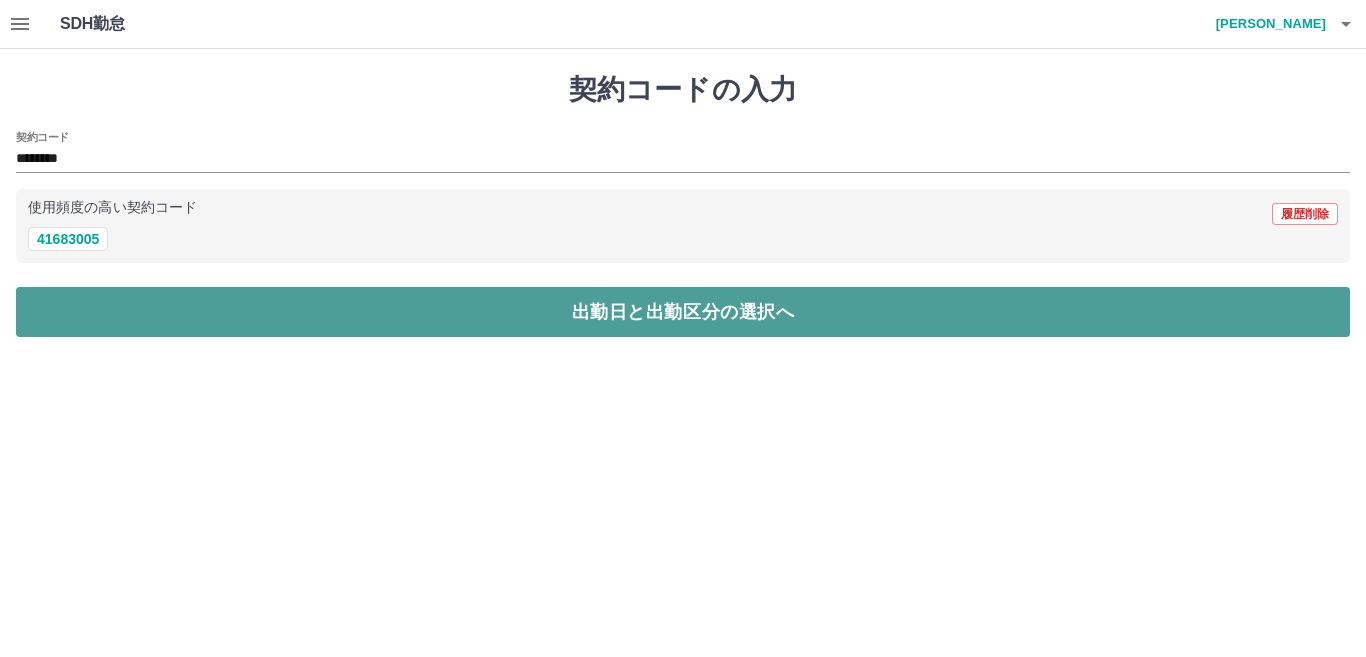click on "出勤日と出勤区分の選択へ" at bounding box center [683, 312] 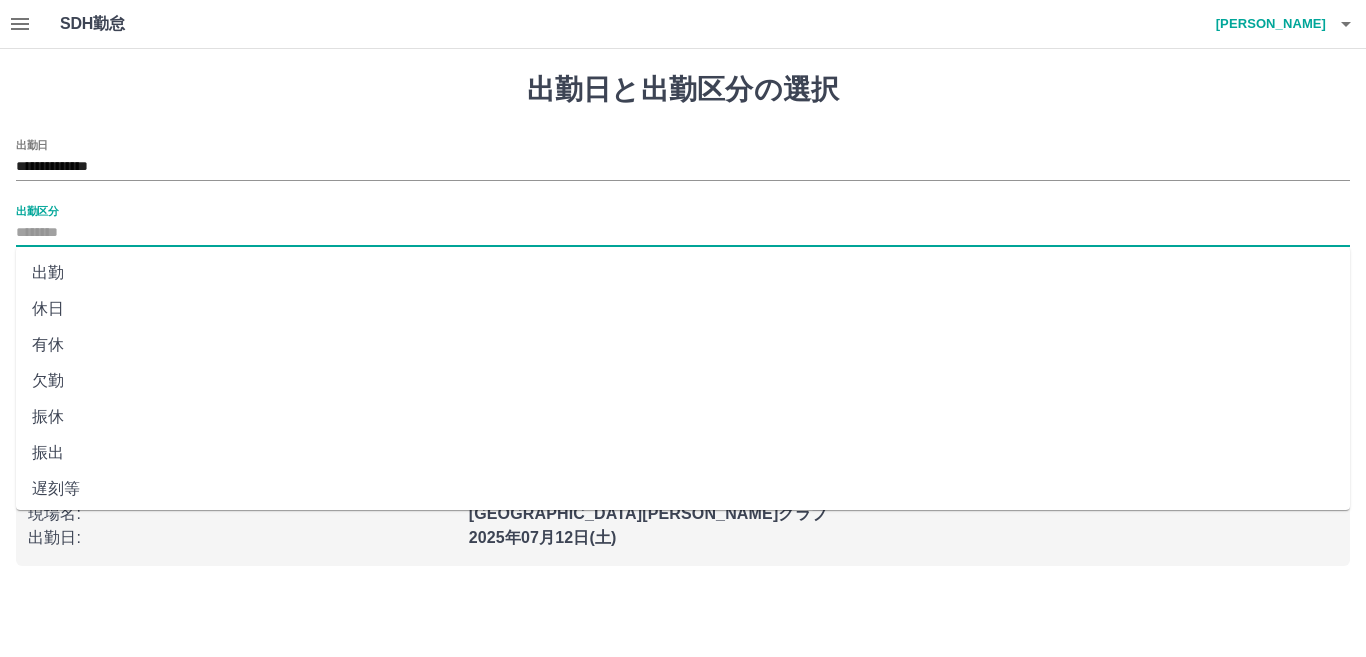 click on "出勤区分" at bounding box center [683, 233] 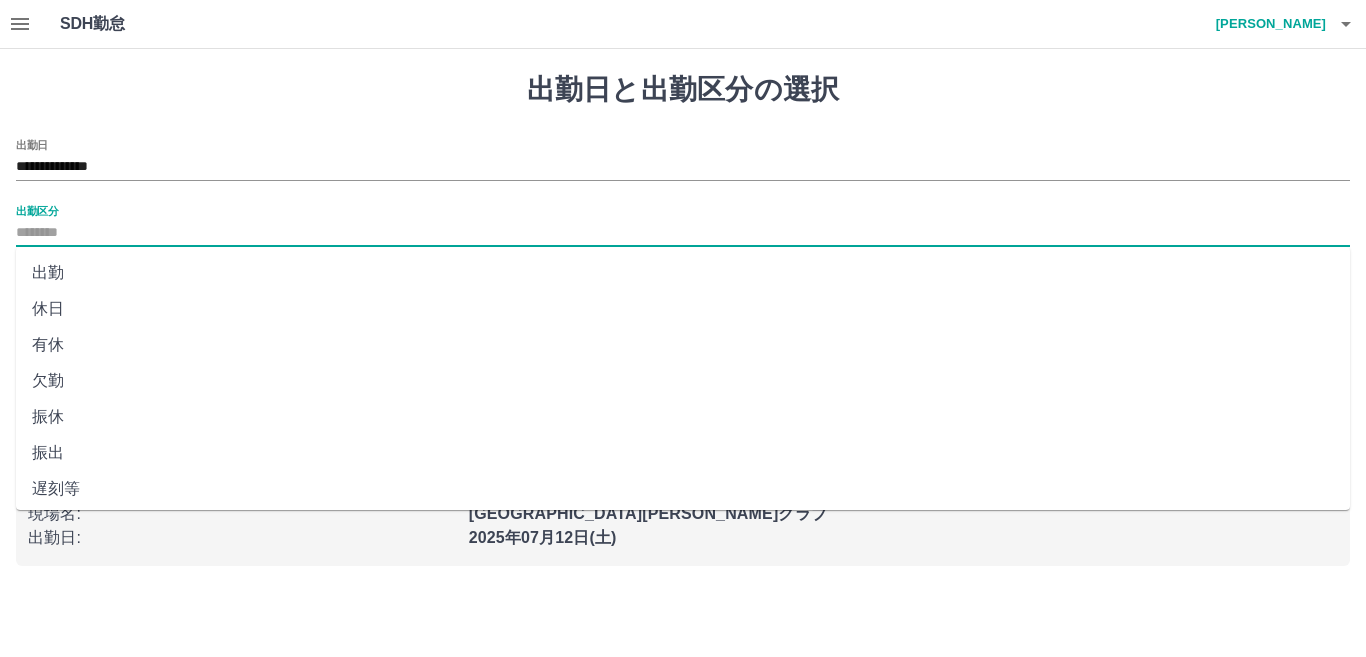 click on "出勤" at bounding box center (683, 273) 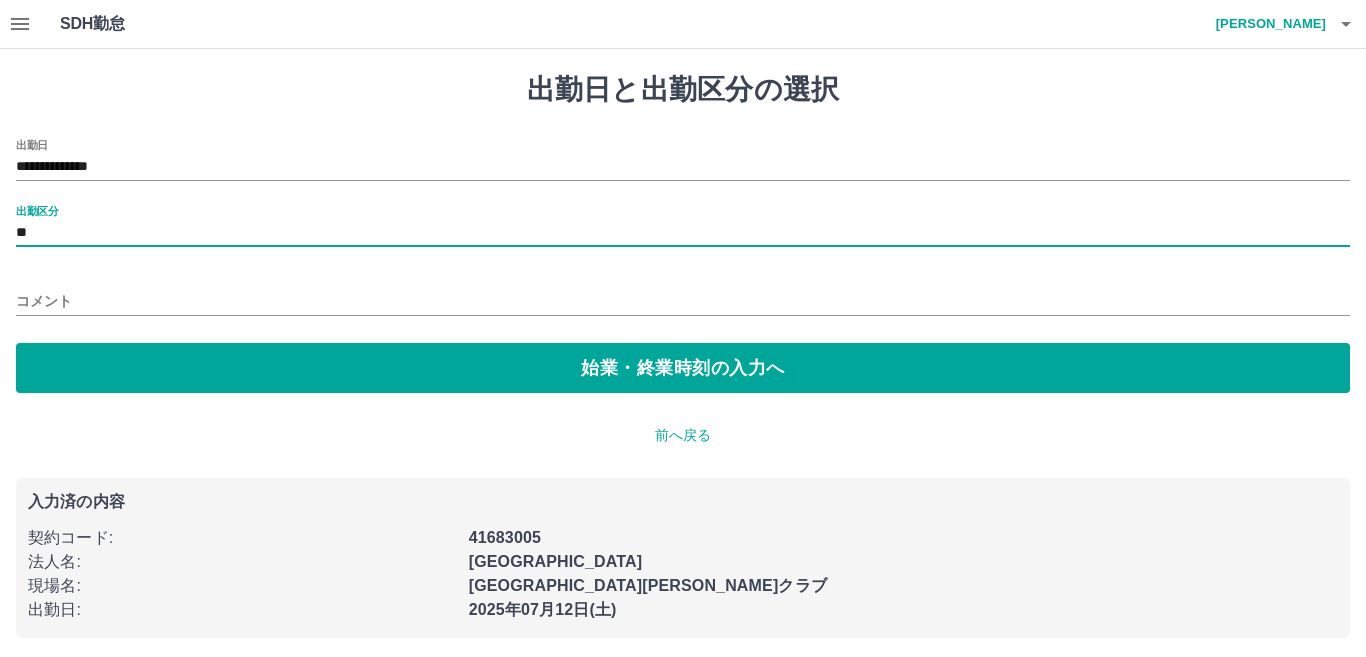 type on "**" 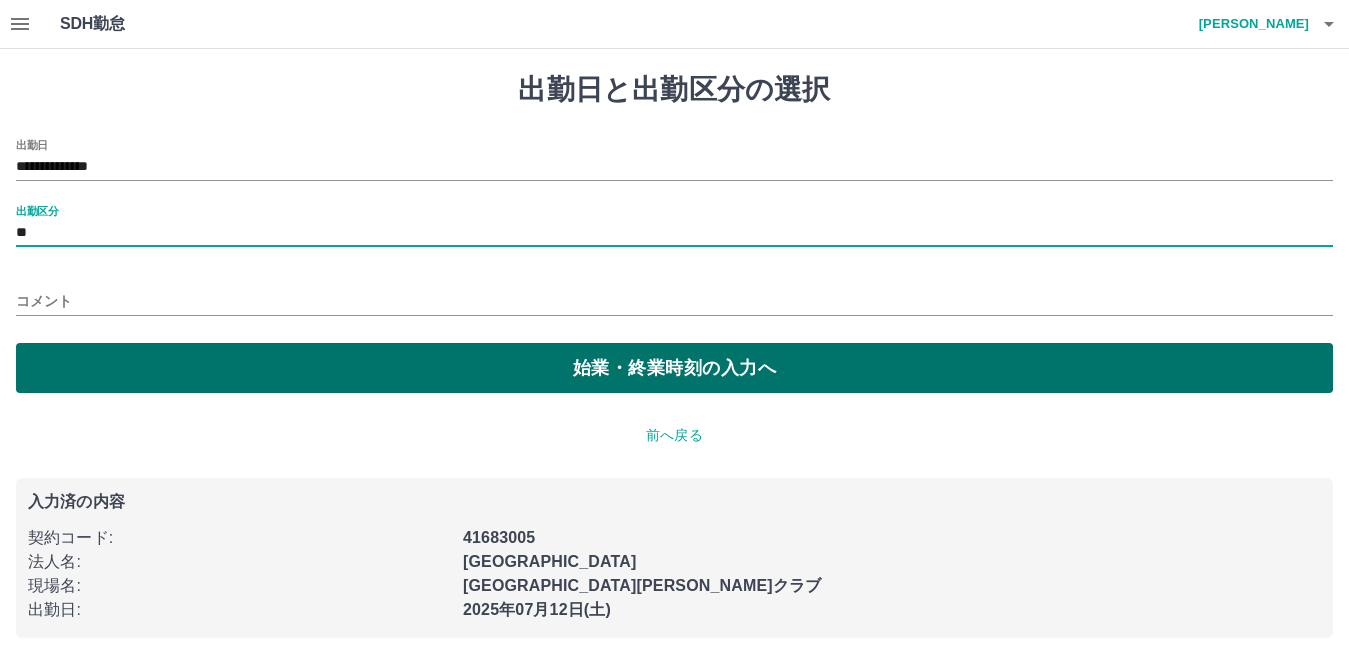 click on "始業・終業時刻の入力へ" at bounding box center (674, 368) 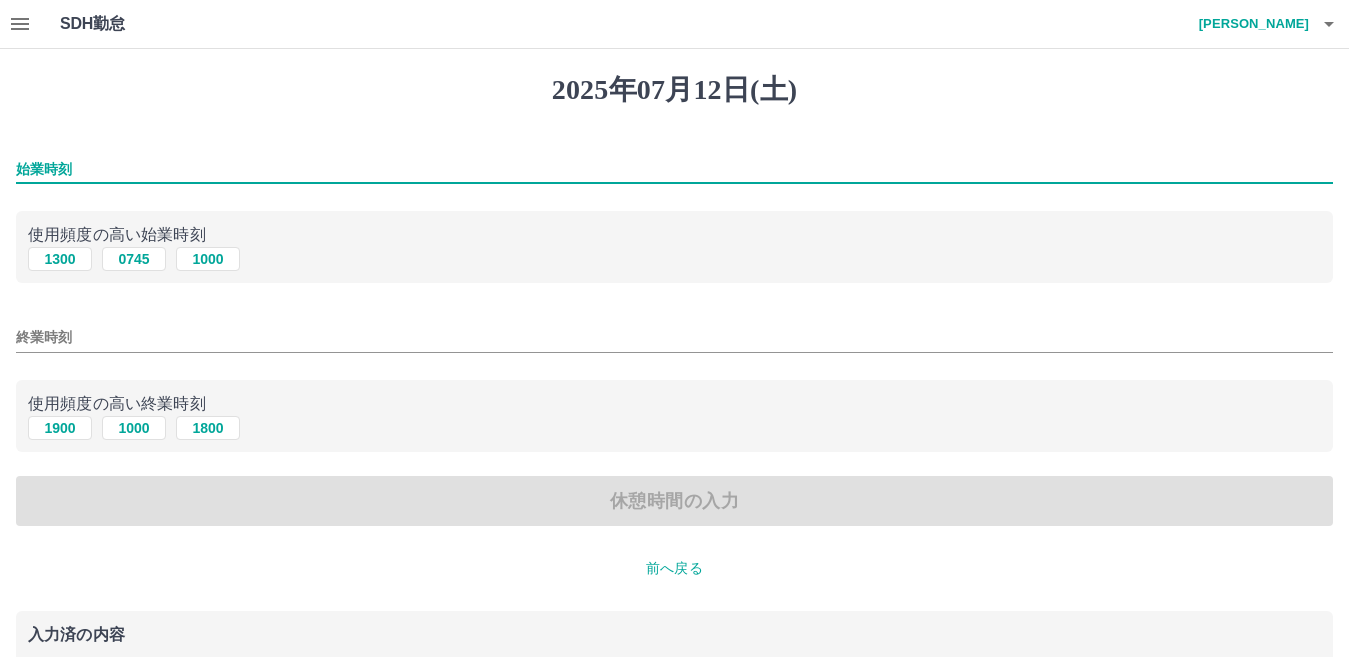 click on "始業時刻" at bounding box center (674, 169) 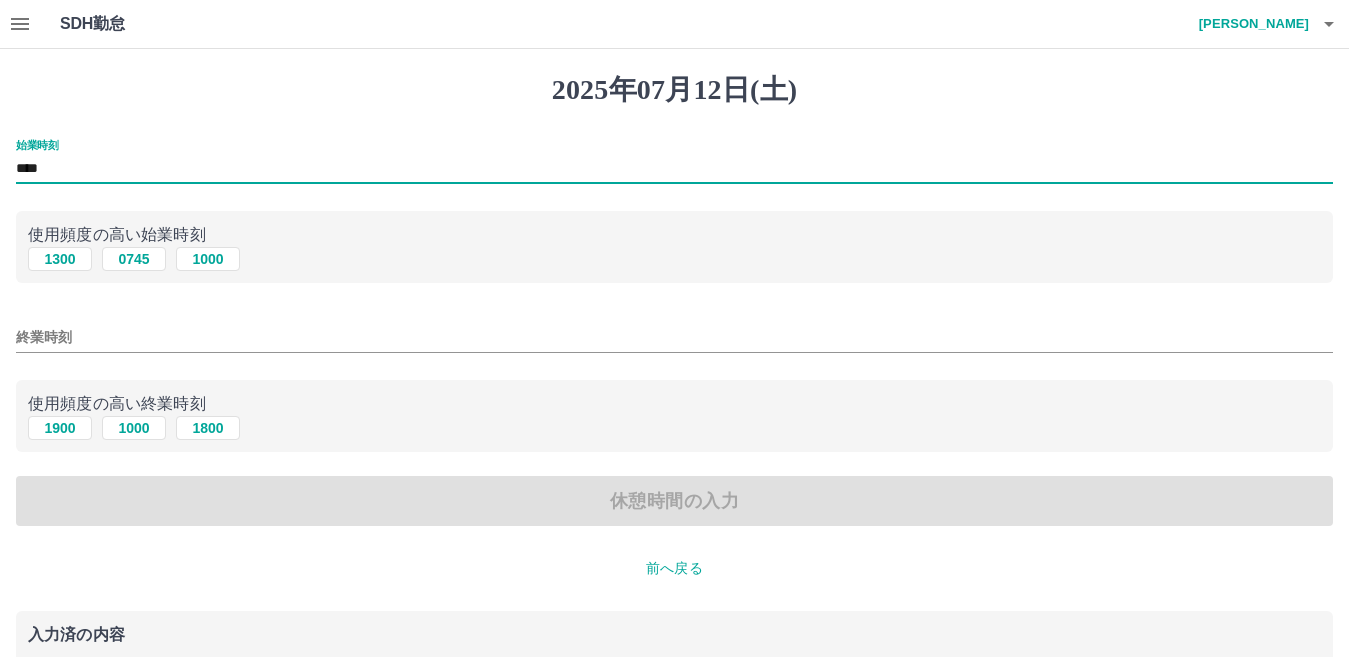 click on "終業時刻" at bounding box center [674, 337] 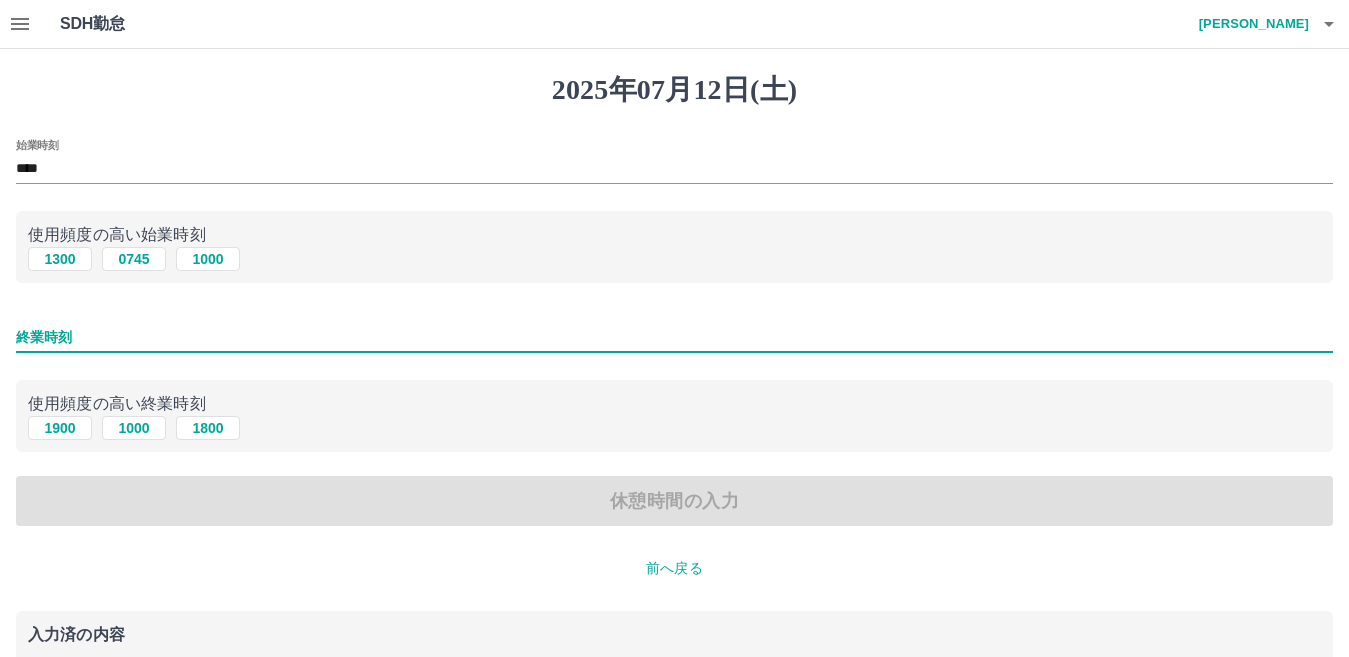 type on "****" 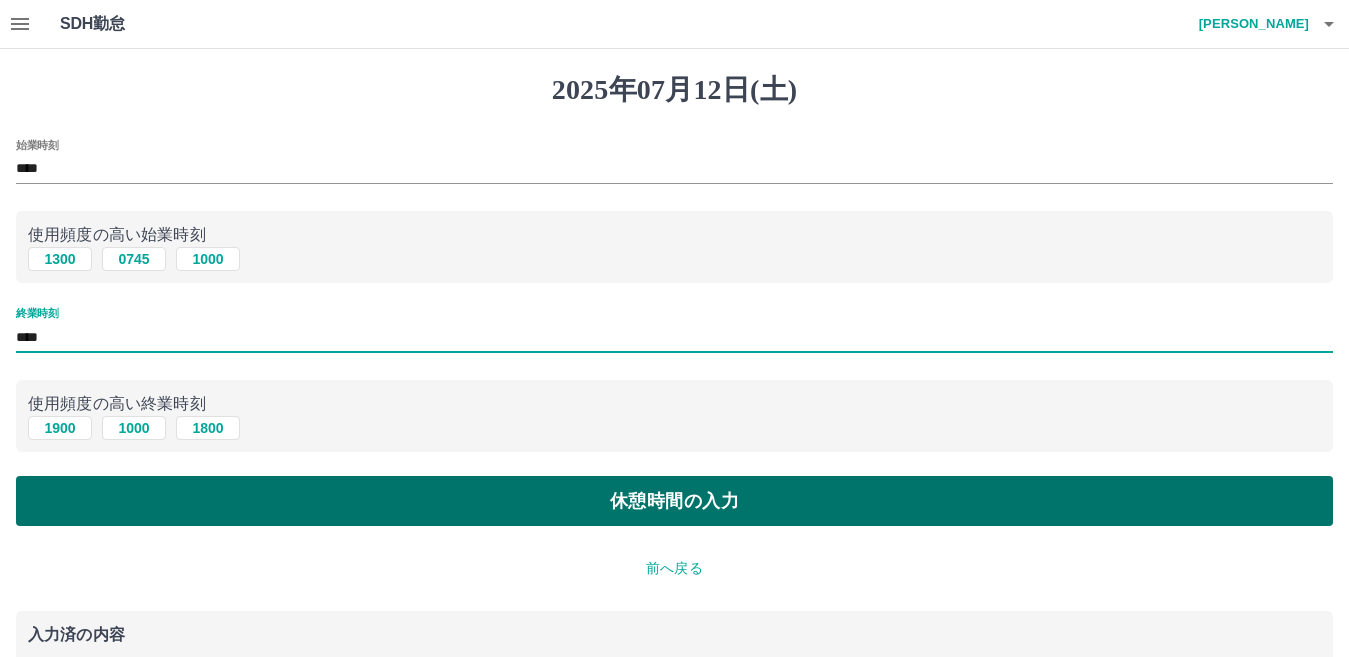 click on "休憩時間の入力" at bounding box center (674, 501) 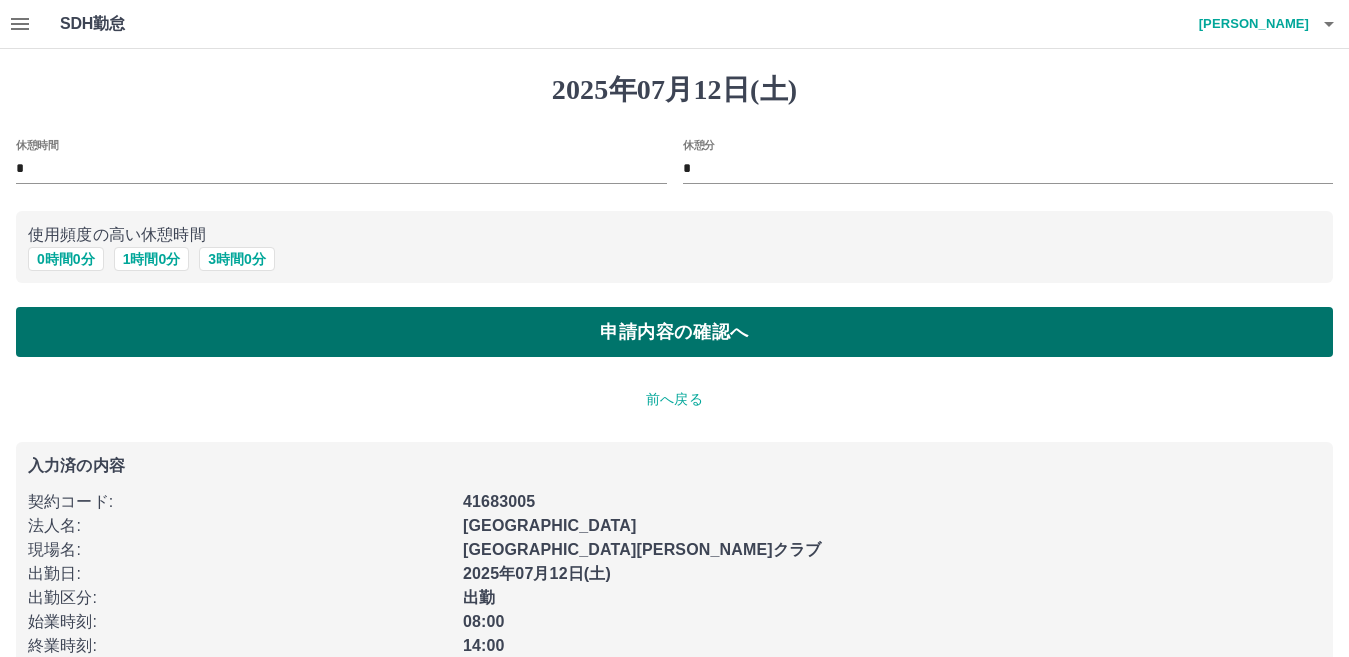 click on "申請内容の確認へ" at bounding box center (674, 332) 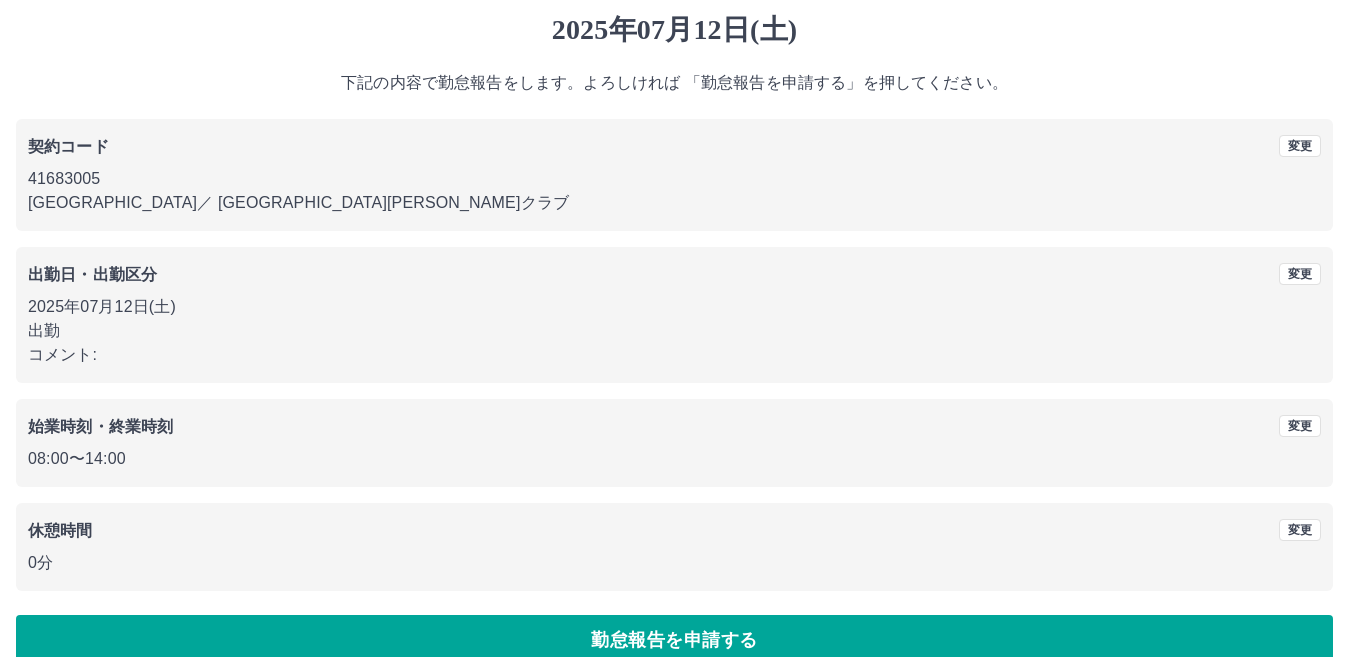 scroll, scrollTop: 92, scrollLeft: 0, axis: vertical 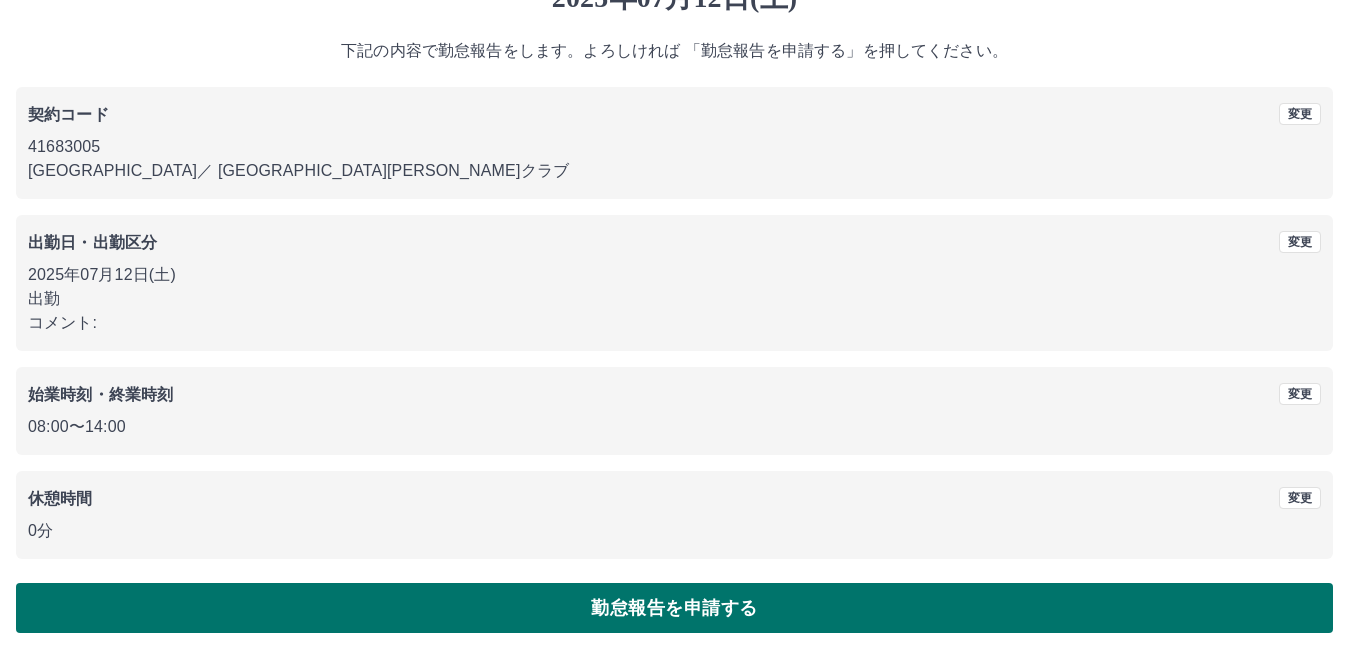 click on "勤怠報告を申請する" at bounding box center (674, 608) 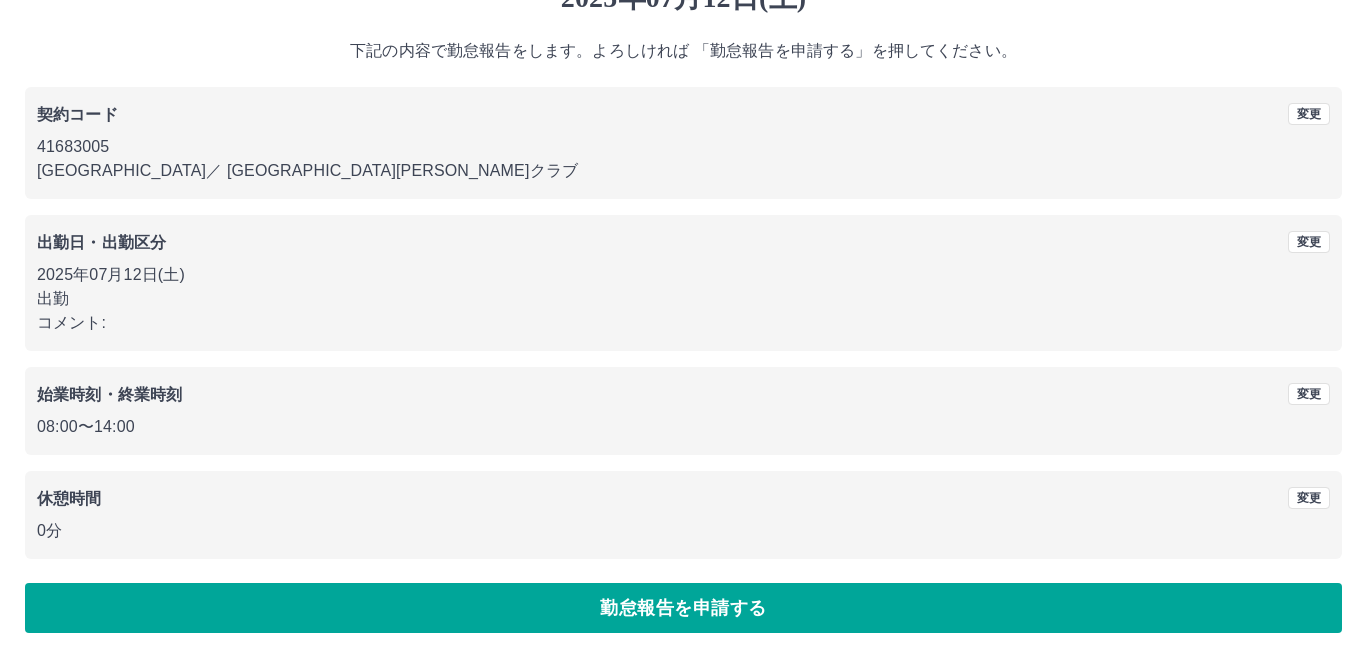 scroll, scrollTop: 0, scrollLeft: 0, axis: both 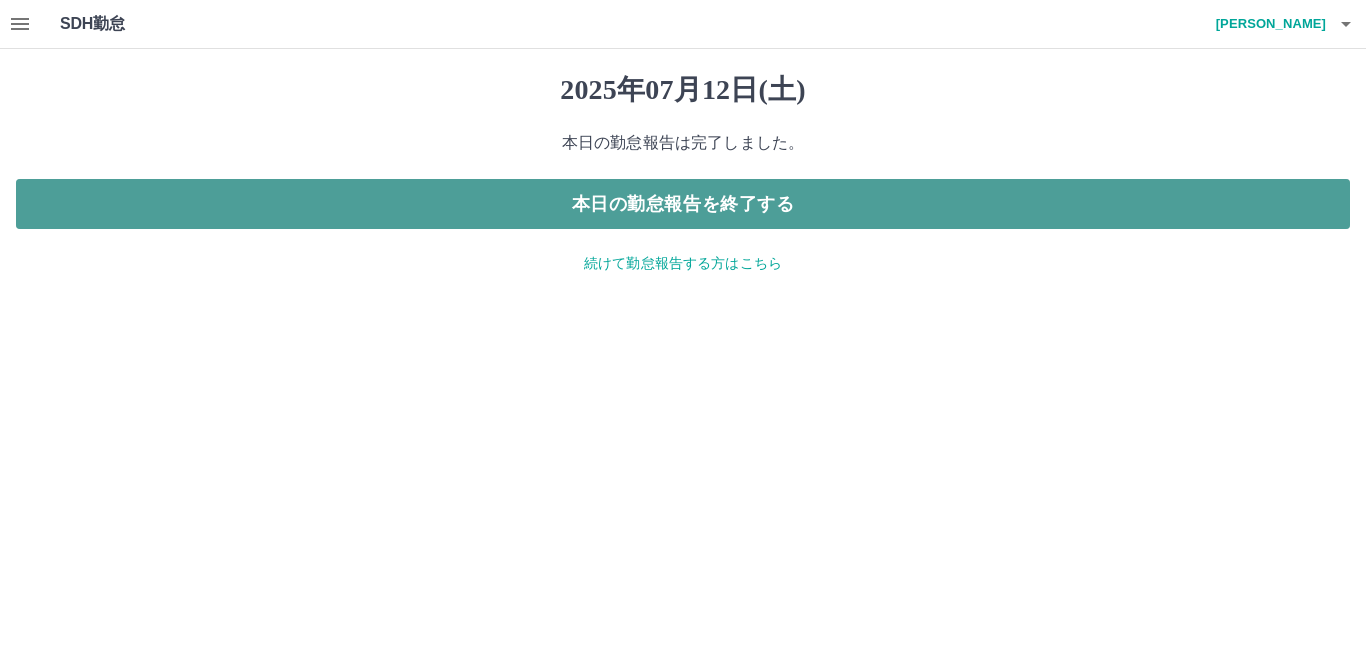 click on "本日の勤怠報告を終了する" at bounding box center (683, 204) 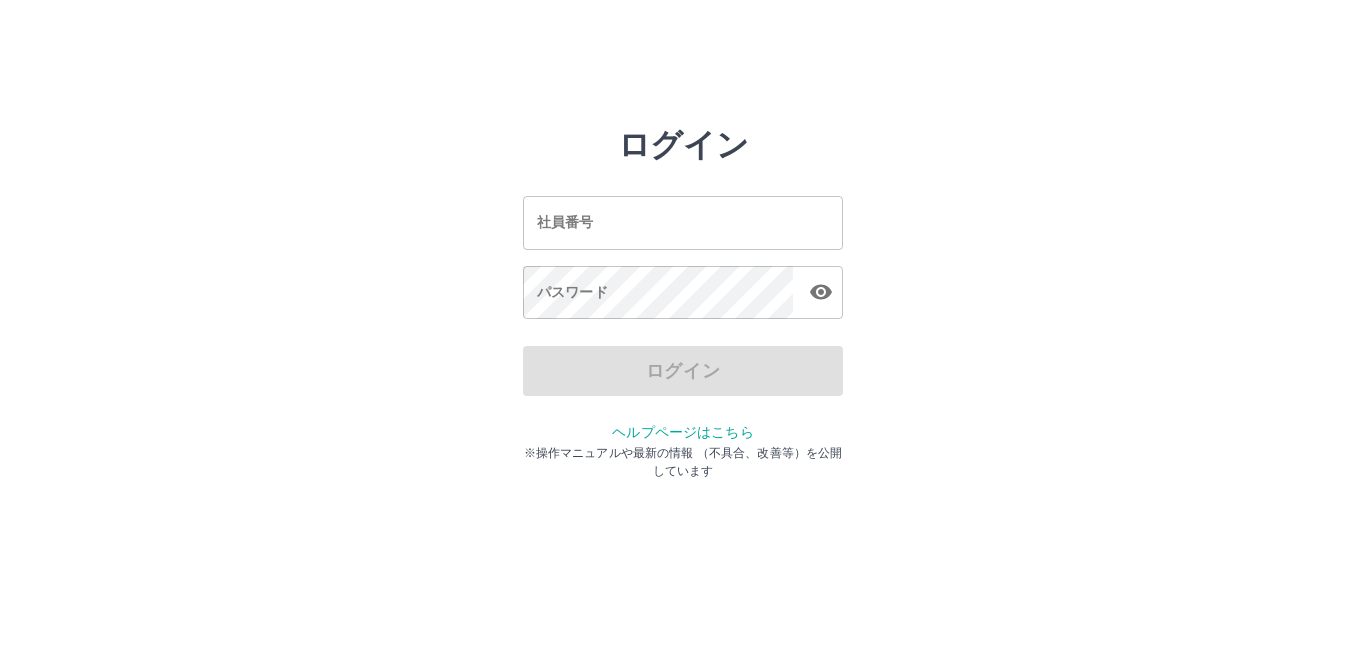 scroll, scrollTop: 0, scrollLeft: 0, axis: both 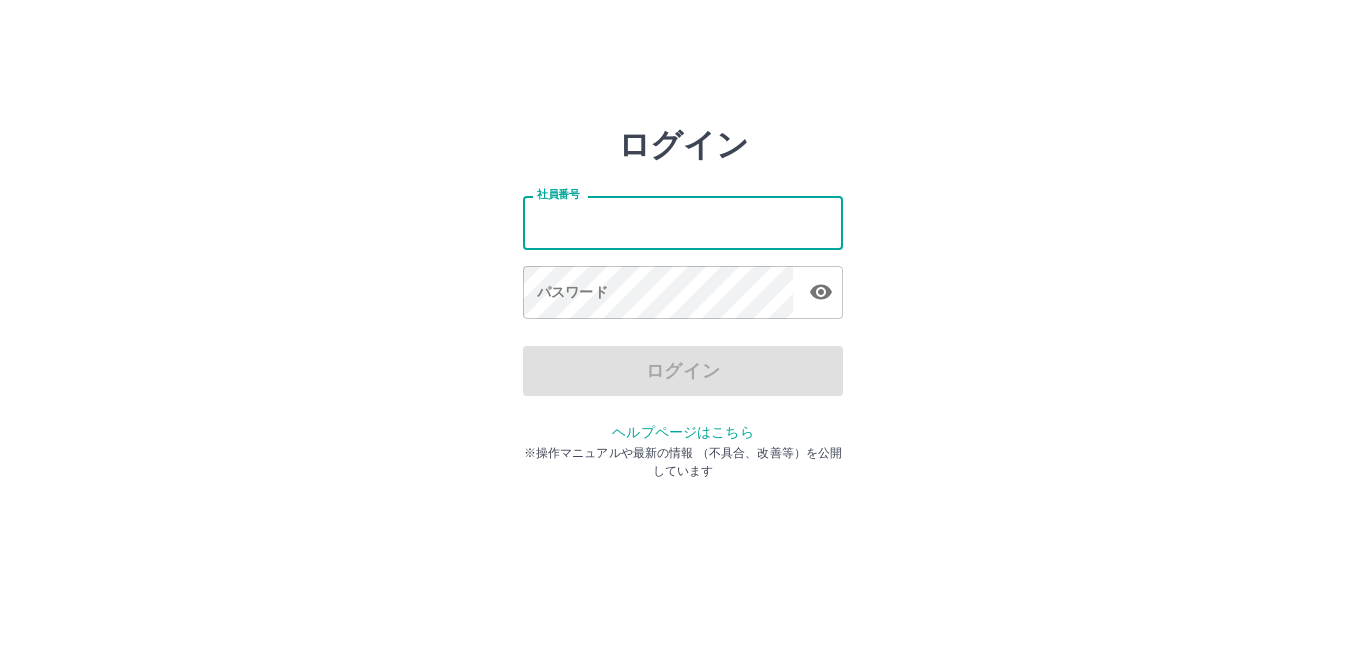 click on "社員番号" at bounding box center (683, 222) 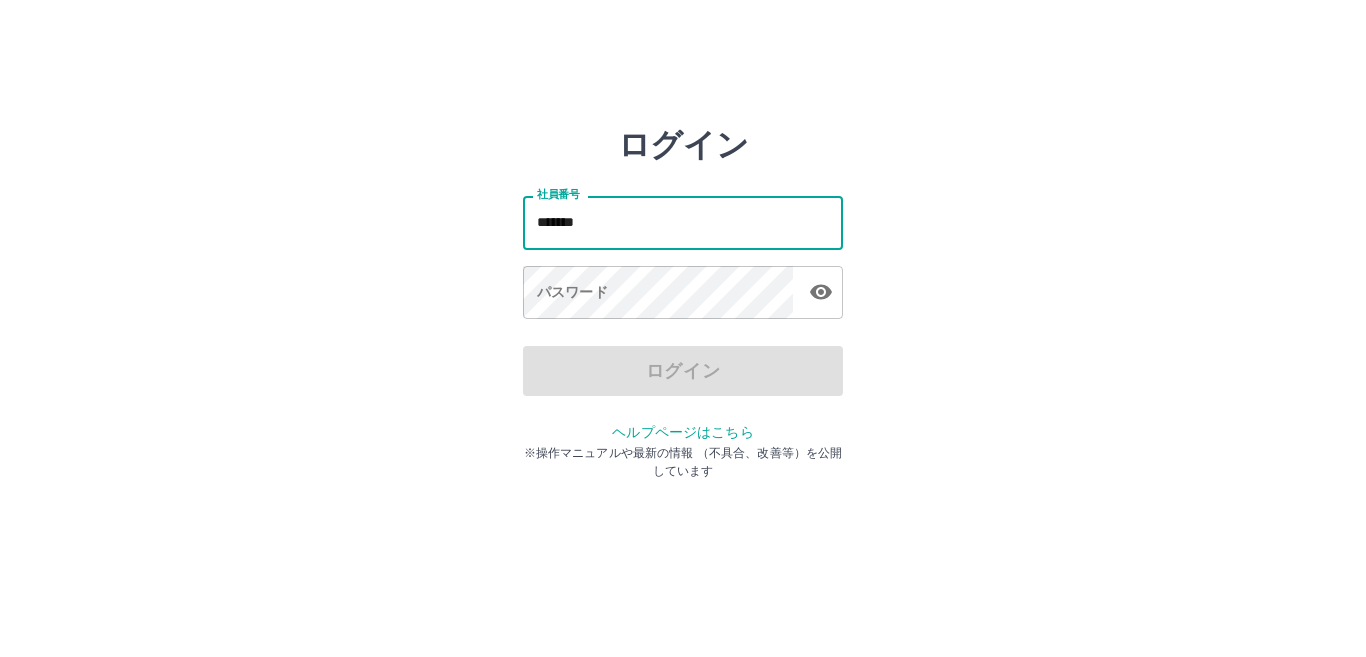 type on "*******" 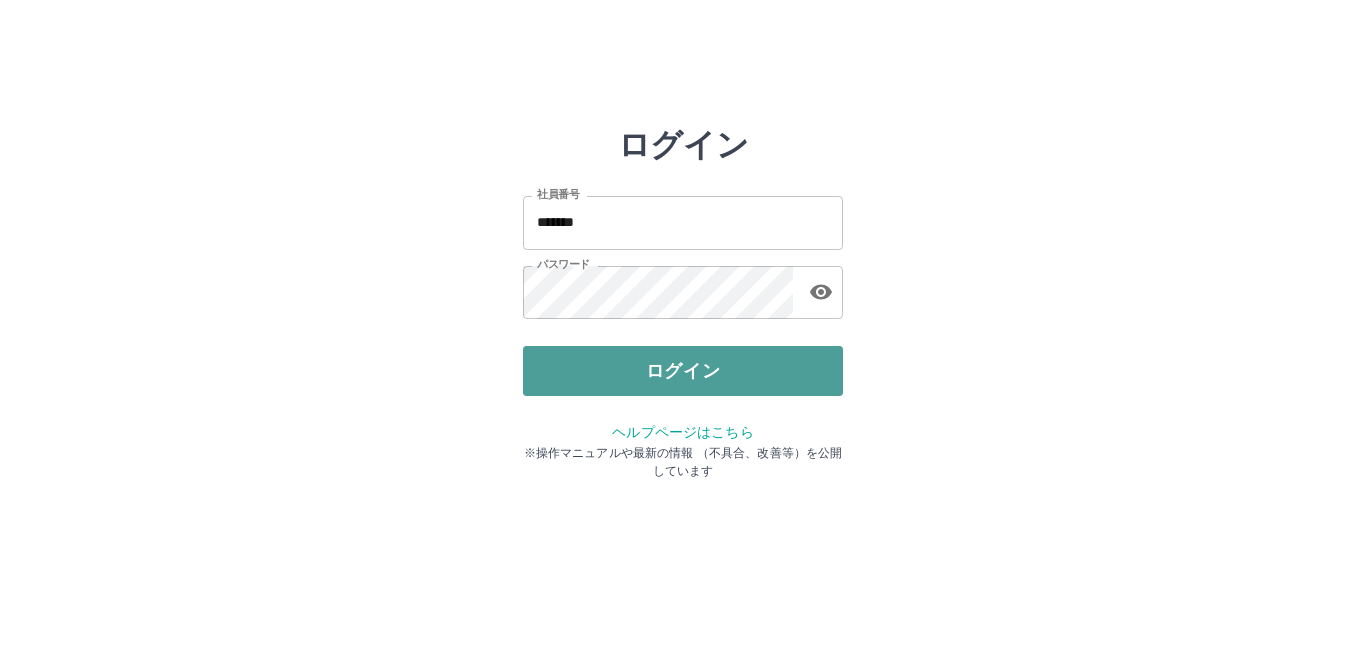 click on "ログイン" at bounding box center (683, 371) 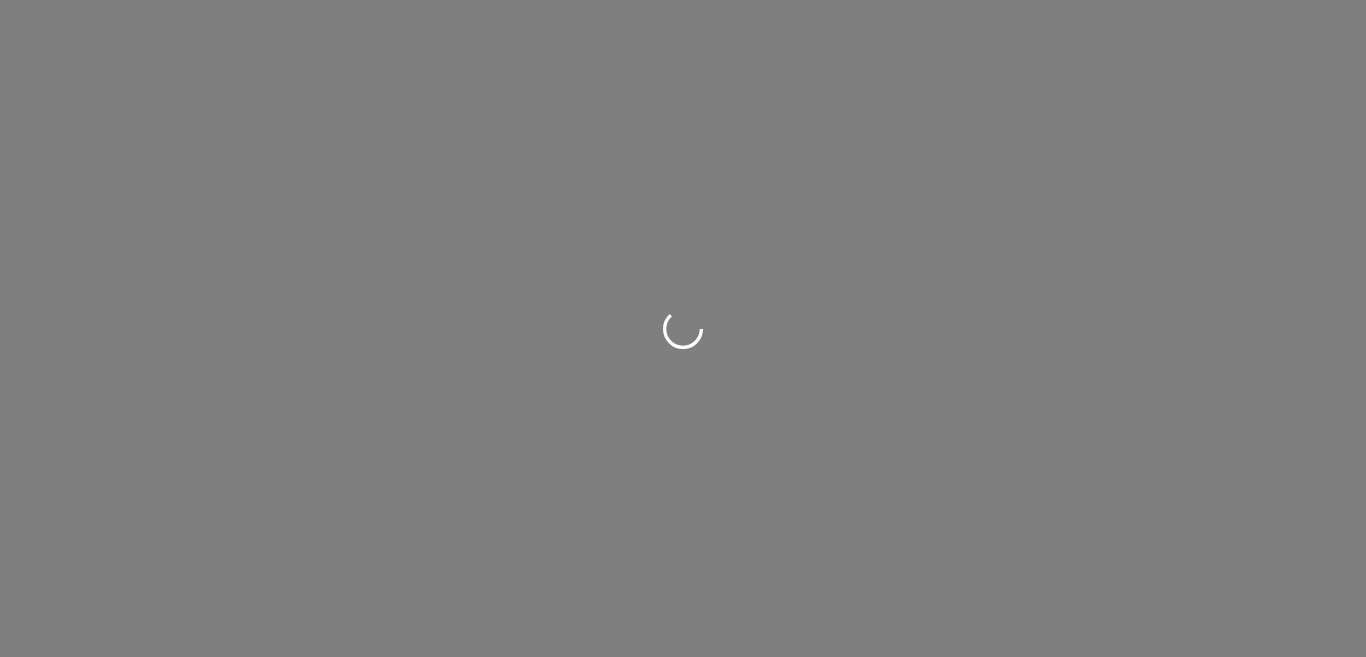 scroll, scrollTop: 0, scrollLeft: 0, axis: both 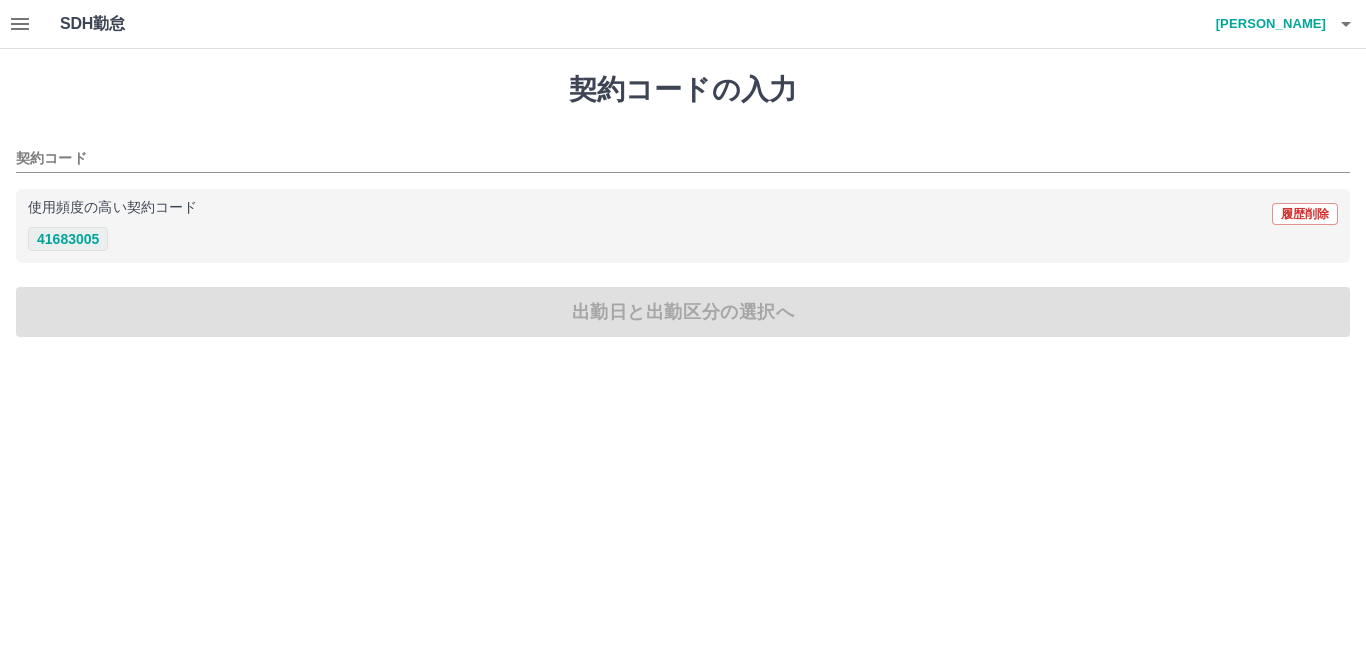click on "41683005" at bounding box center [68, 239] 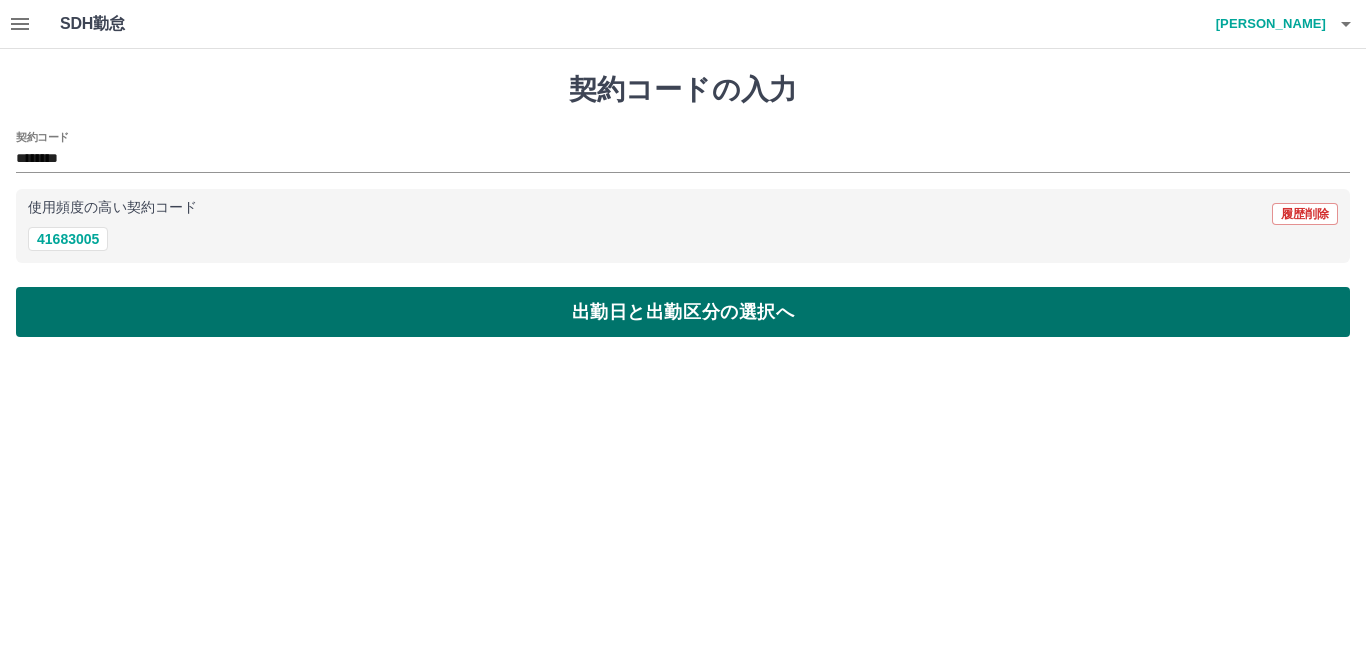 click on "出勤日と出勤区分の選択へ" at bounding box center (683, 312) 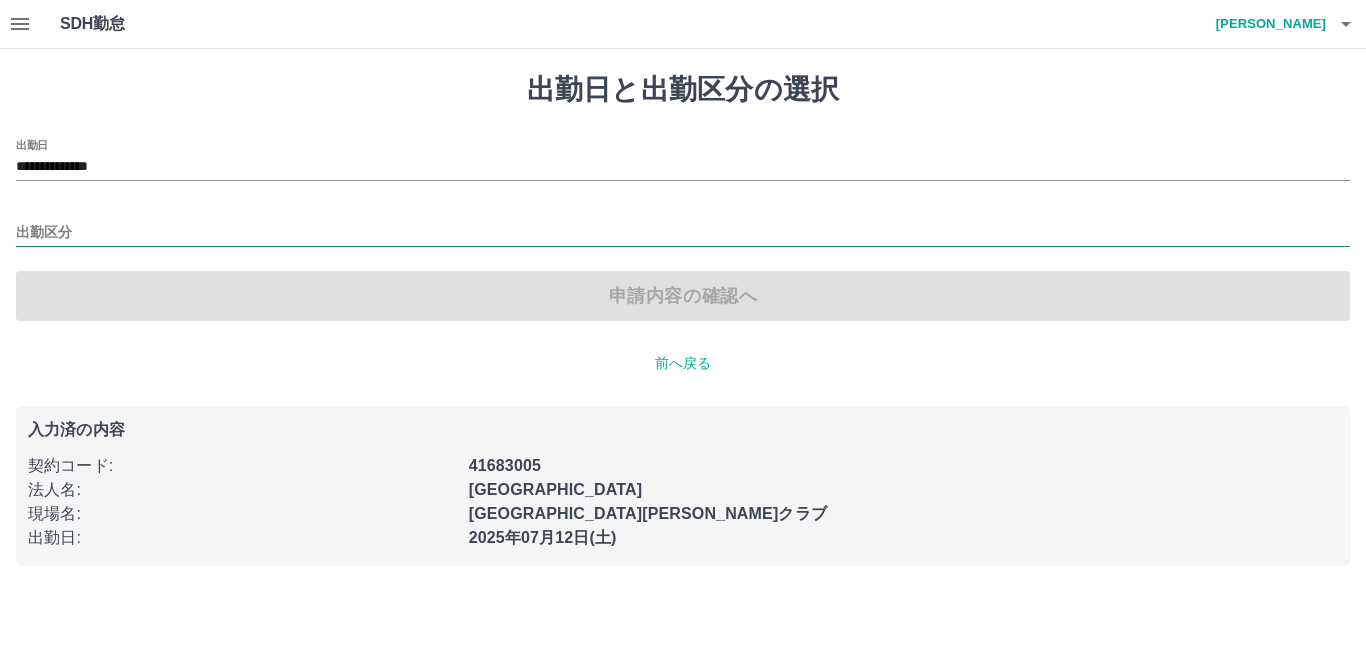click on "出勤区分" at bounding box center [683, 233] 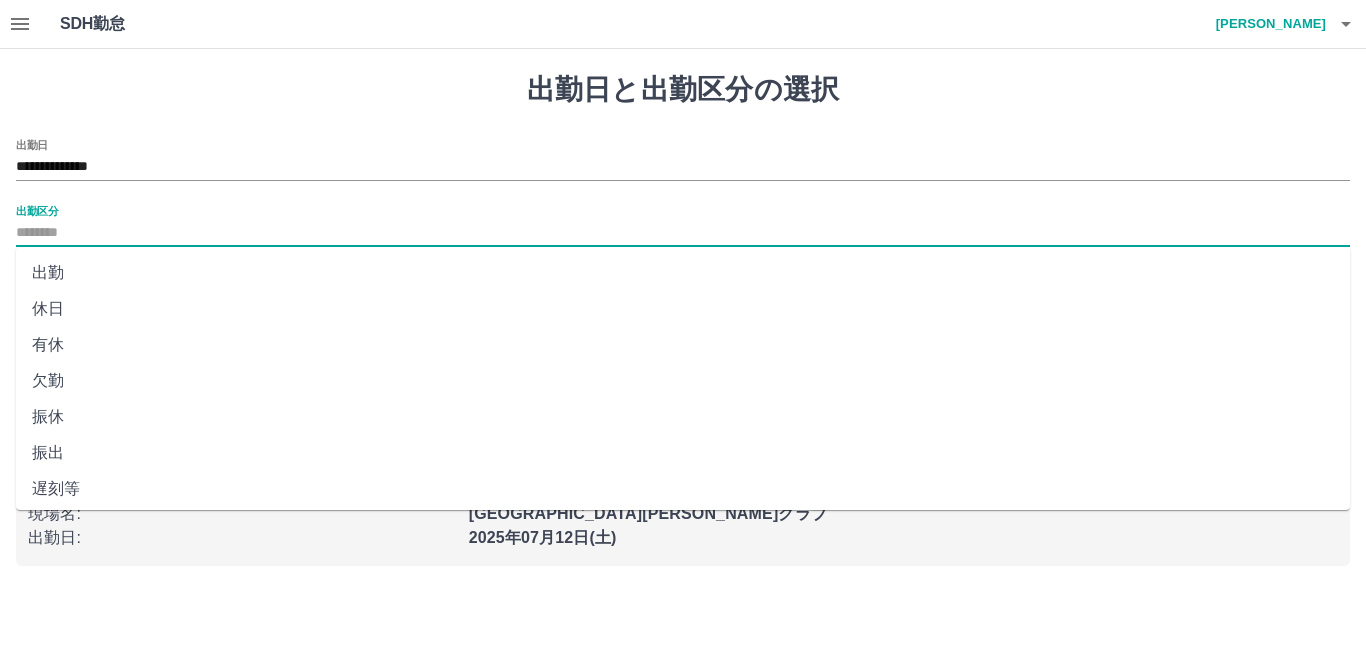 click on "休日" at bounding box center [683, 309] 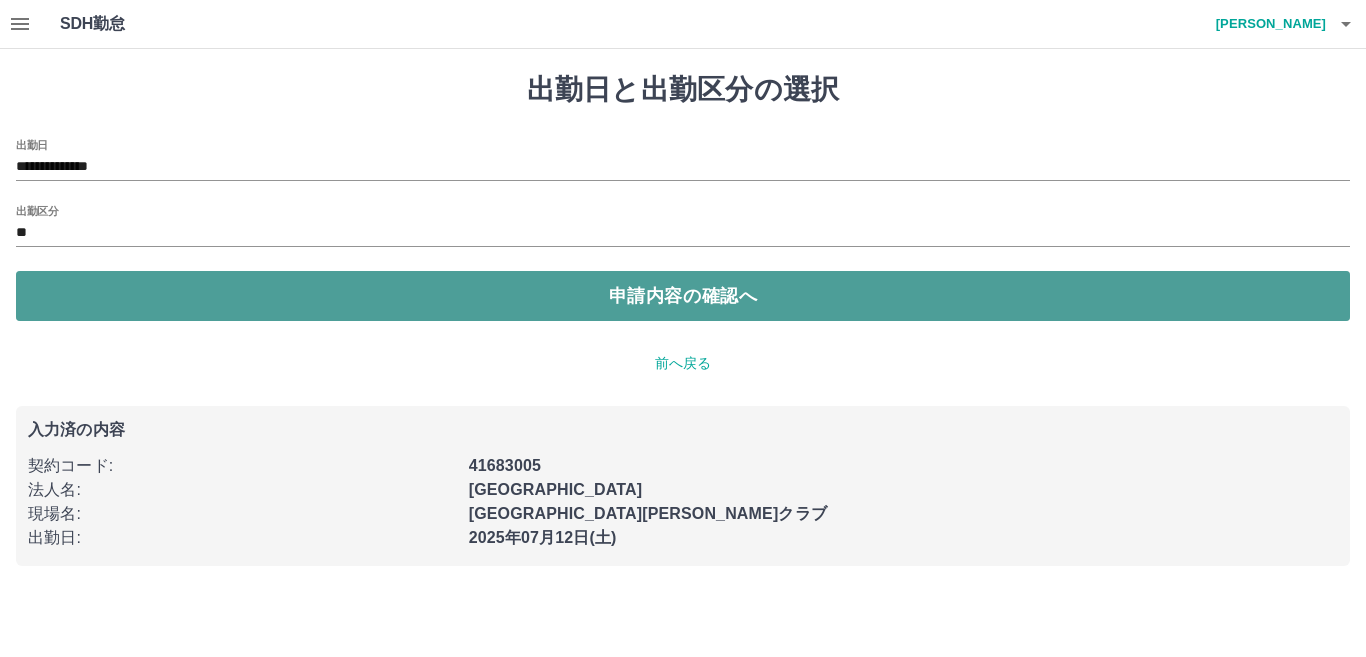 click on "申請内容の確認へ" at bounding box center [683, 296] 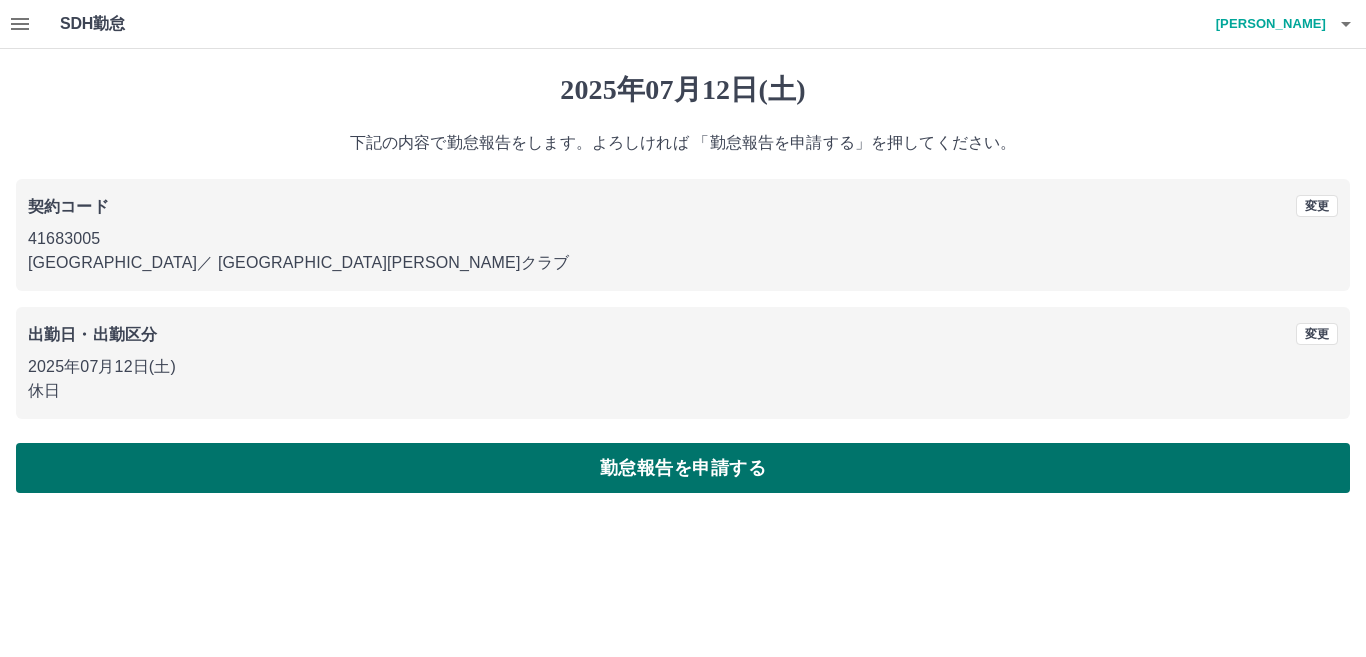 click on "勤怠報告を申請する" at bounding box center (683, 468) 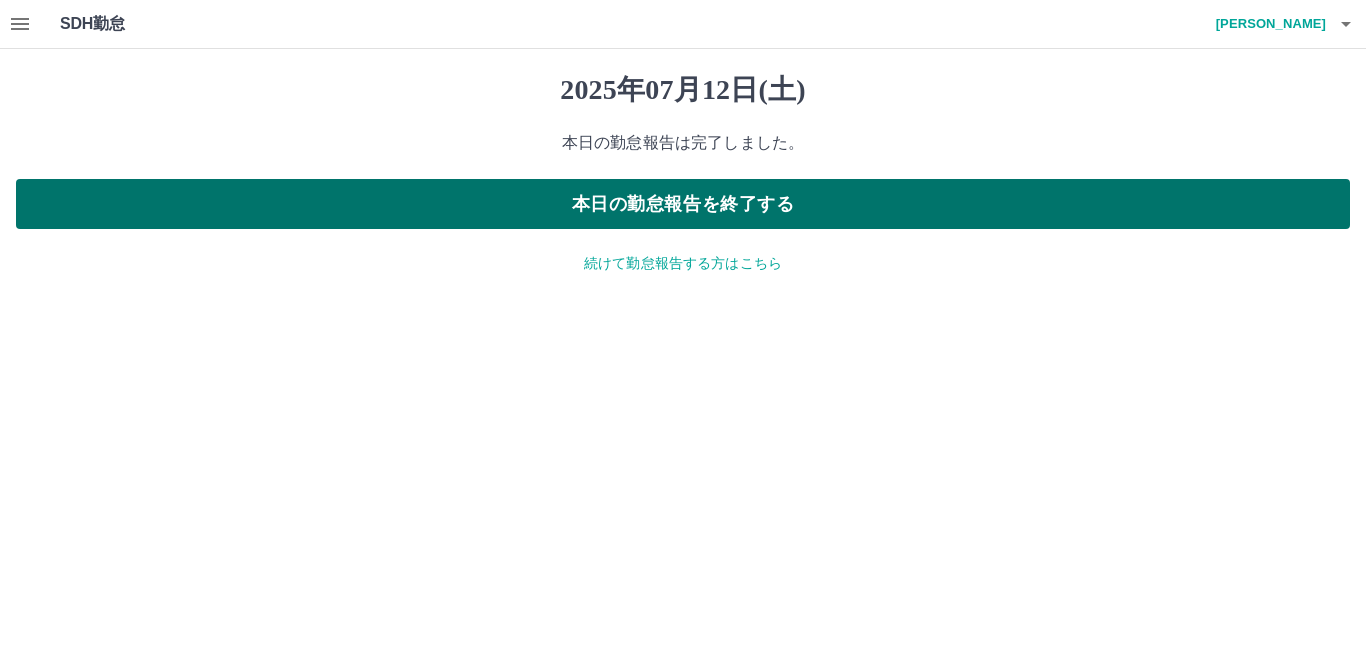 click on "本日の勤怠報告を終了する" at bounding box center (683, 204) 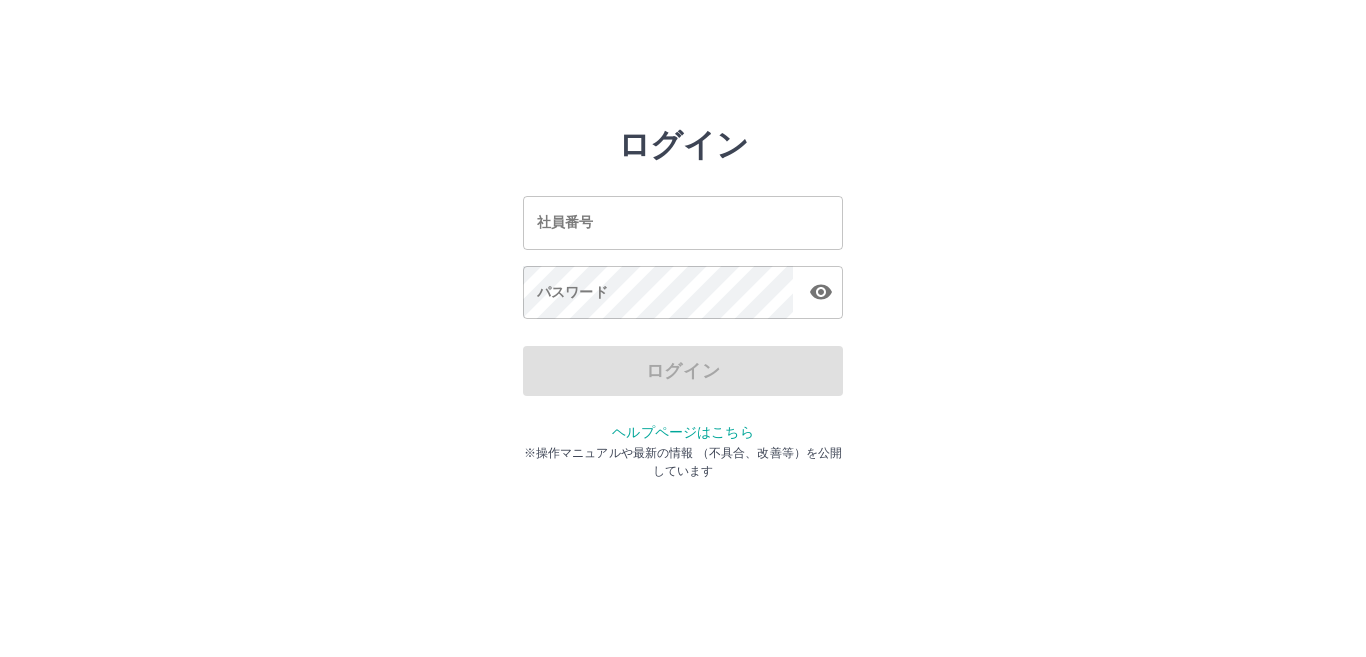 scroll, scrollTop: 0, scrollLeft: 0, axis: both 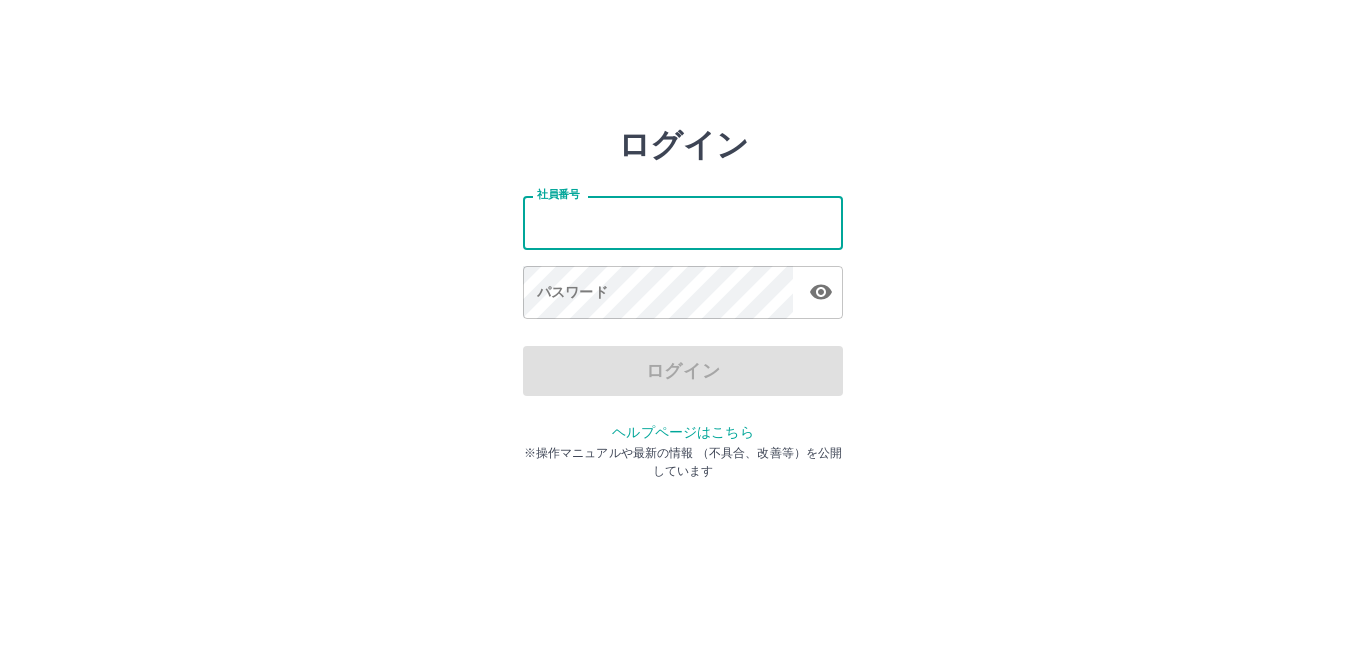 click on "社員番号" at bounding box center (683, 222) 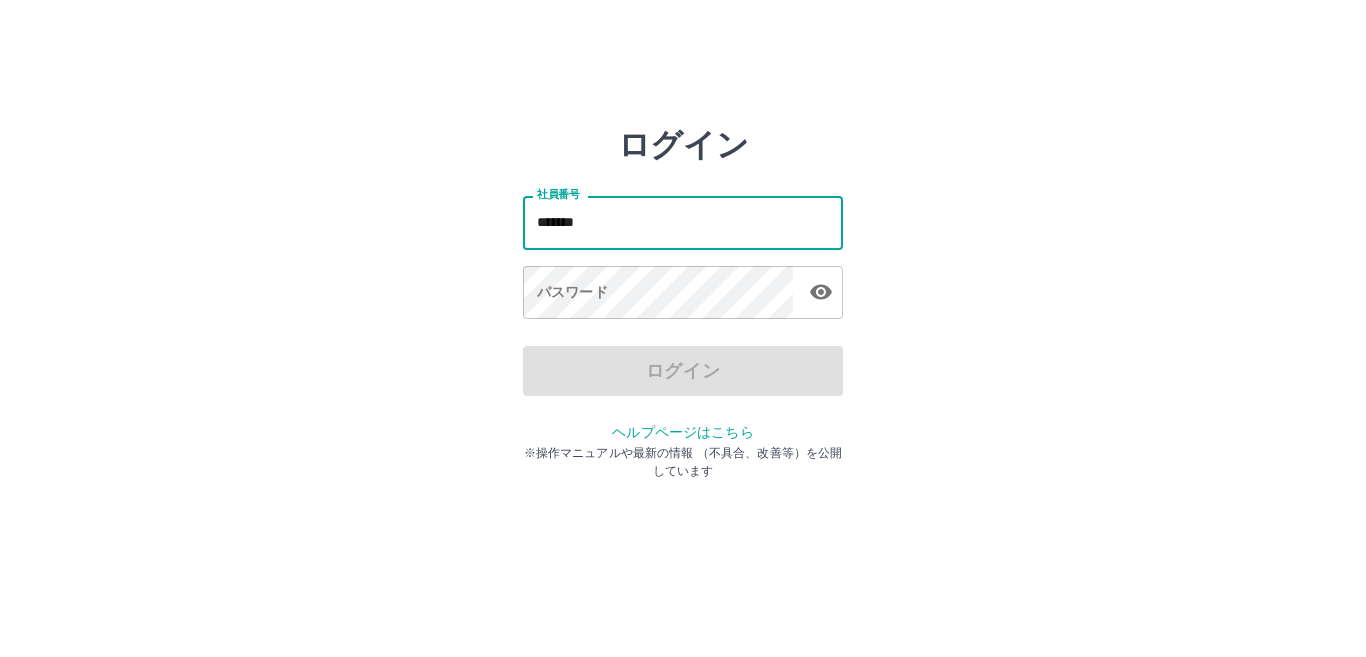 type on "*******" 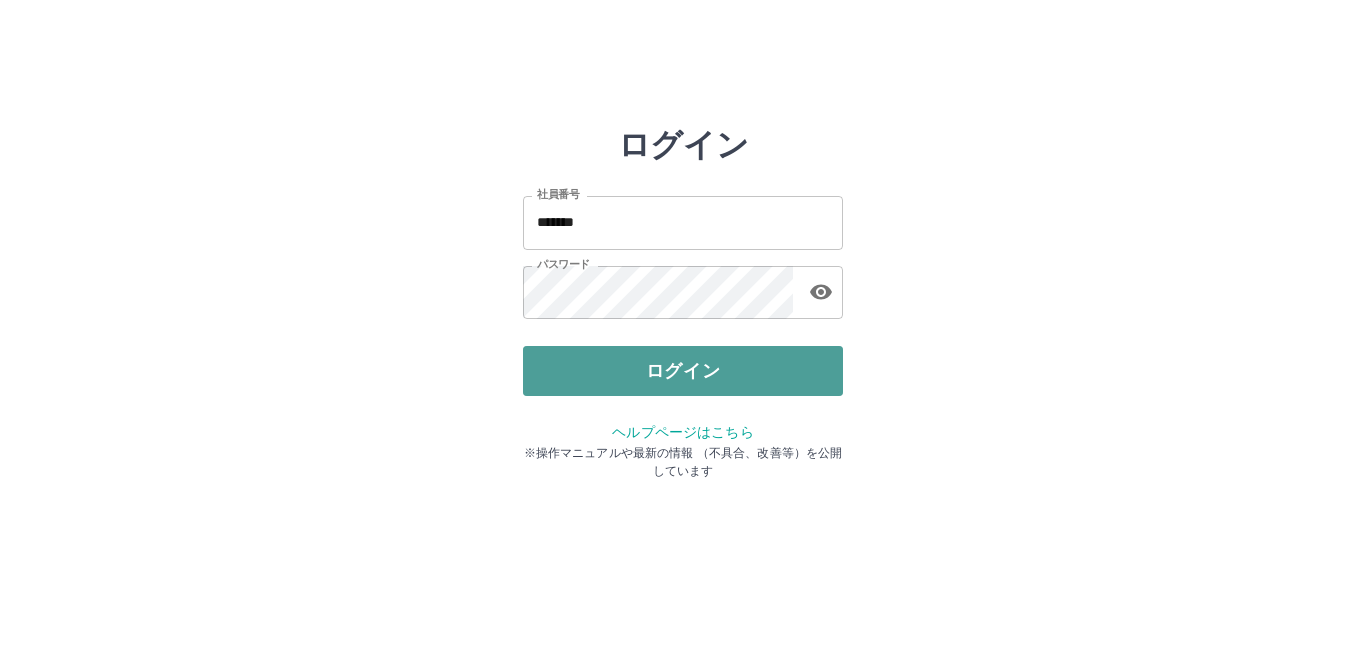 click on "ログイン" at bounding box center (683, 371) 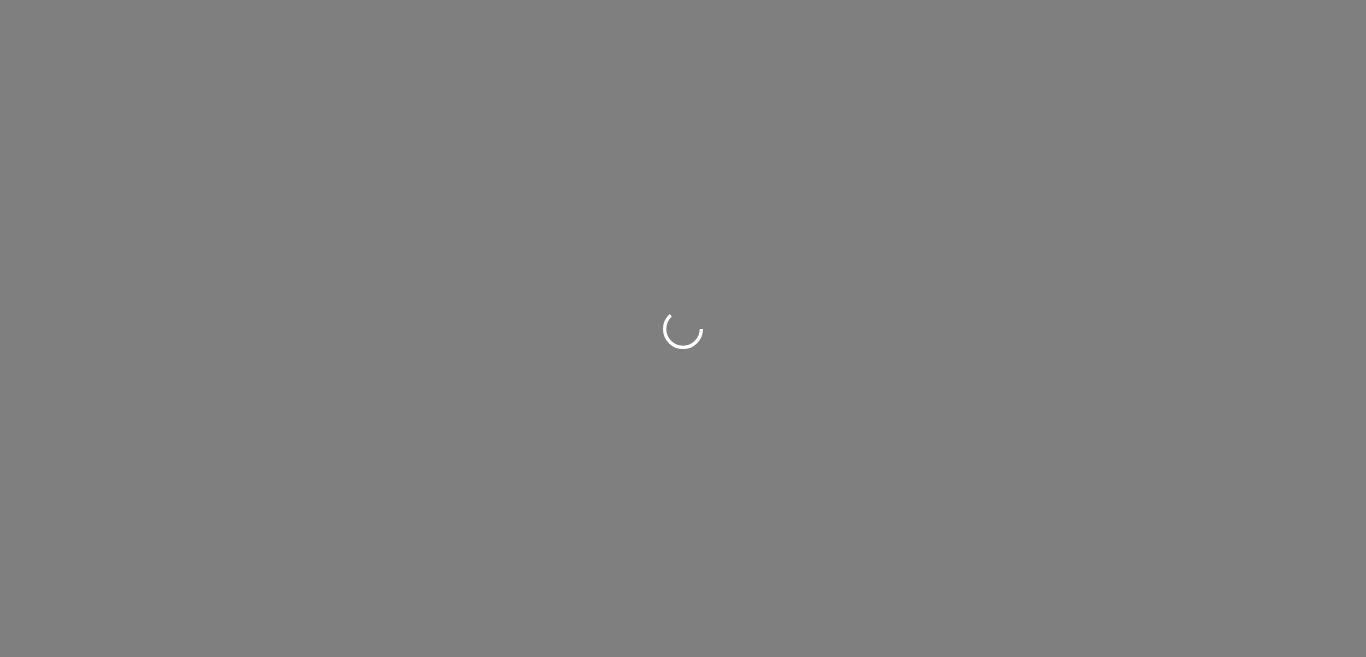 scroll, scrollTop: 0, scrollLeft: 0, axis: both 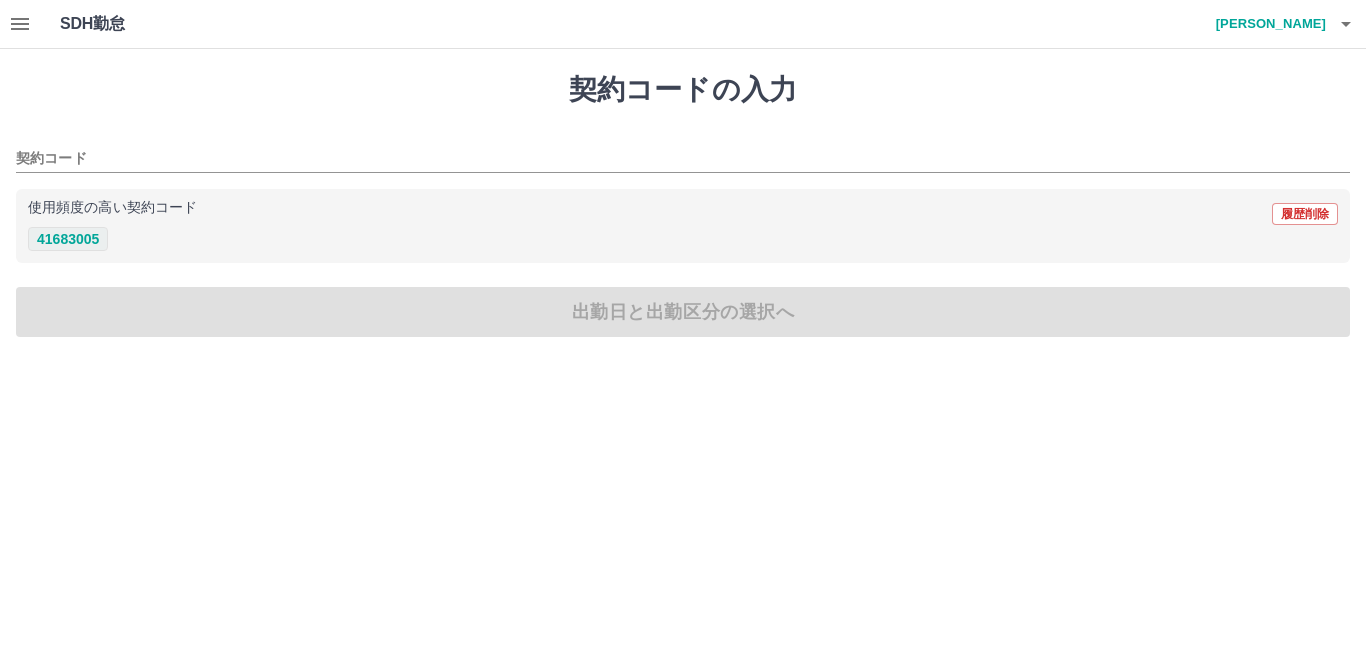 click on "41683005" at bounding box center [68, 239] 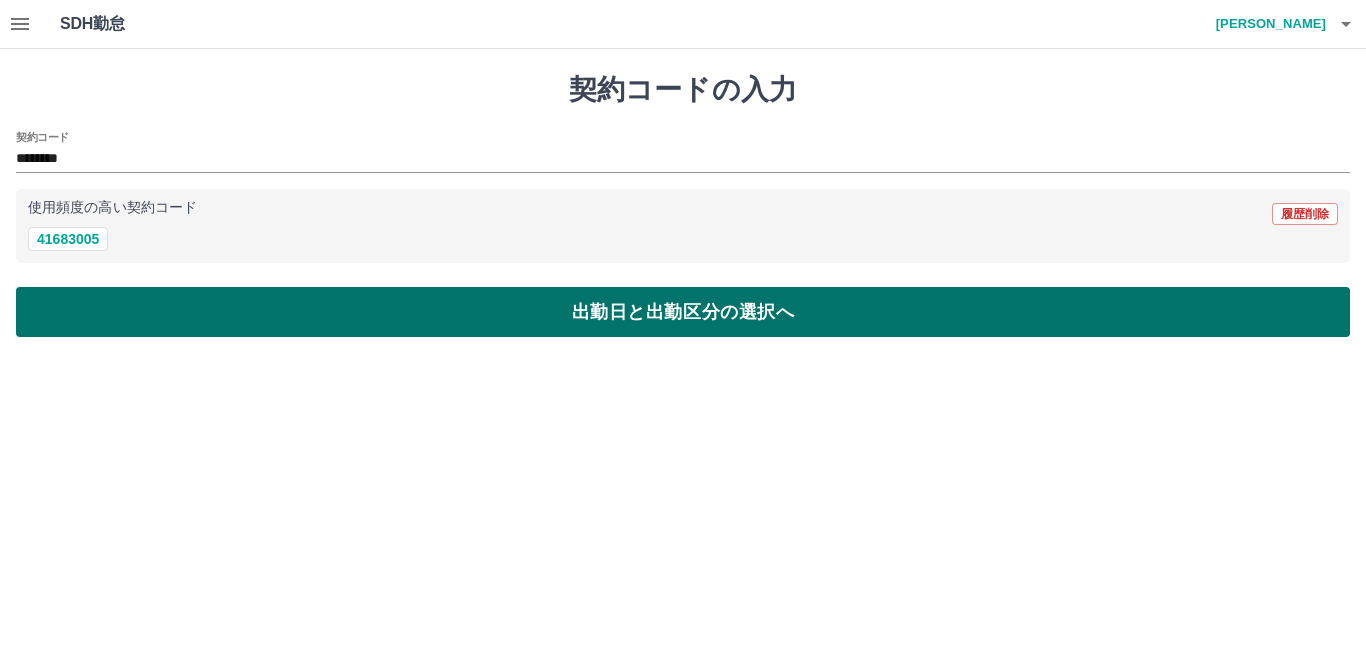 click on "出勤日と出勤区分の選択へ" at bounding box center (683, 312) 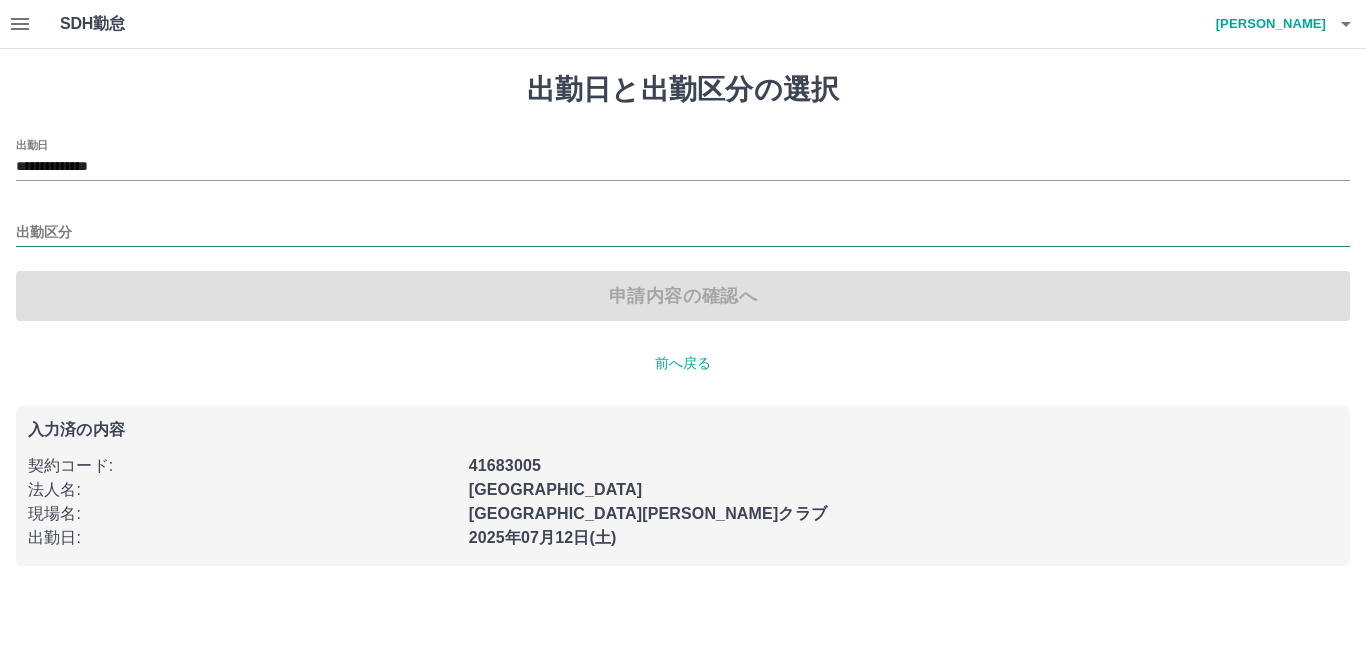 click on "出勤区分" at bounding box center (683, 233) 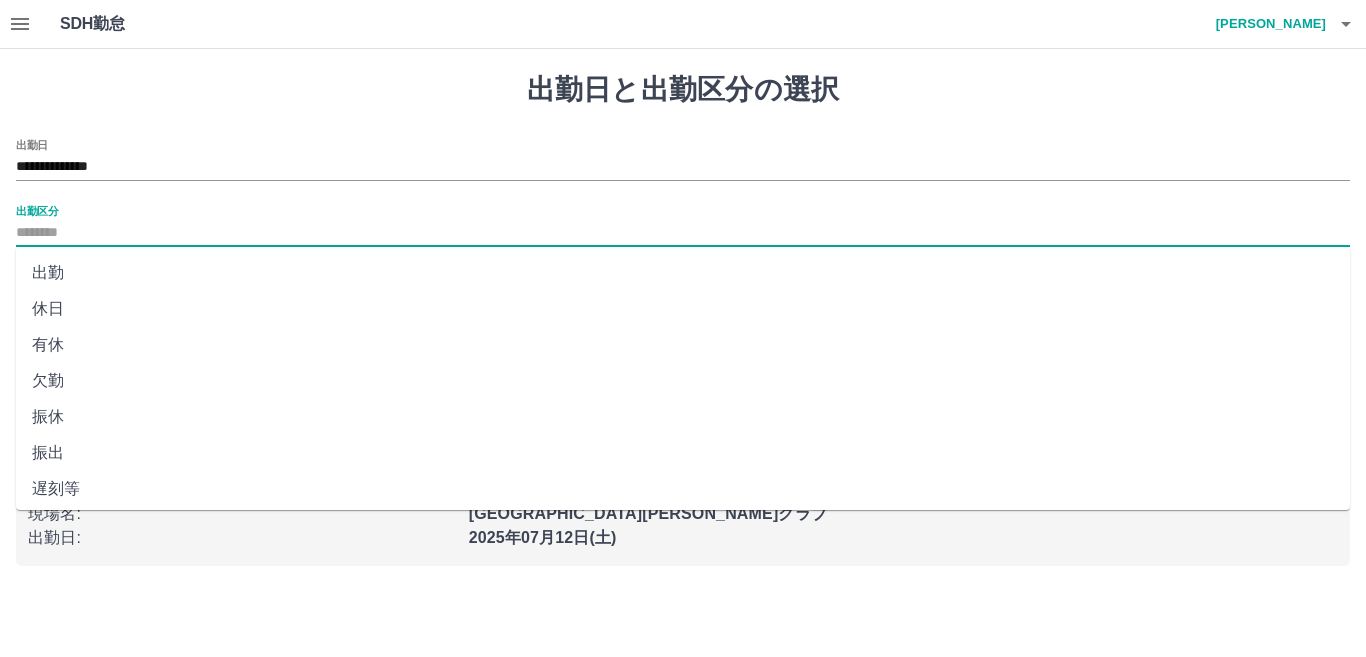 click on "休日" at bounding box center [683, 309] 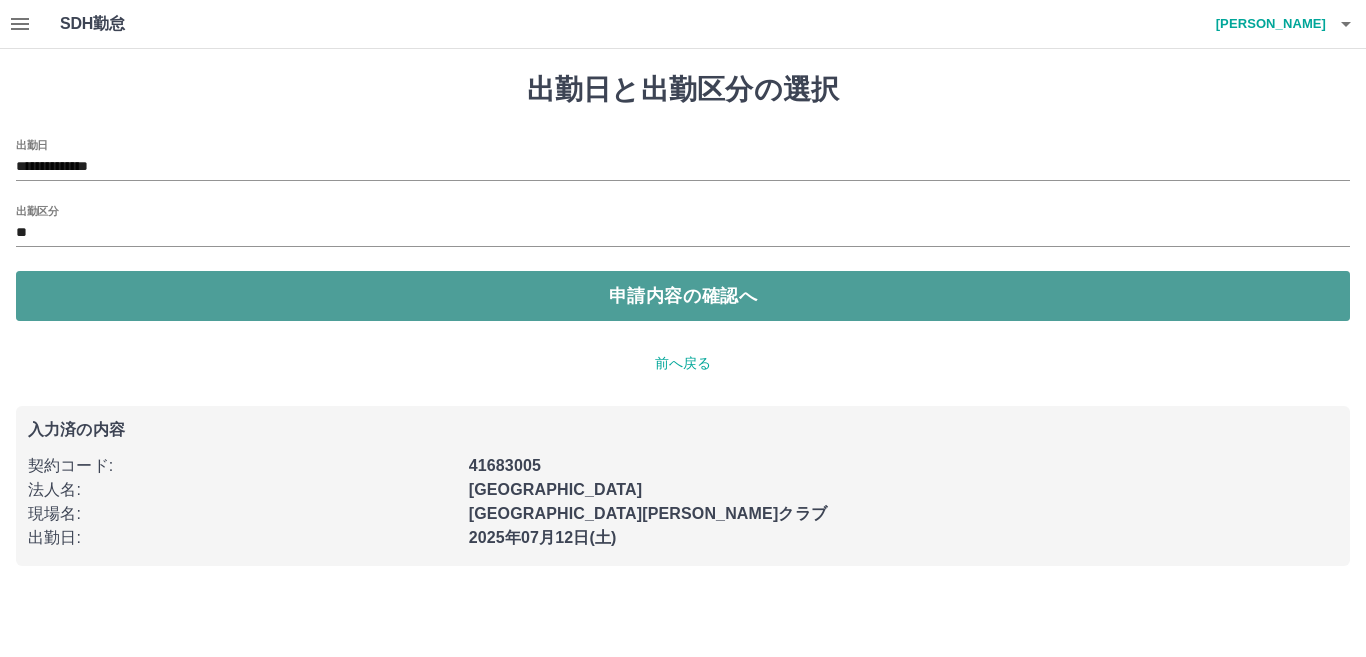 click on "申請内容の確認へ" at bounding box center (683, 296) 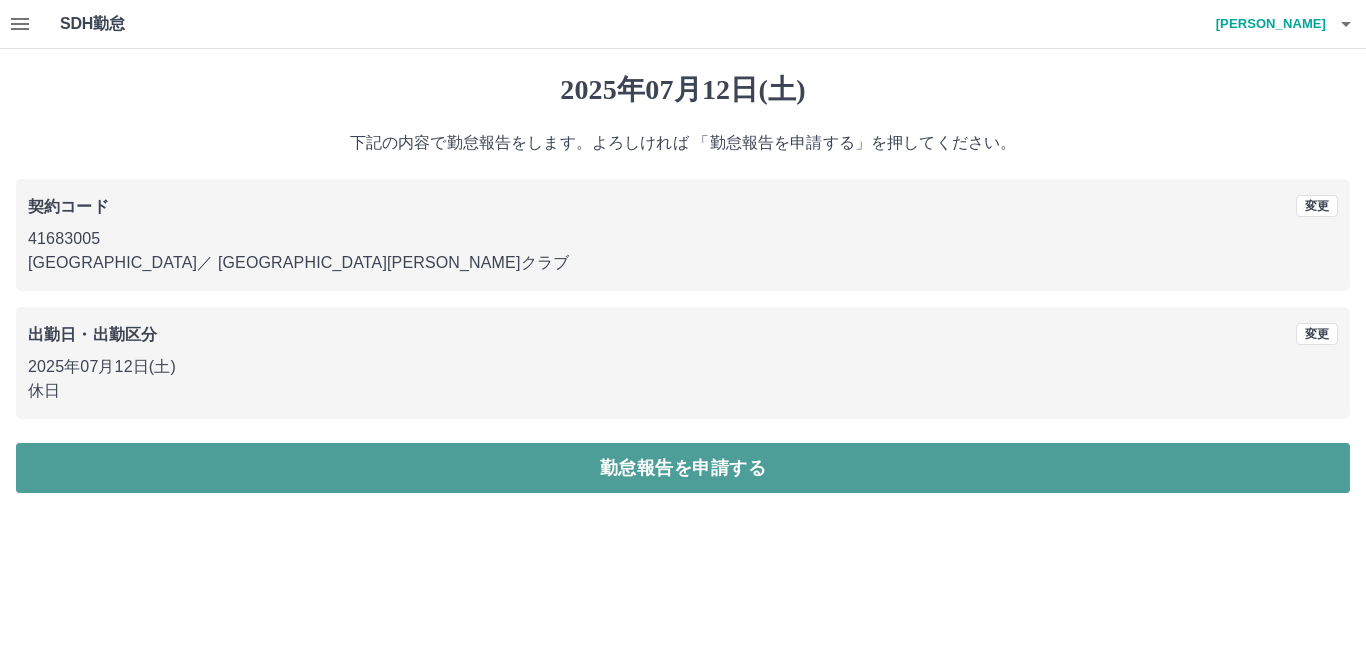 click on "勤怠報告を申請する" at bounding box center [683, 468] 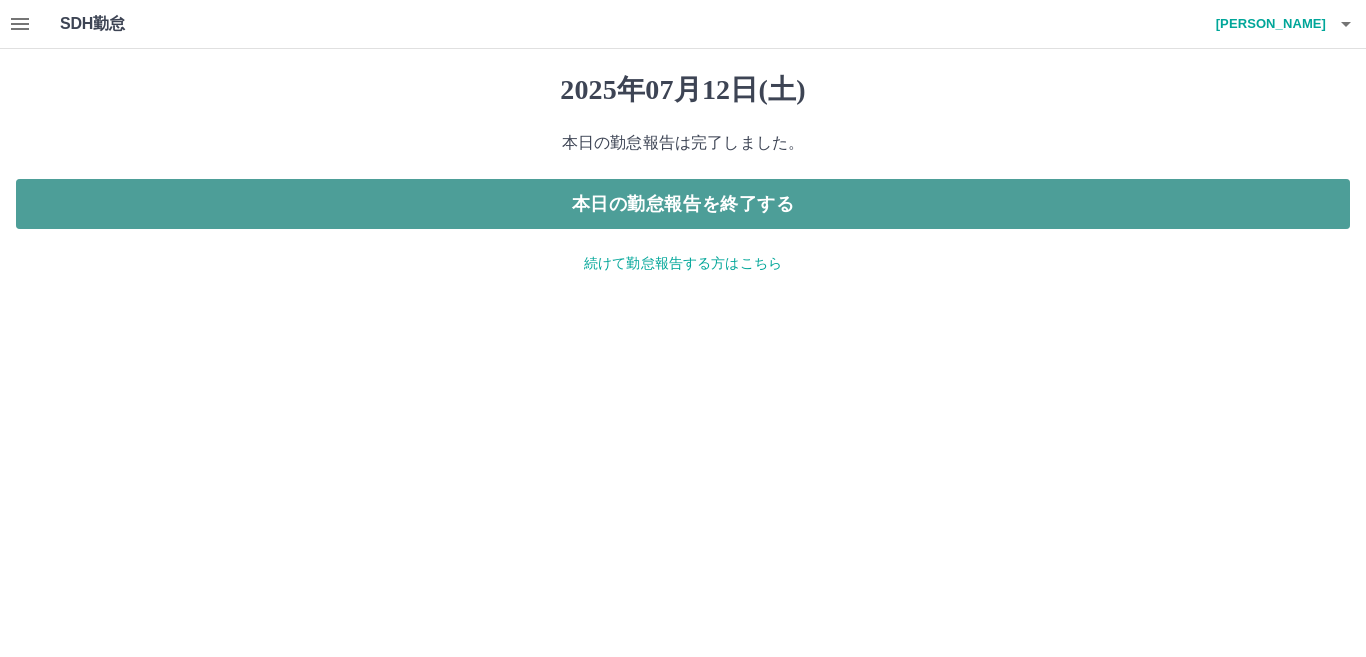 click on "本日の勤怠報告を終了する" at bounding box center (683, 204) 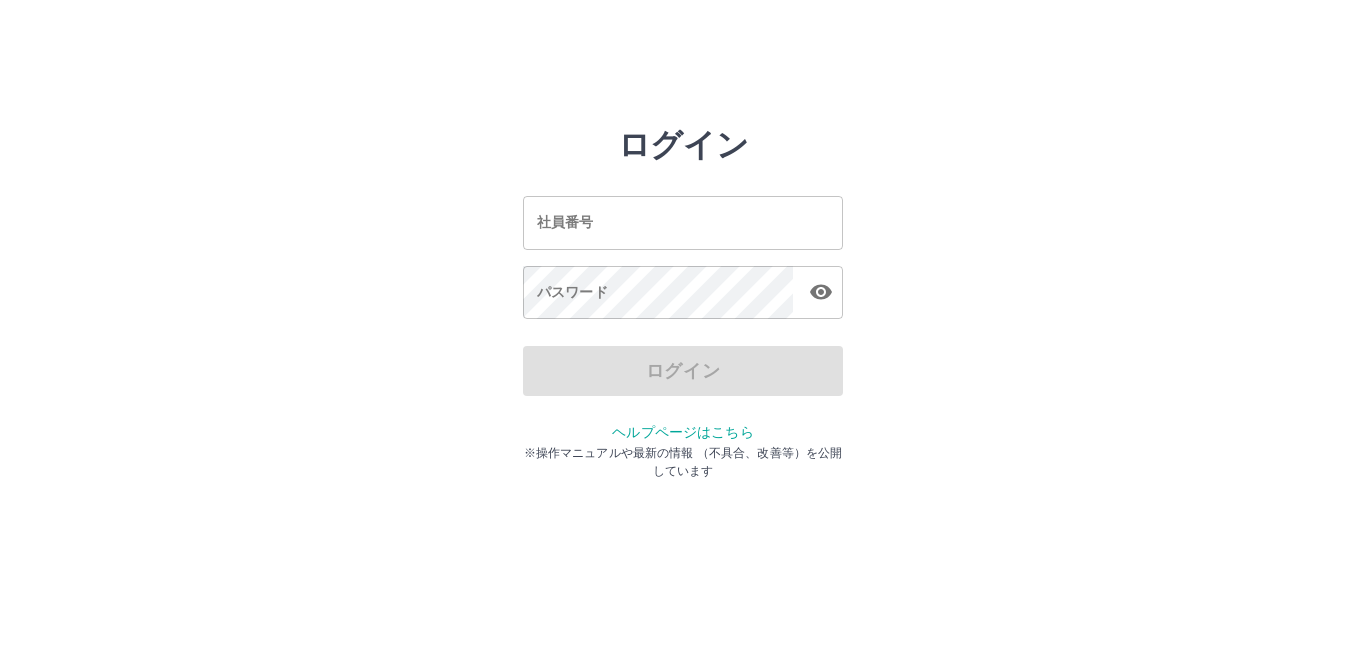 scroll, scrollTop: 0, scrollLeft: 0, axis: both 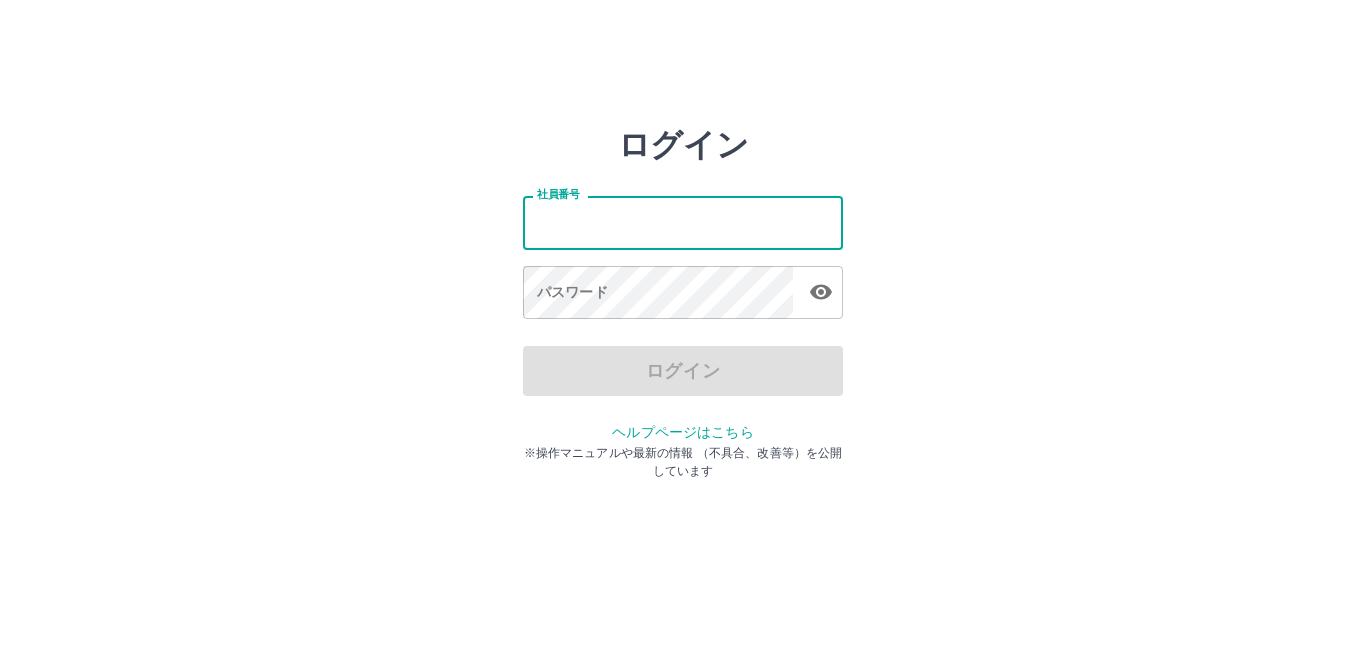 type on "*******" 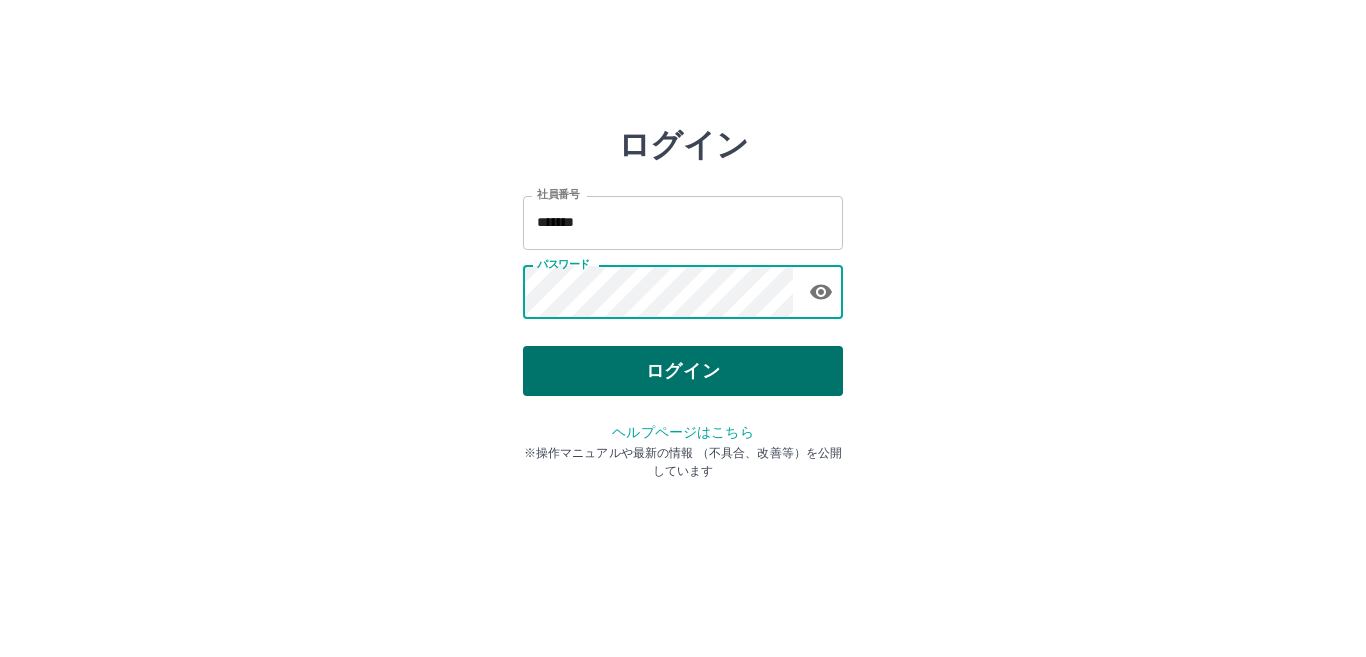 click on "ログイン" at bounding box center [683, 371] 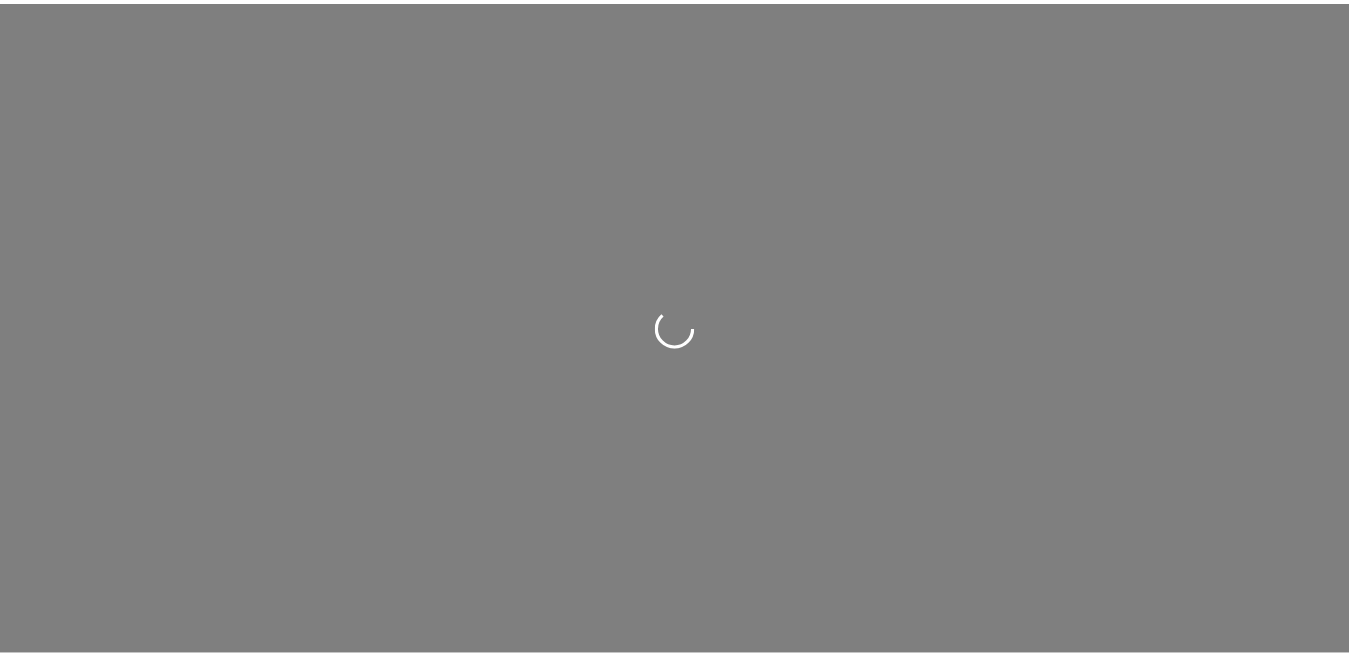 scroll, scrollTop: 0, scrollLeft: 0, axis: both 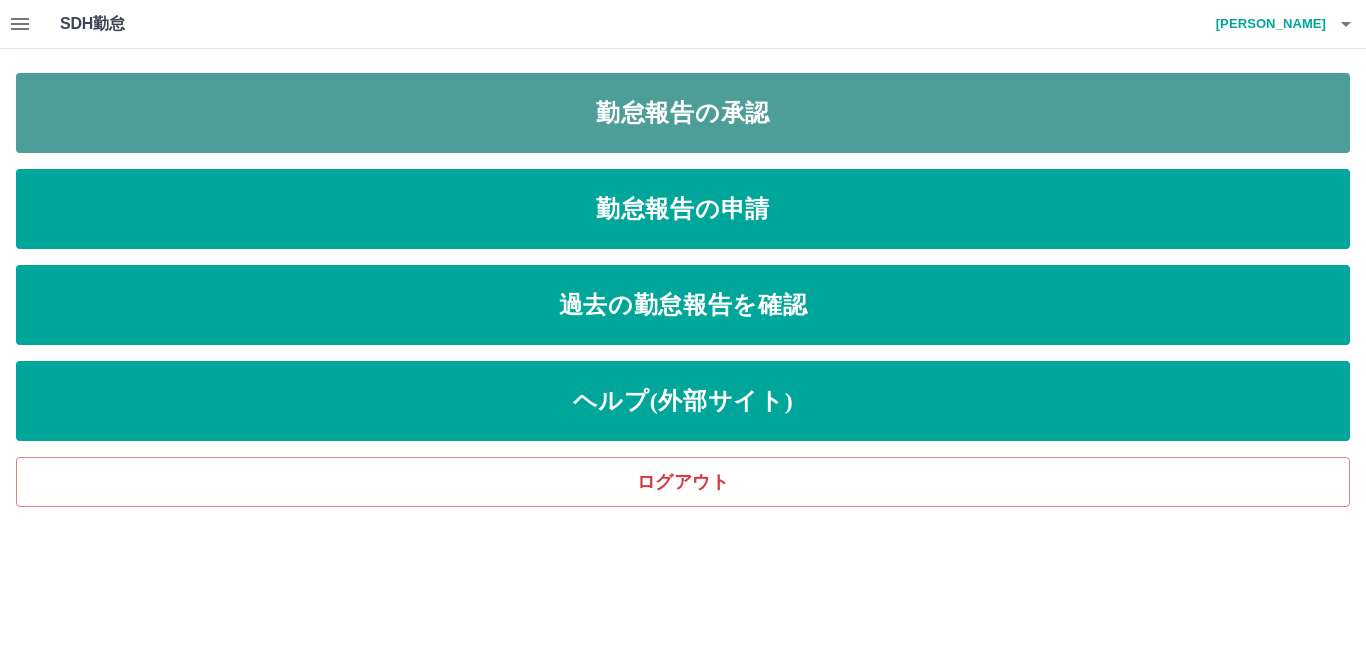 click on "勤怠報告の承認" at bounding box center [683, 113] 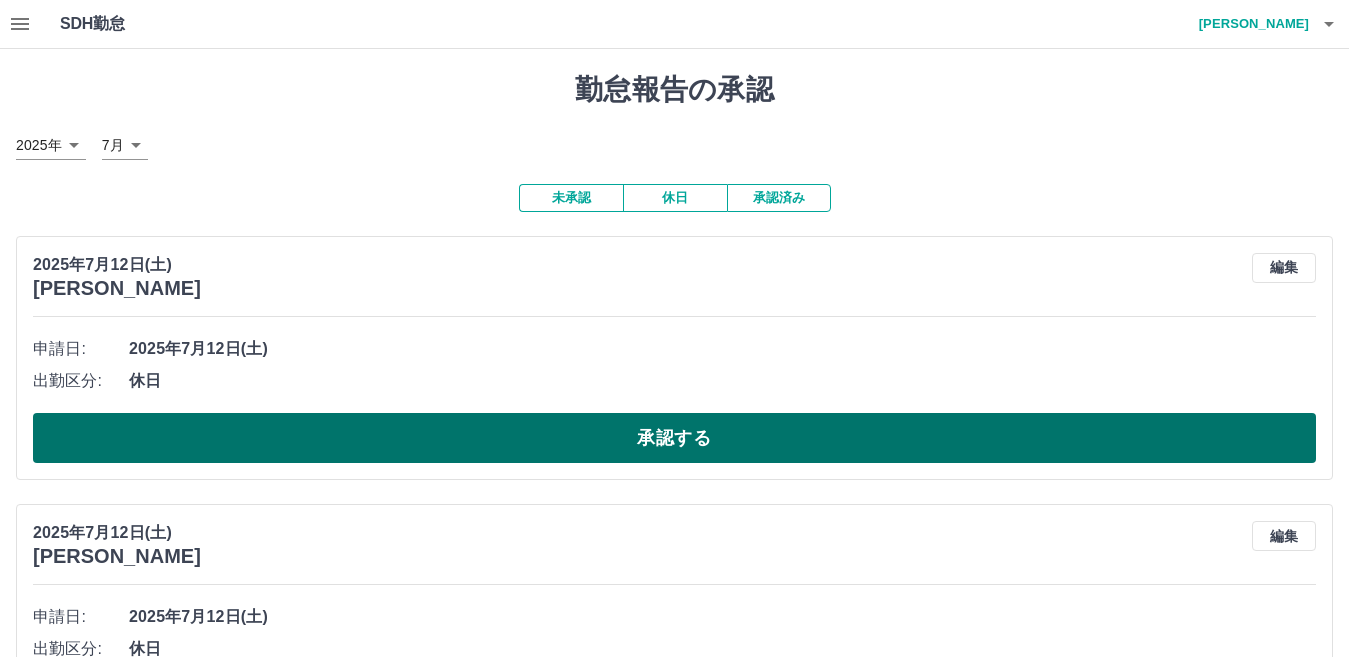 click on "承認する" at bounding box center (674, 438) 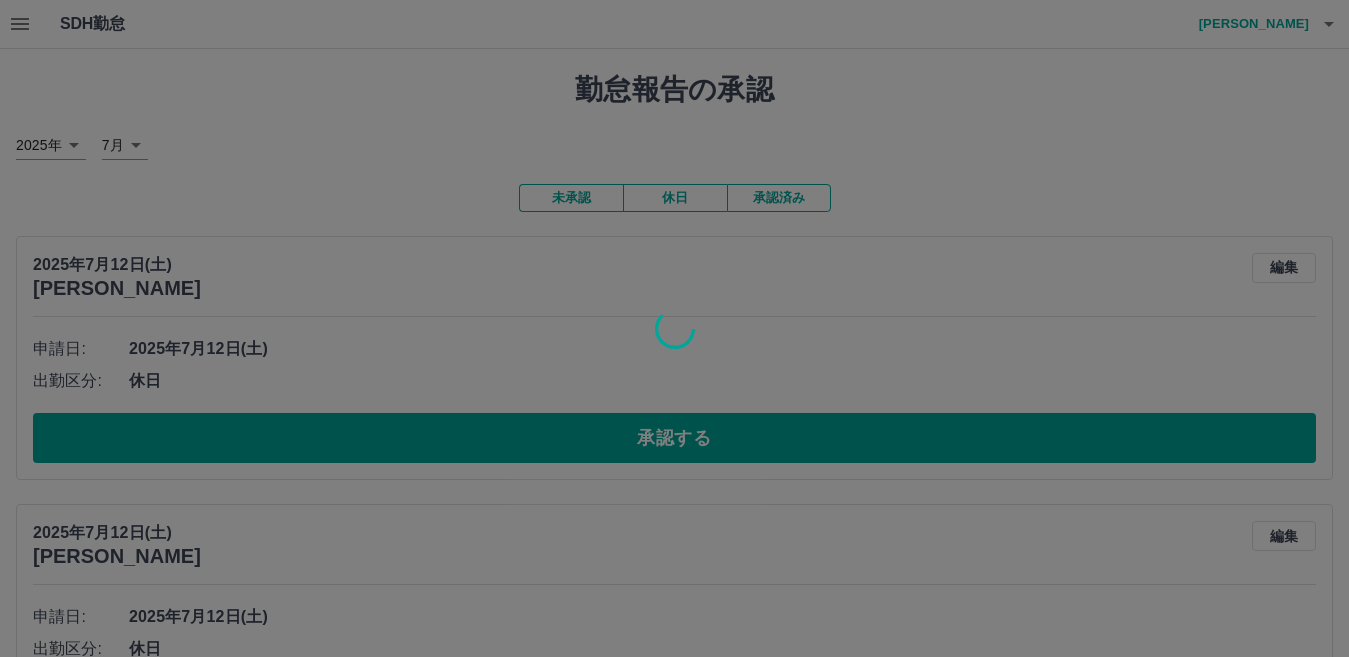 scroll, scrollTop: 100, scrollLeft: 0, axis: vertical 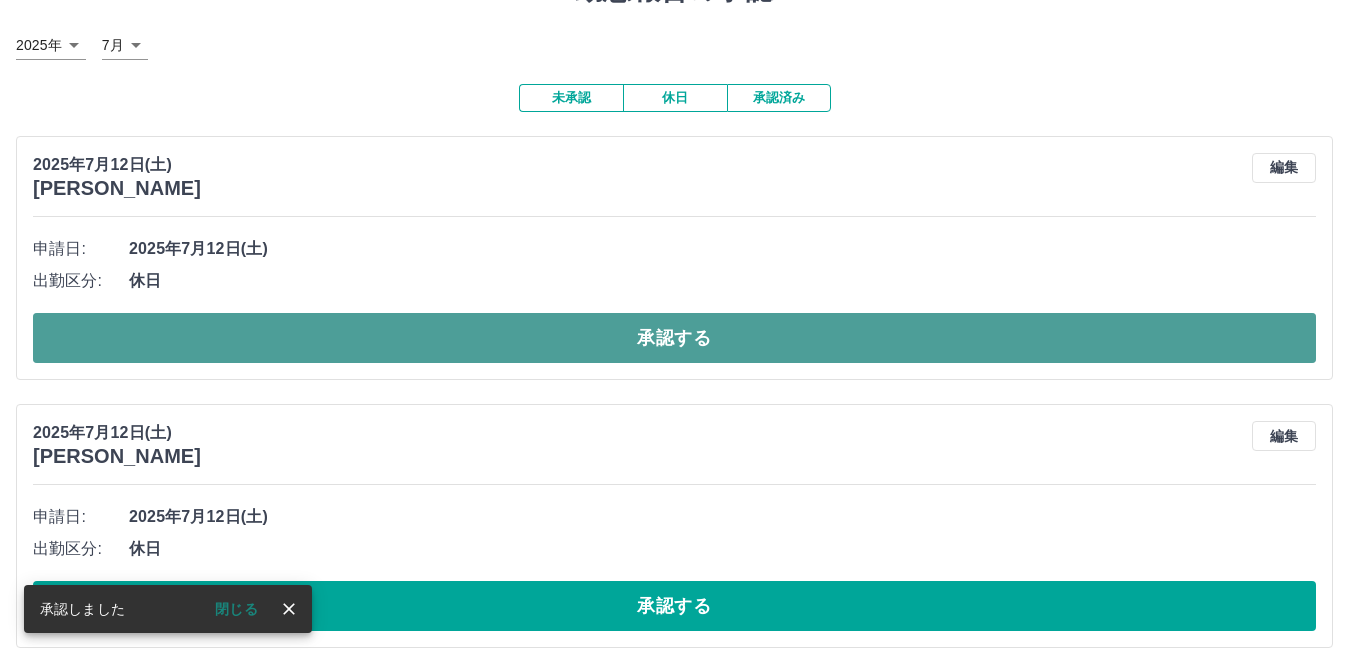 click on "承認する" at bounding box center (674, 338) 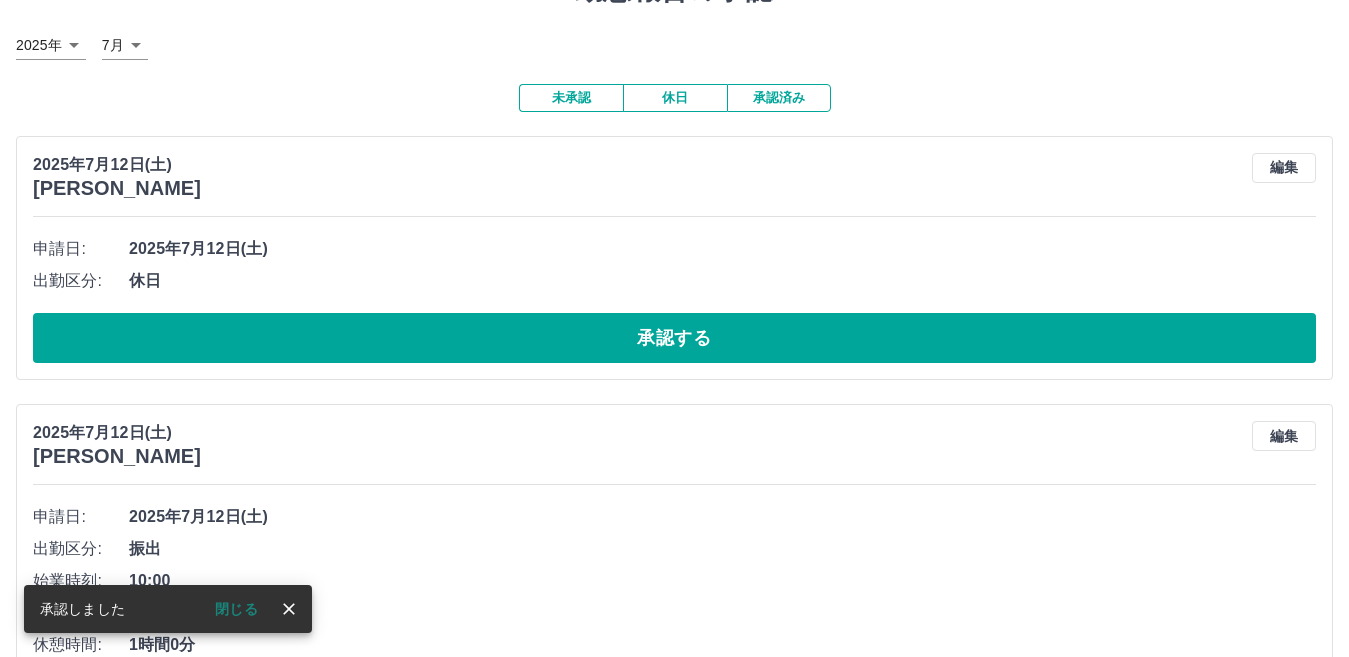 click on "承認する" at bounding box center (674, 338) 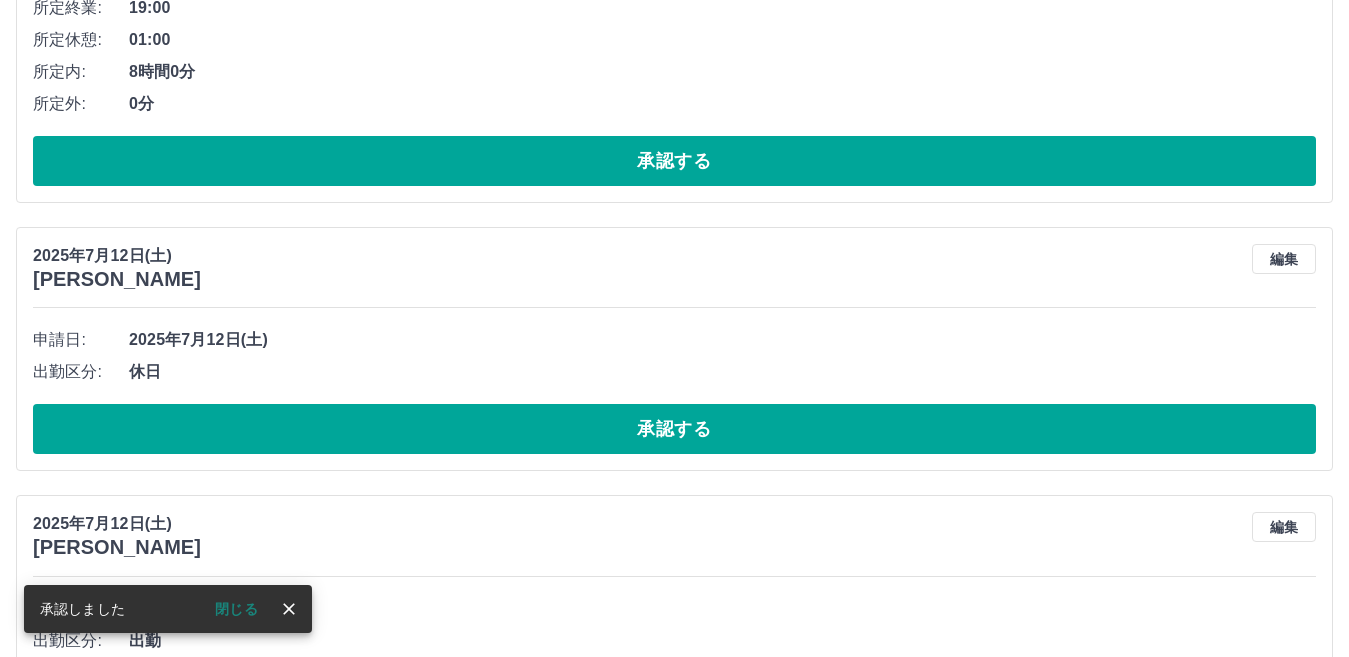scroll, scrollTop: 600, scrollLeft: 0, axis: vertical 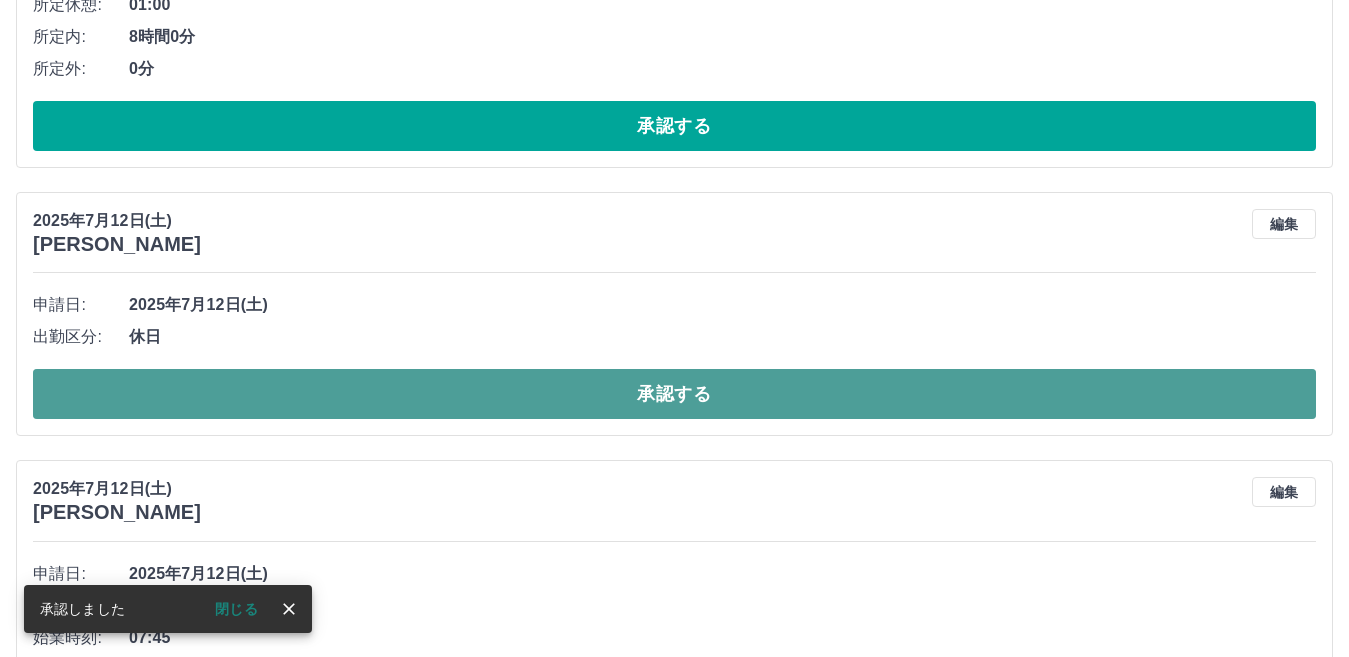 click on "承認する" at bounding box center (674, 394) 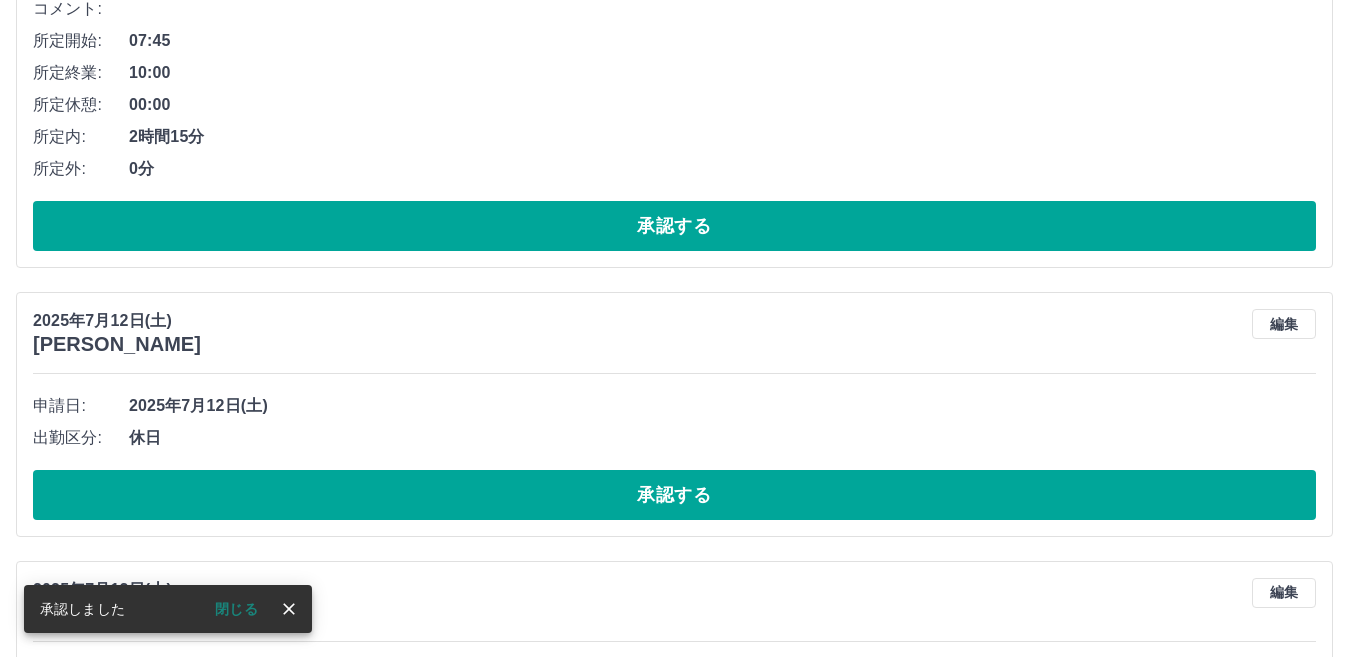 scroll, scrollTop: 1200, scrollLeft: 0, axis: vertical 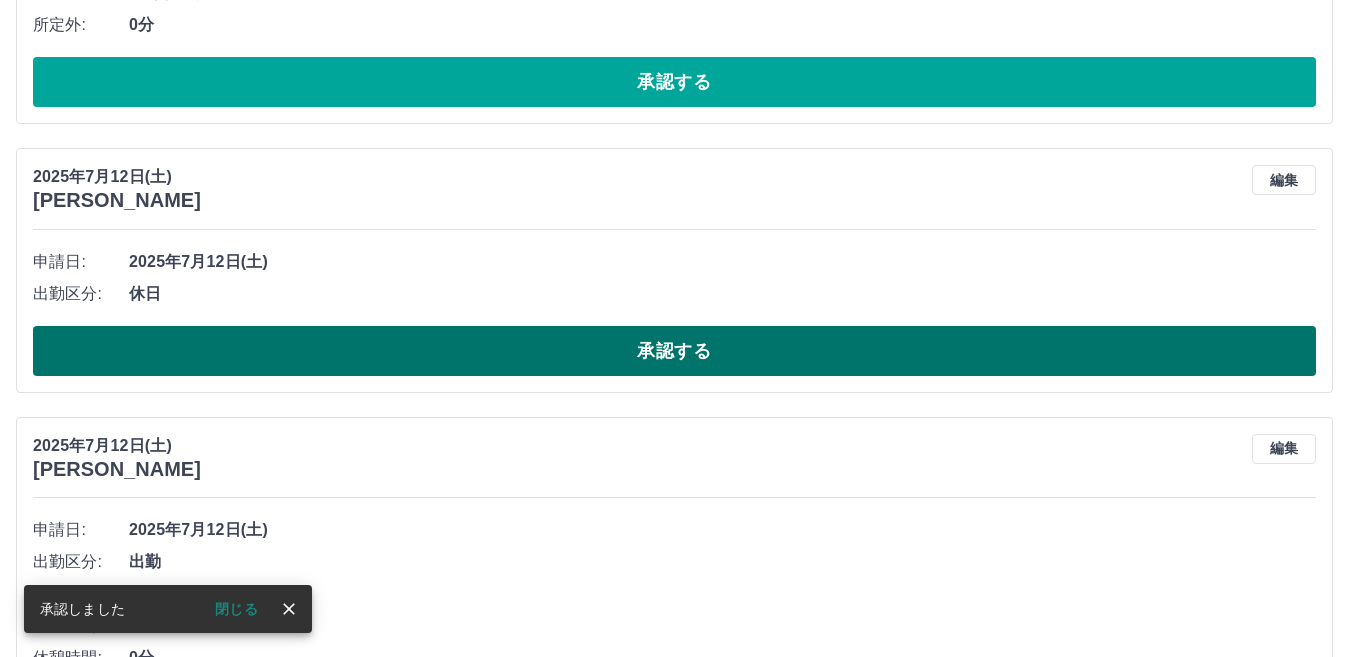 click on "承認する" at bounding box center [674, 351] 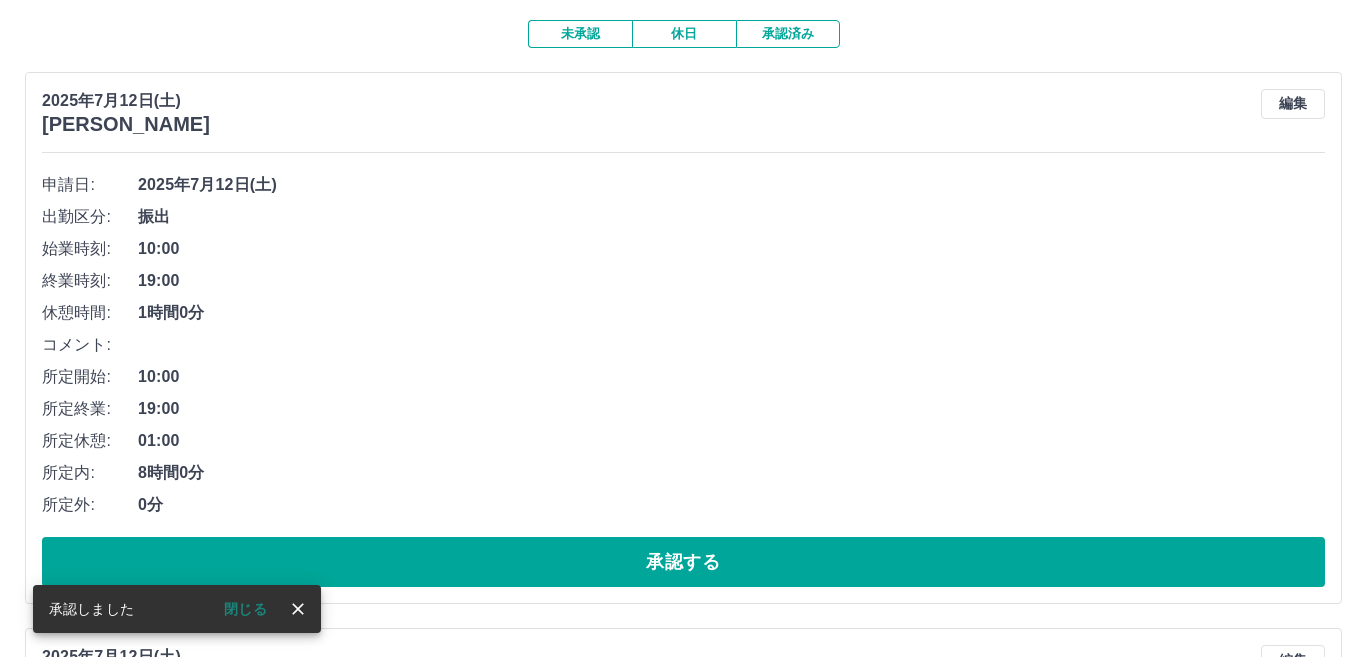 scroll, scrollTop: 0, scrollLeft: 0, axis: both 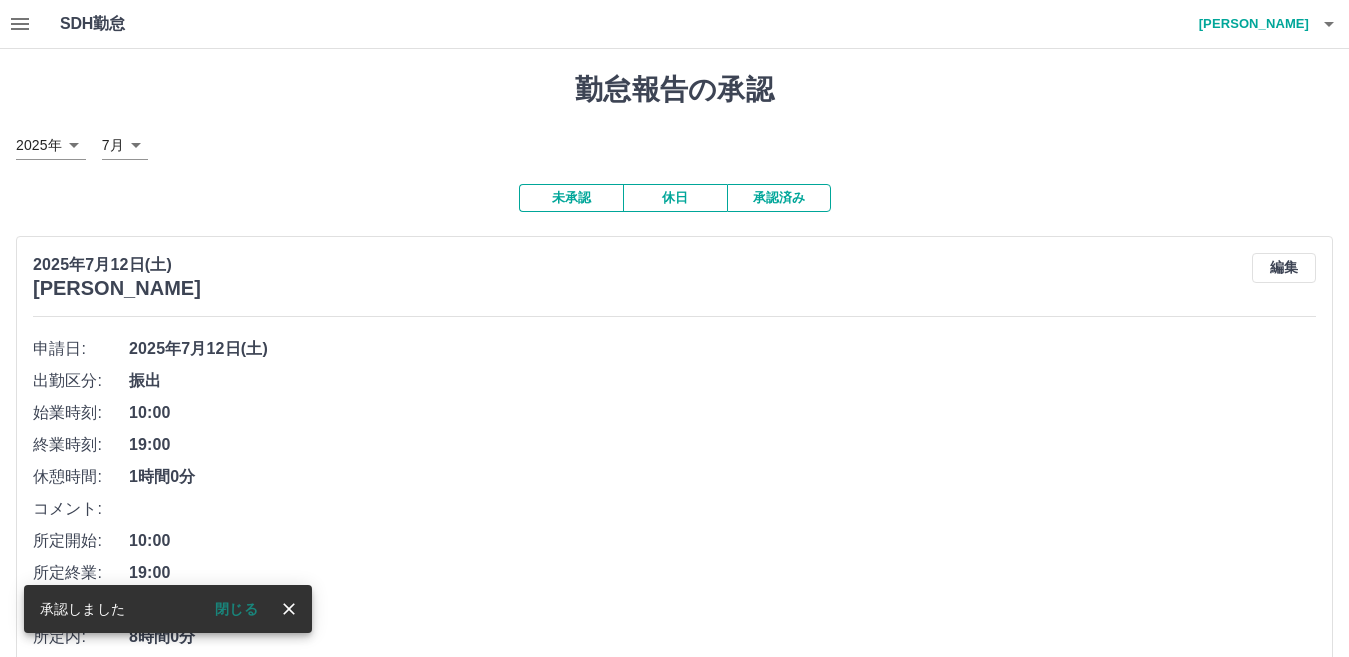 click on "安藤　充彦" at bounding box center [1249, 24] 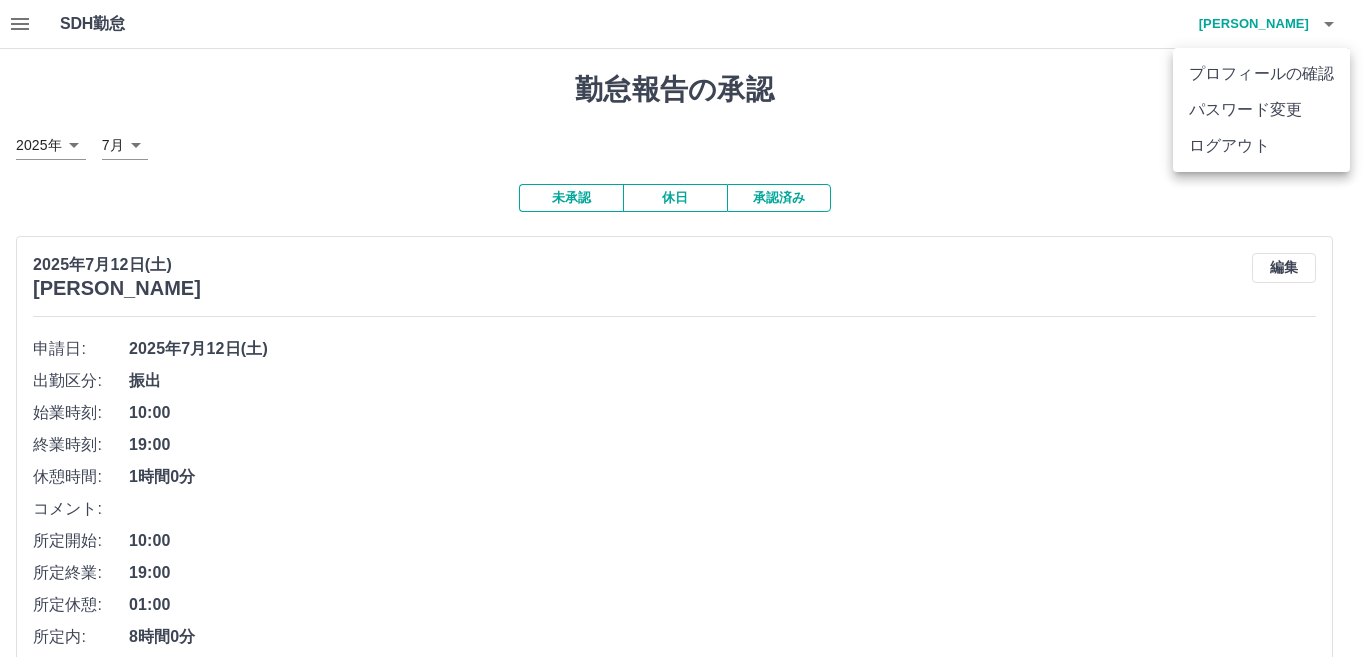 click on "ログアウト" at bounding box center (1261, 146) 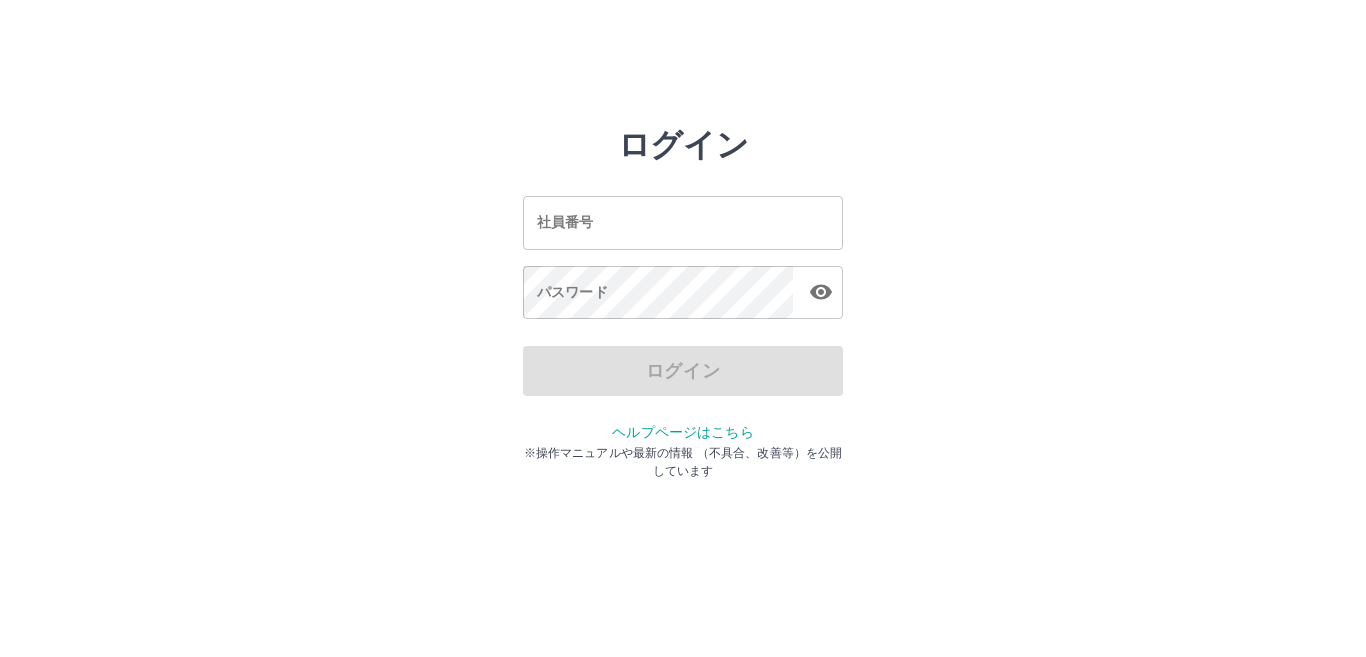 scroll, scrollTop: 0, scrollLeft: 0, axis: both 